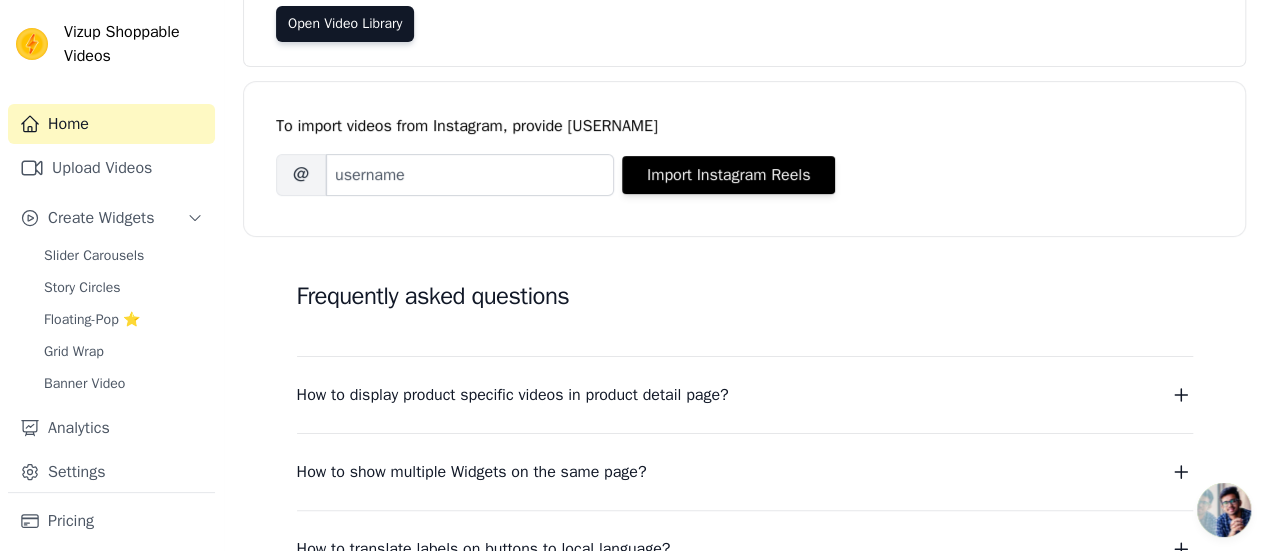 scroll, scrollTop: 292, scrollLeft: 0, axis: vertical 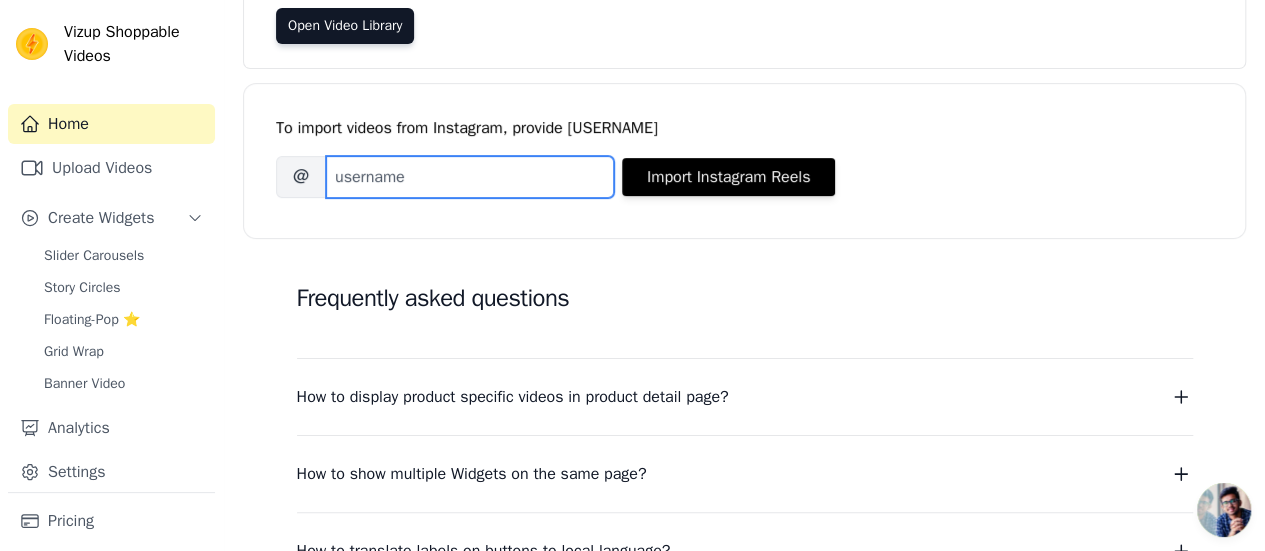click on "Brand's Instagram Username" at bounding box center (470, 177) 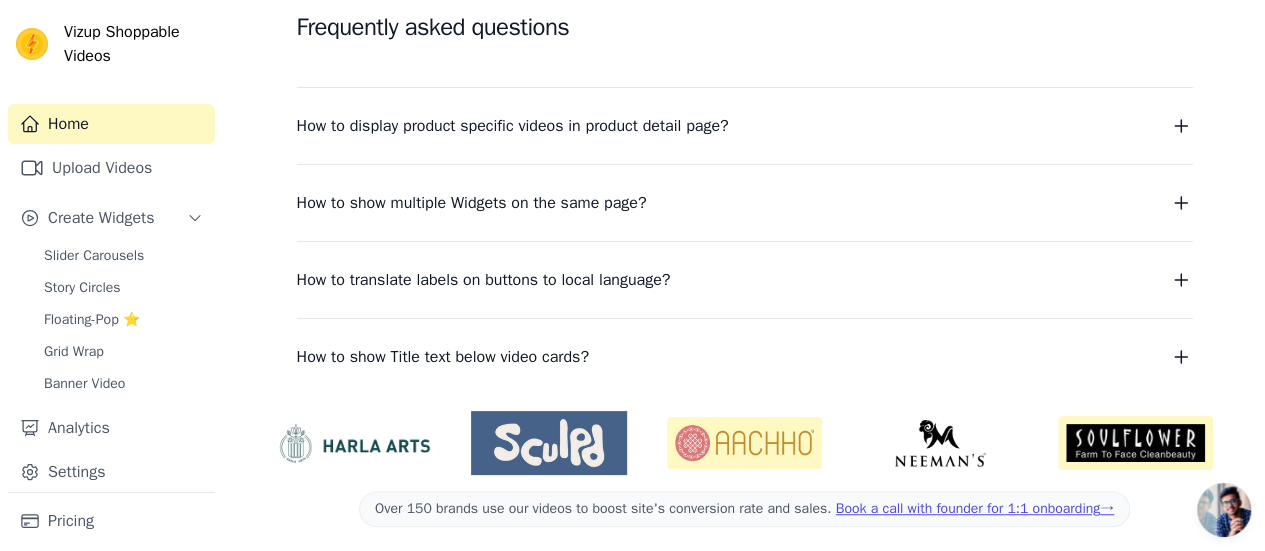 scroll, scrollTop: 564, scrollLeft: 0, axis: vertical 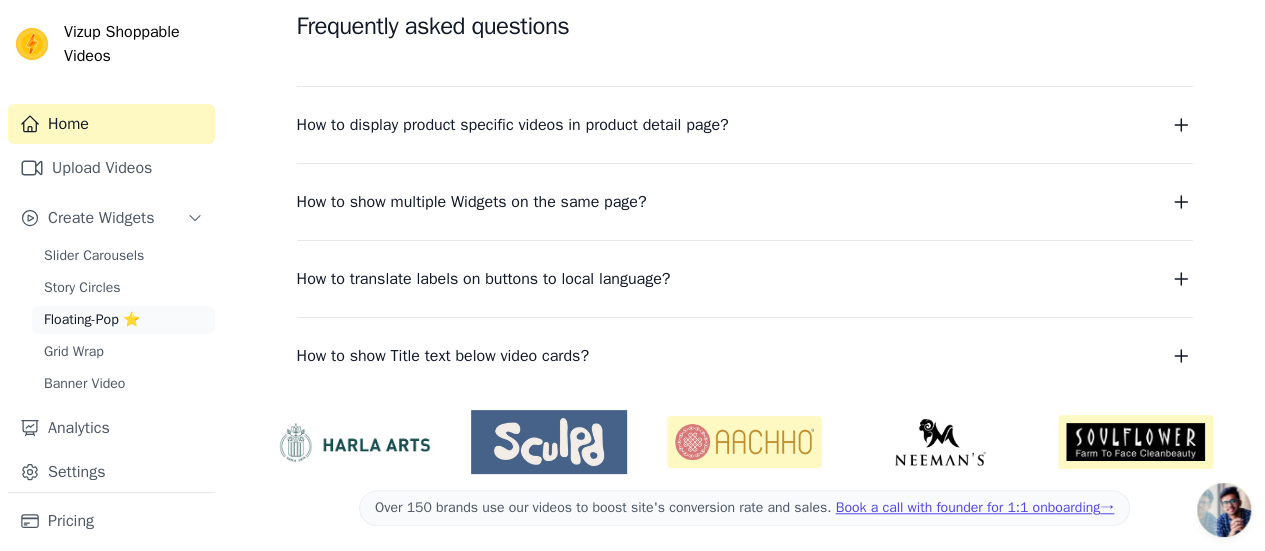 click on "Floating-Pop ⭐" at bounding box center [92, 320] 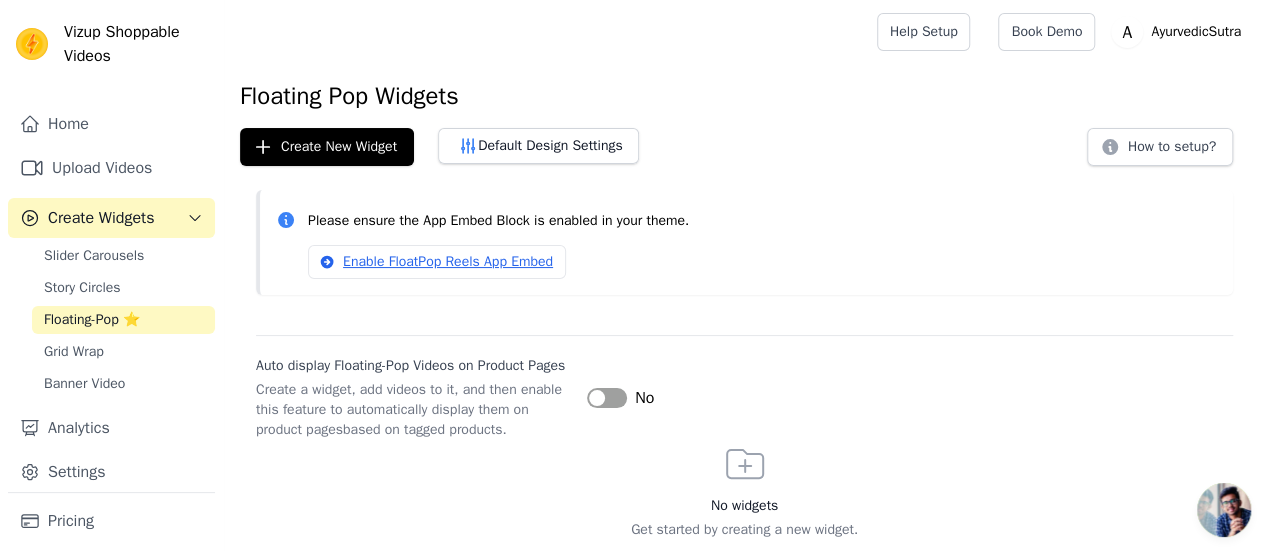 scroll, scrollTop: 68, scrollLeft: 0, axis: vertical 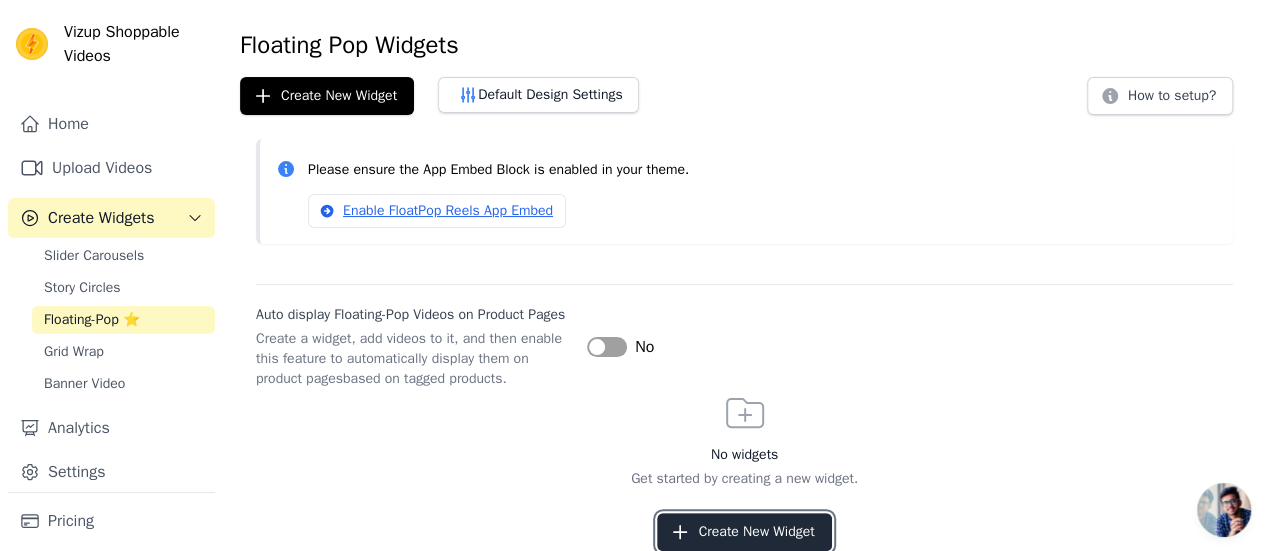click on "Create New Widget" at bounding box center [744, 532] 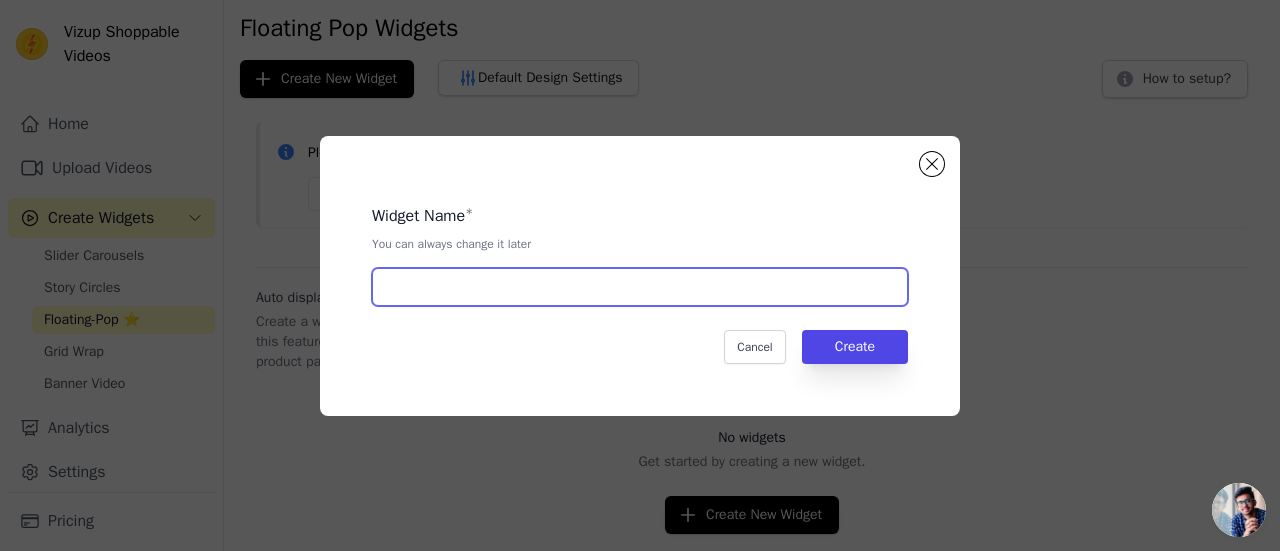 click at bounding box center (640, 287) 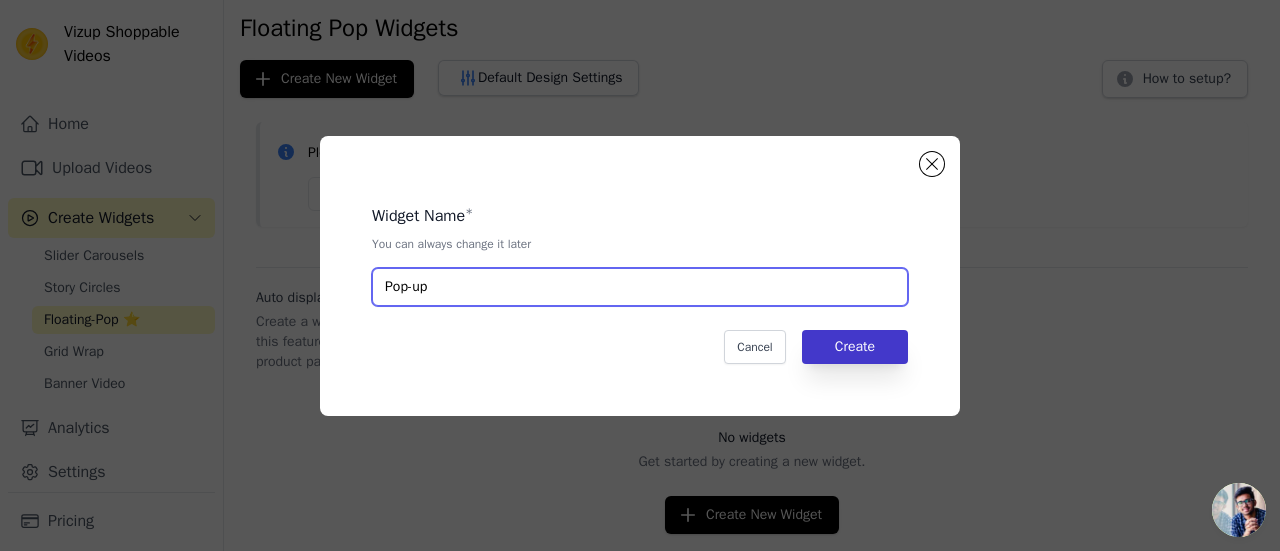 type on "Pop-up" 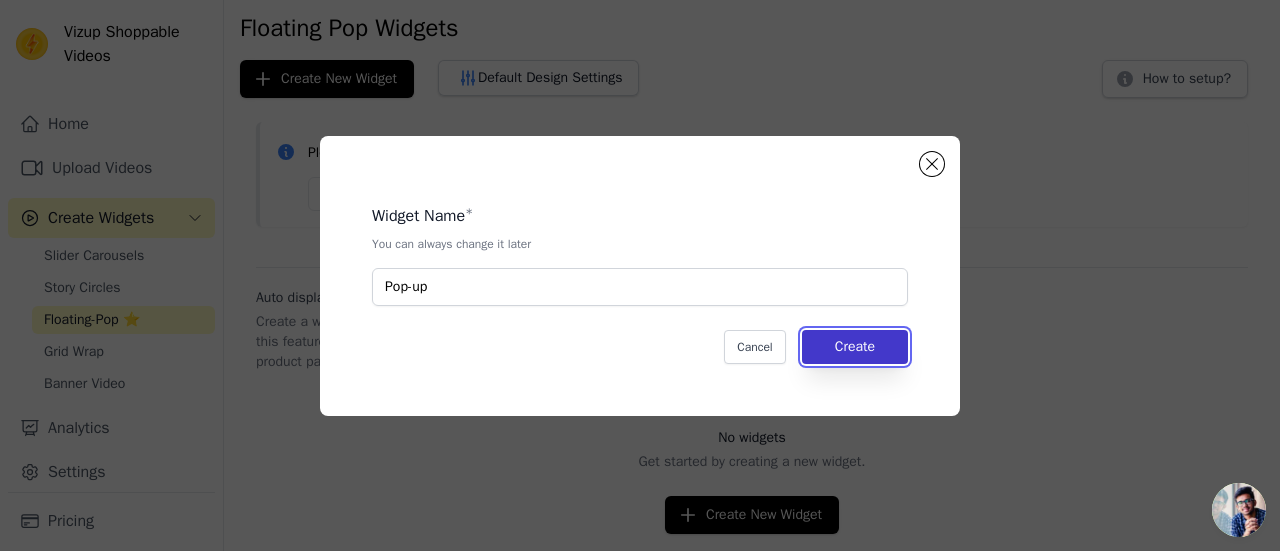 click on "Create" at bounding box center (855, 347) 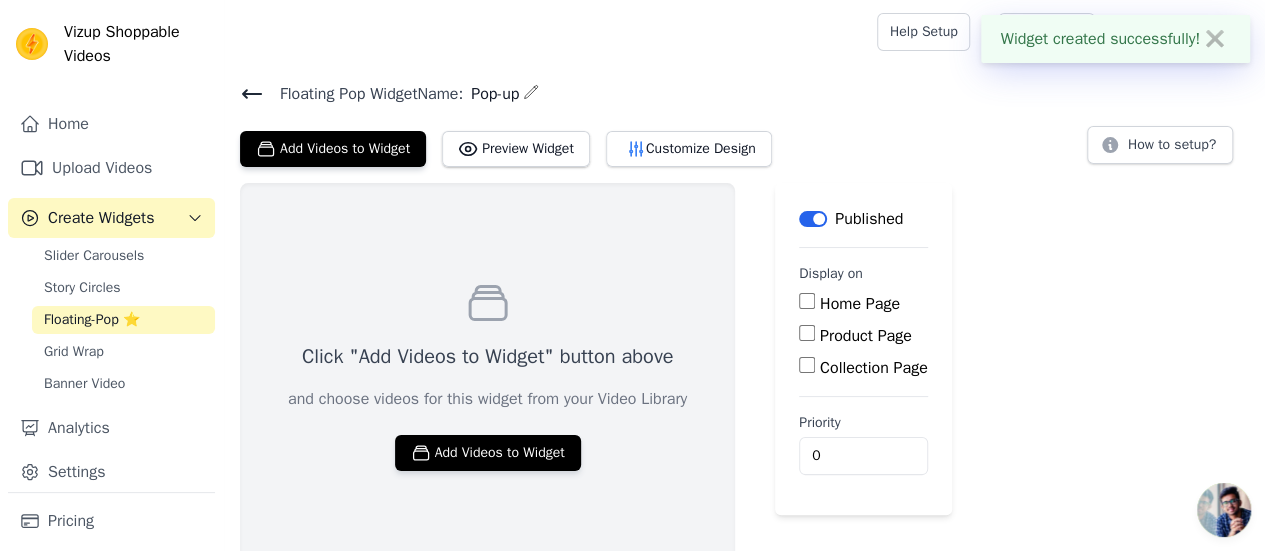 scroll, scrollTop: 14, scrollLeft: 0, axis: vertical 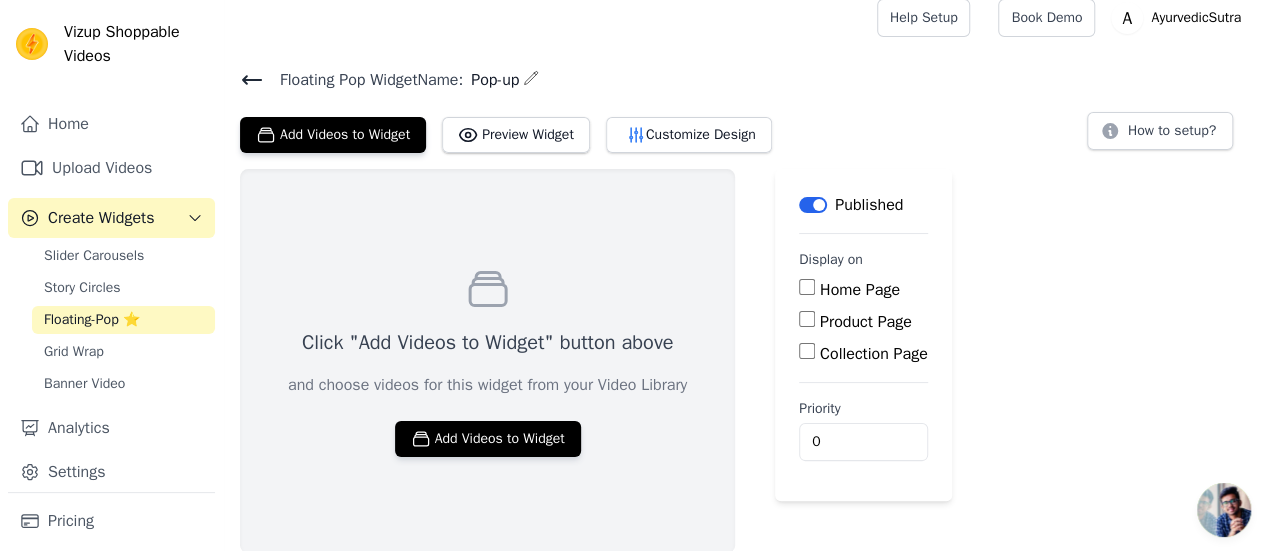 click on "Product Page" at bounding box center [807, 319] 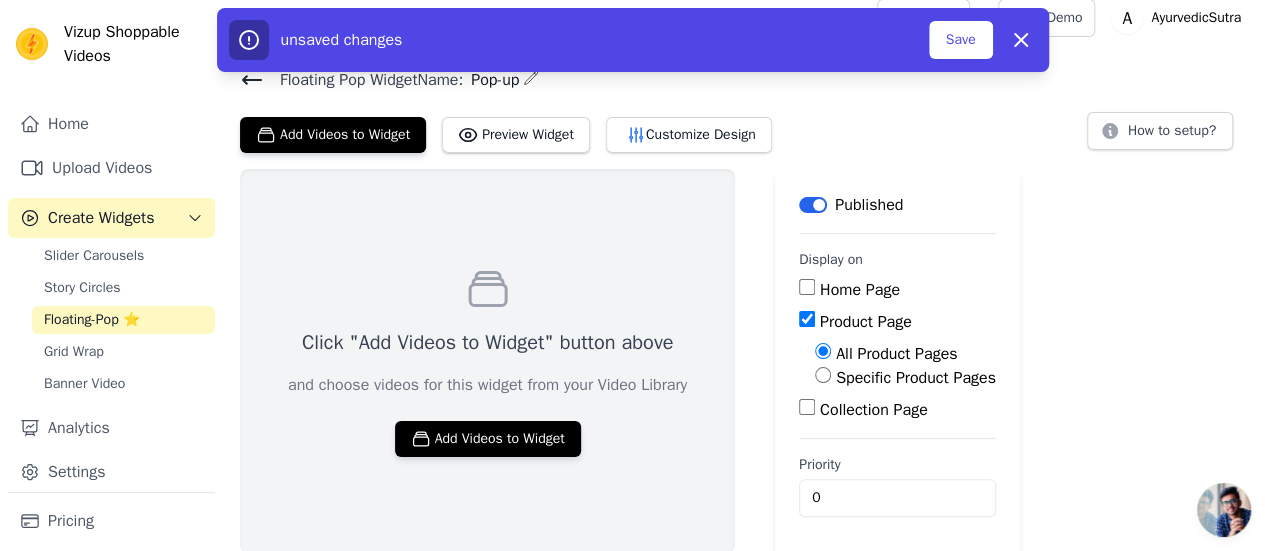 click on "Specific Product Pages" at bounding box center (905, 378) 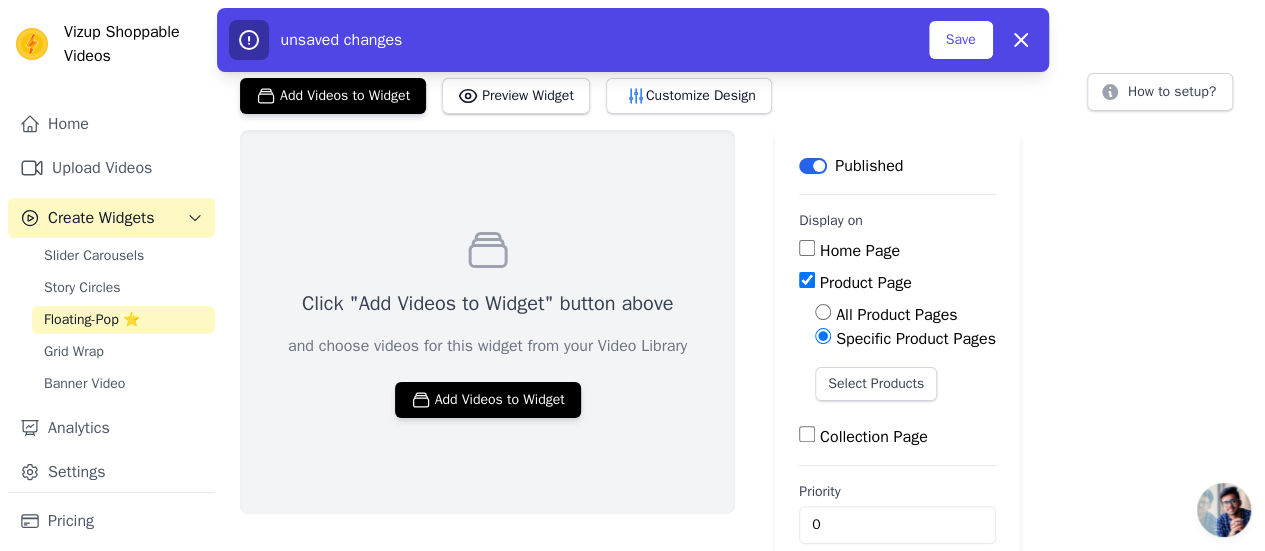 scroll, scrollTop: 56, scrollLeft: 0, axis: vertical 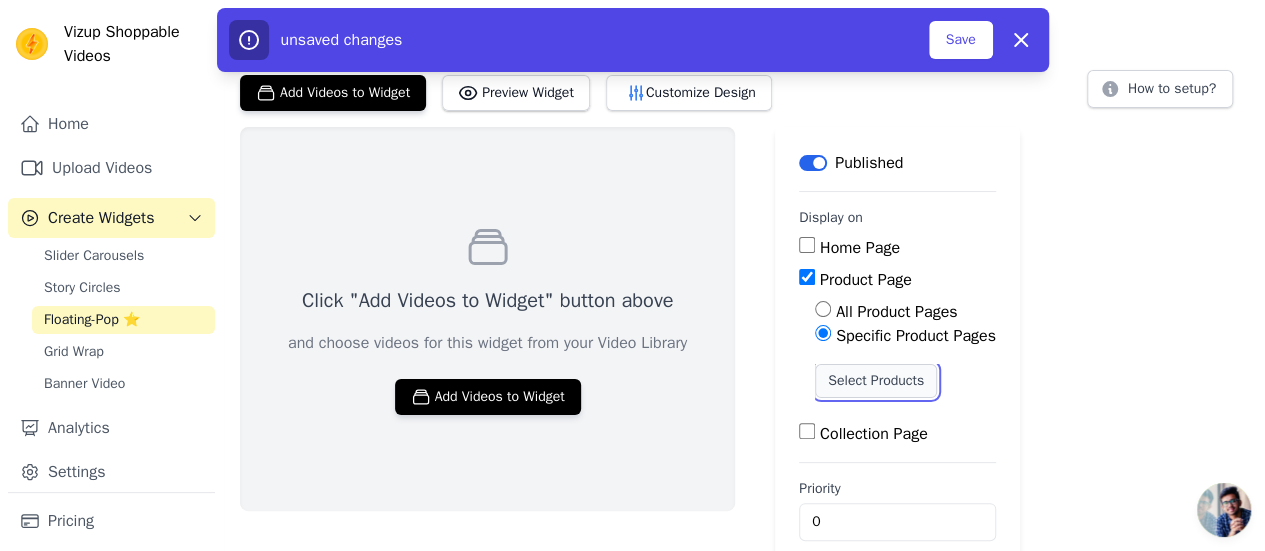 click on "Select Products" at bounding box center [876, 381] 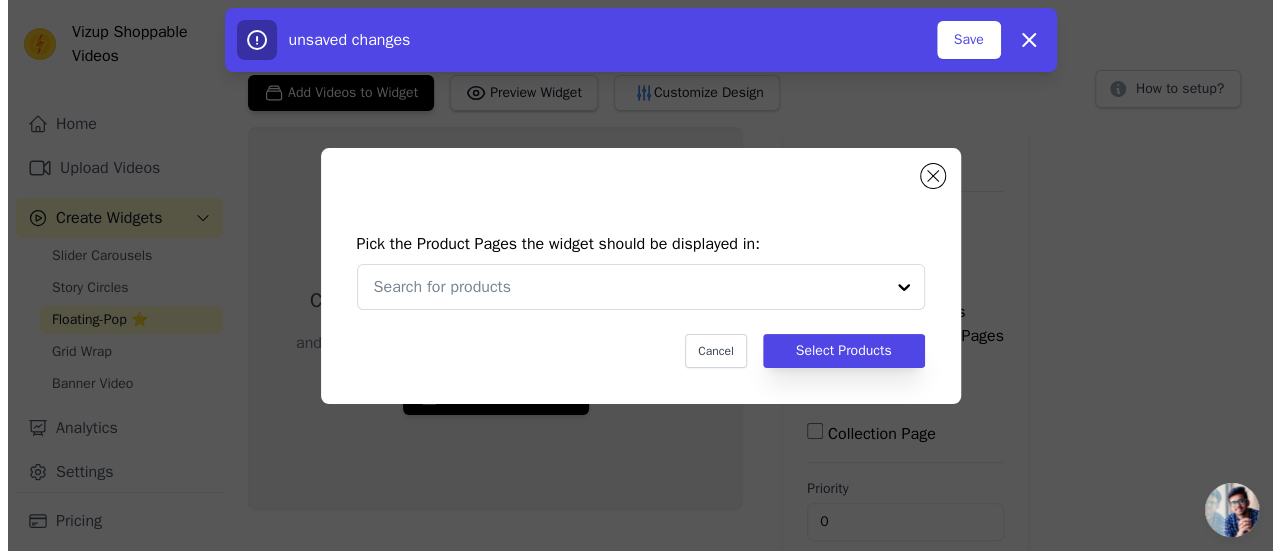 scroll, scrollTop: 0, scrollLeft: 0, axis: both 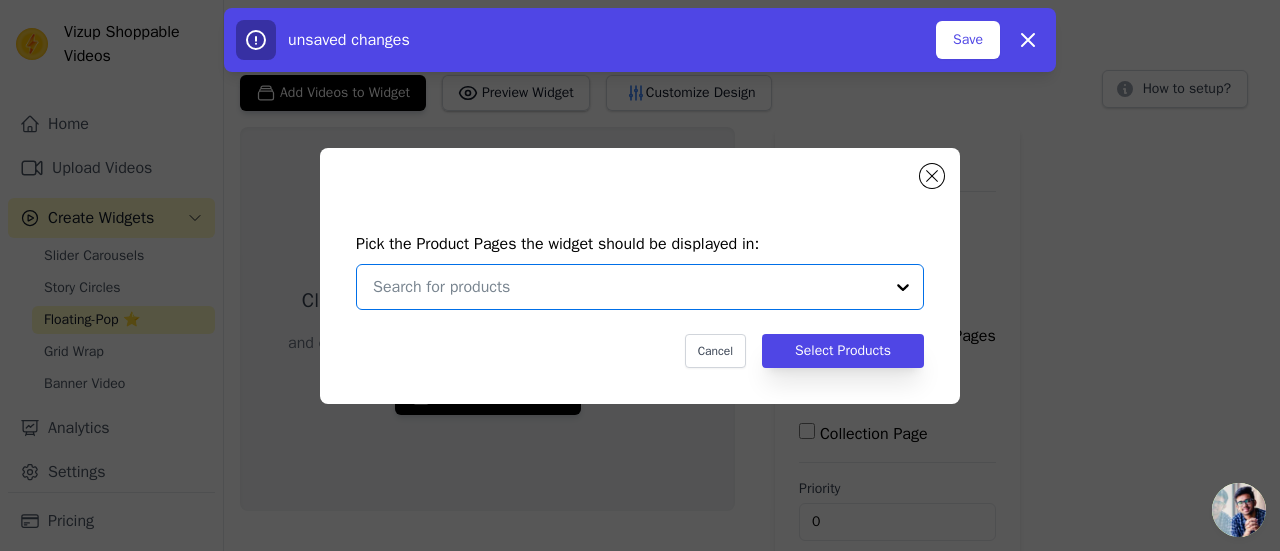 click at bounding box center [628, 287] 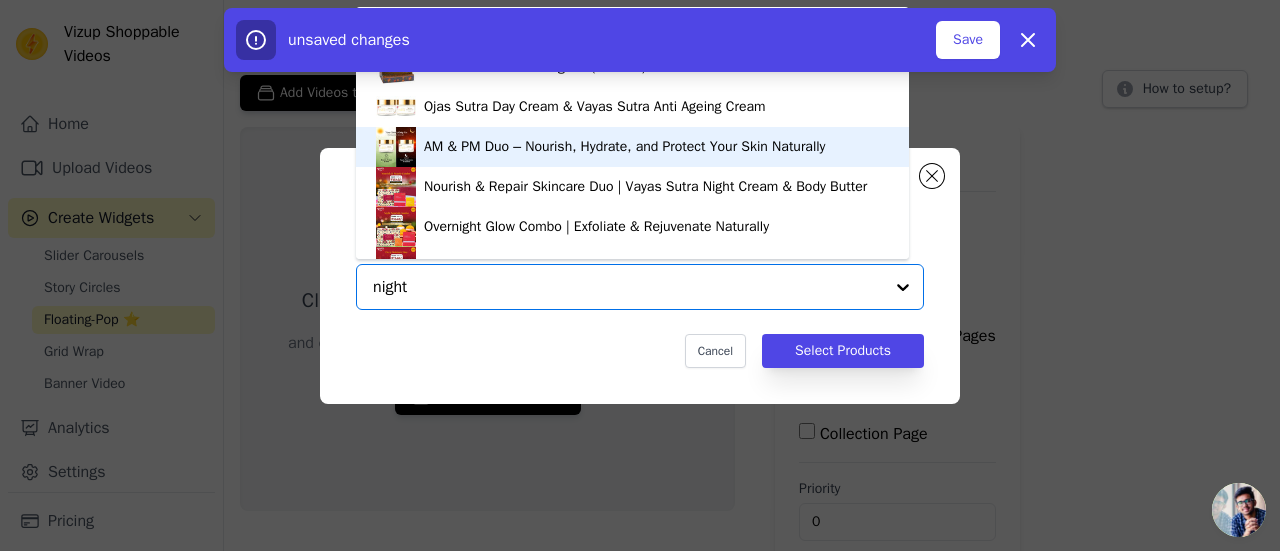 scroll, scrollTop: 33, scrollLeft: 0, axis: vertical 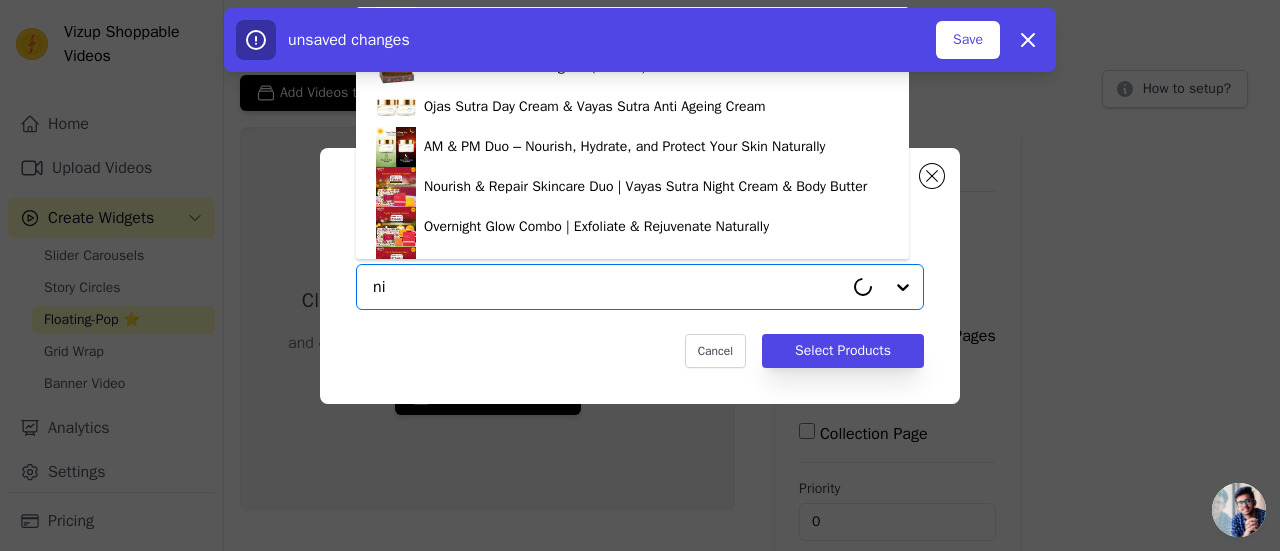 type on "n" 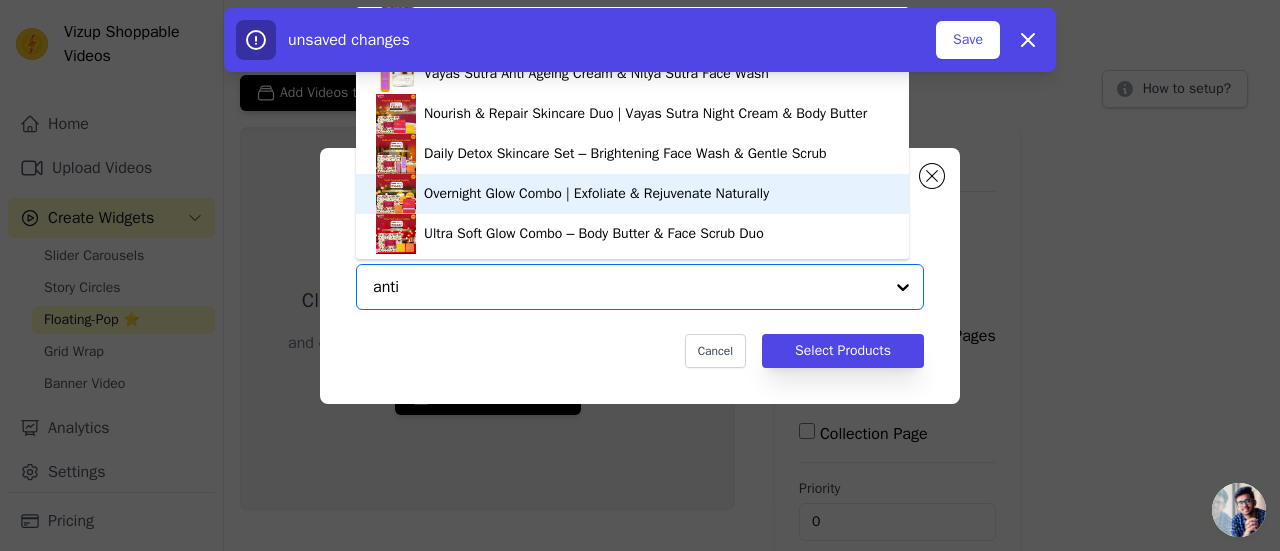 scroll, scrollTop: 0, scrollLeft: 0, axis: both 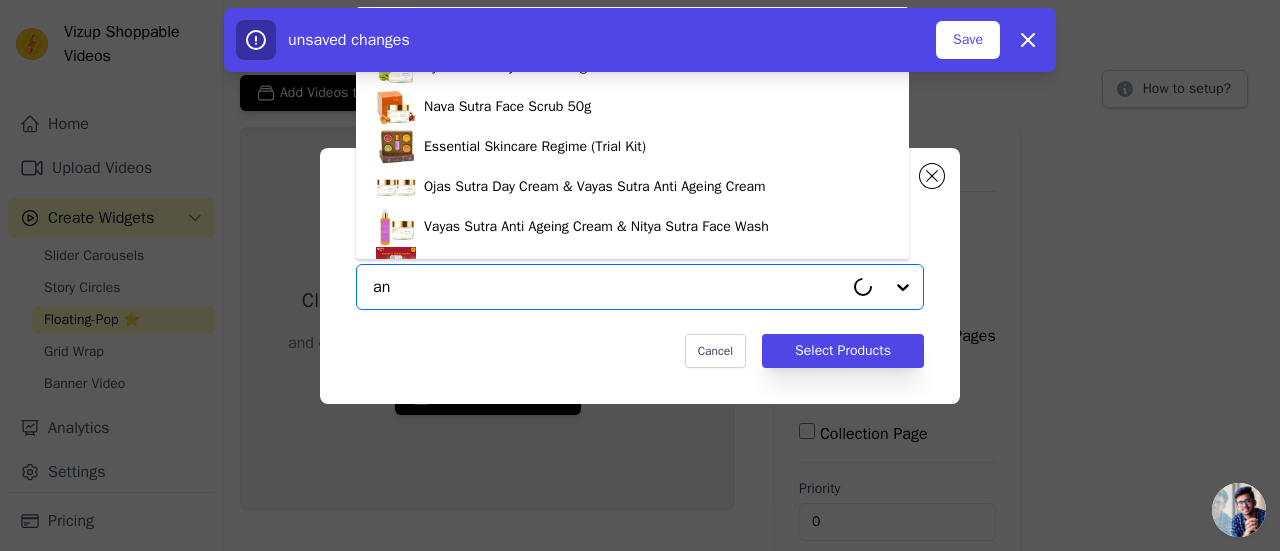 type on "a" 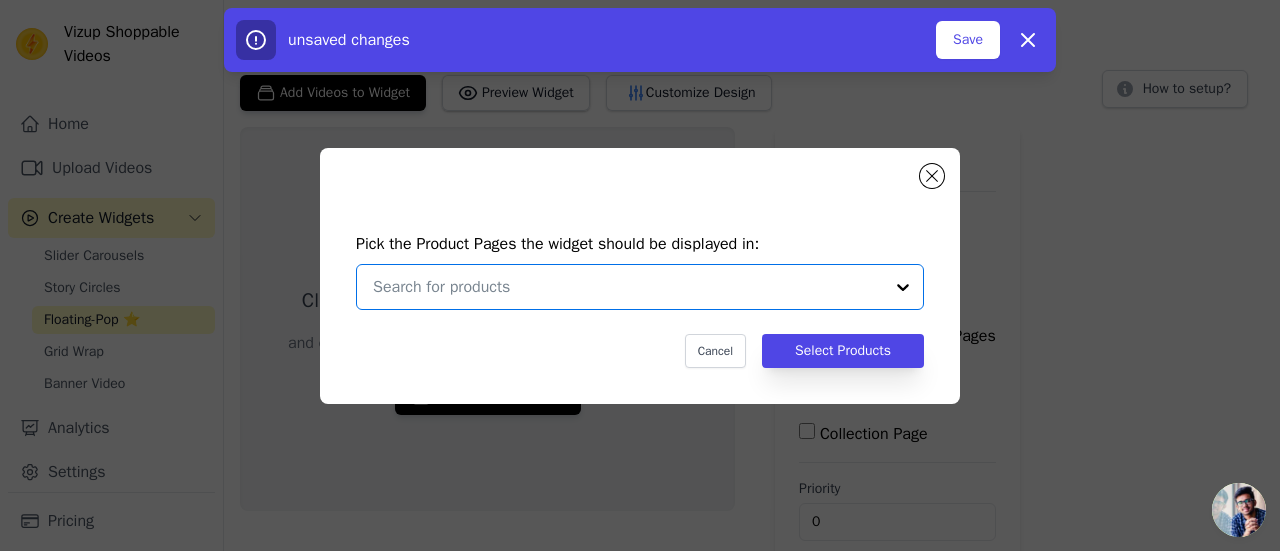 click at bounding box center [628, 287] 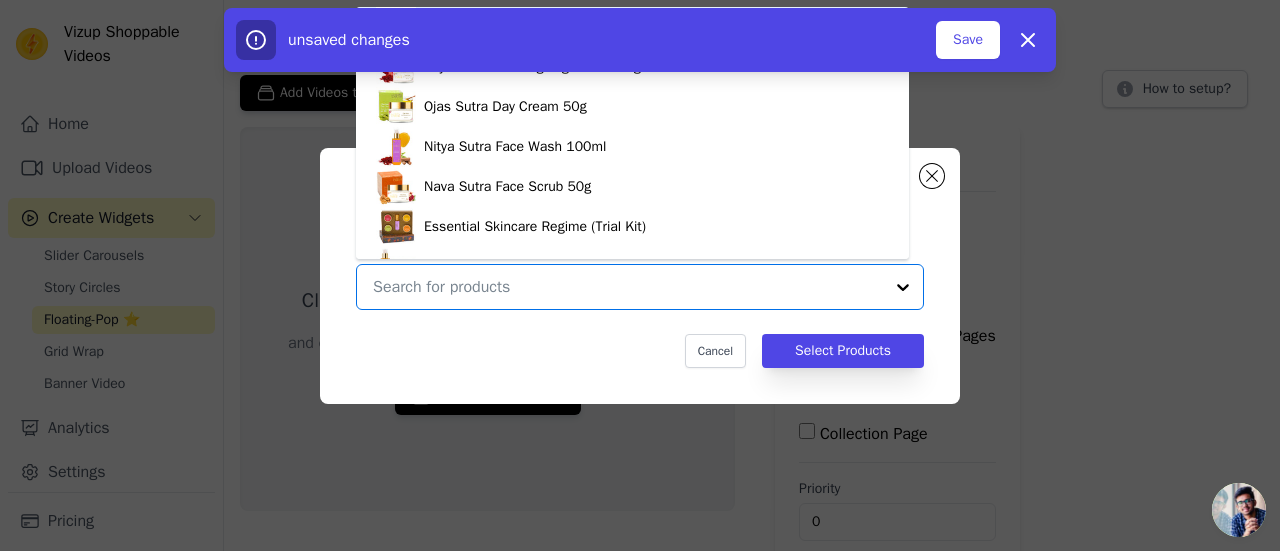 paste on "Vayas Sutra Anti Ageing Cream 50g" 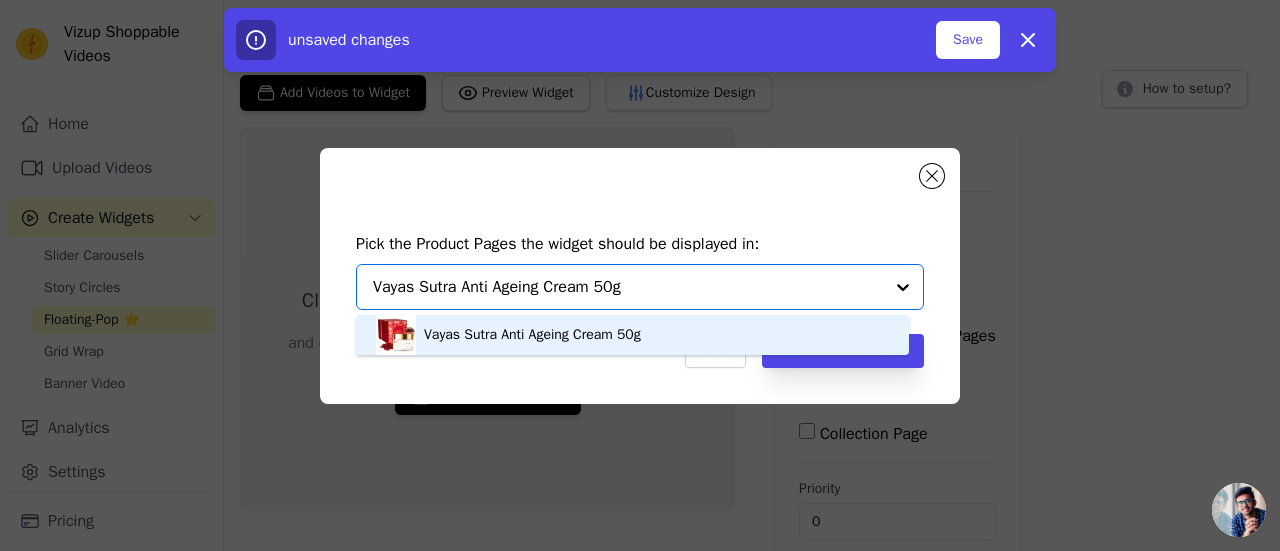 click on "Vayas Sutra Anti Ageing Cream 50g" at bounding box center [532, 335] 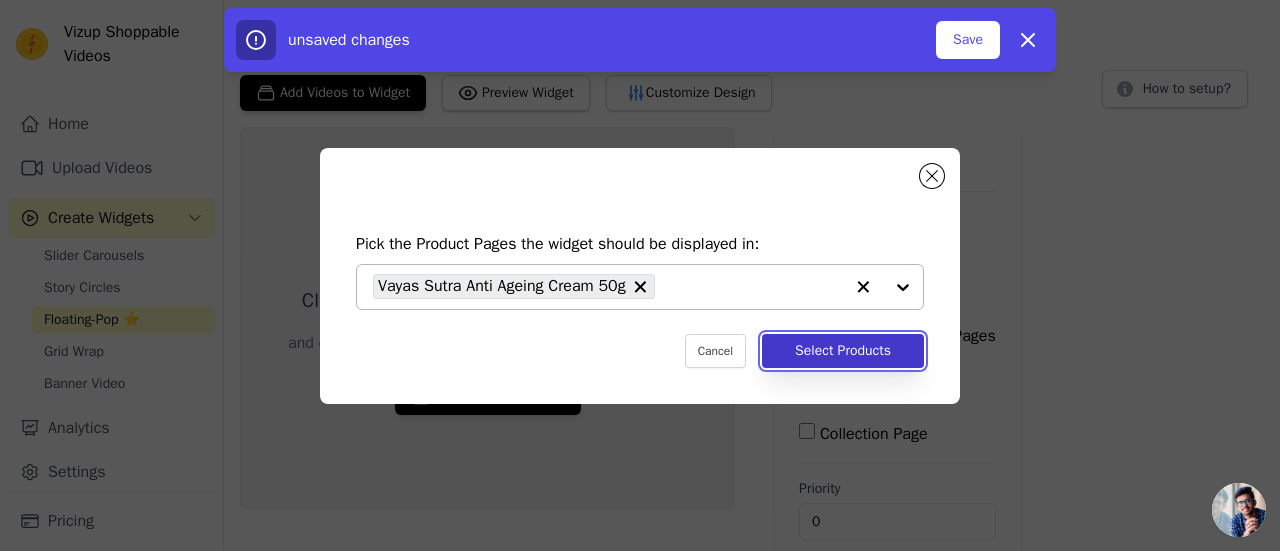 click on "Select Products" at bounding box center (843, 351) 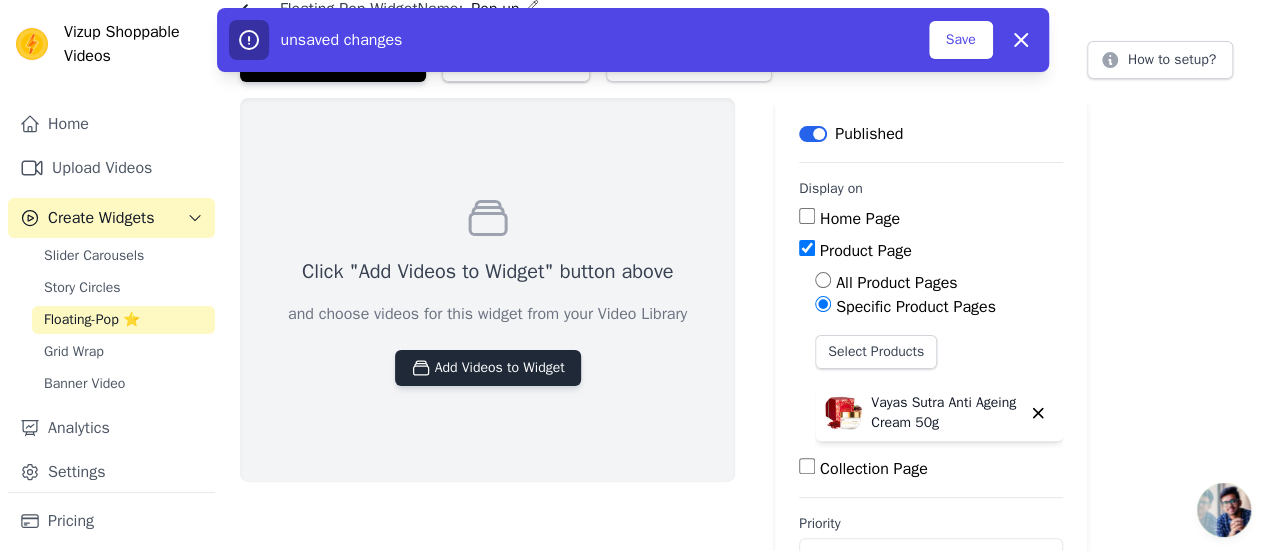 scroll, scrollTop: 84, scrollLeft: 0, axis: vertical 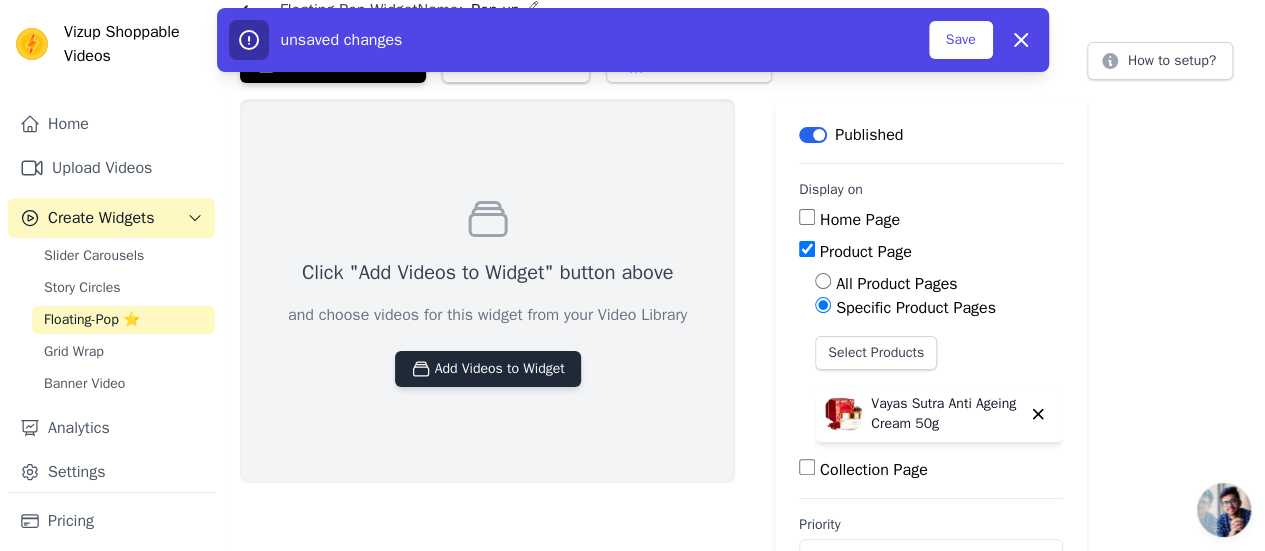 click on "Add Videos to Widget" at bounding box center [488, 369] 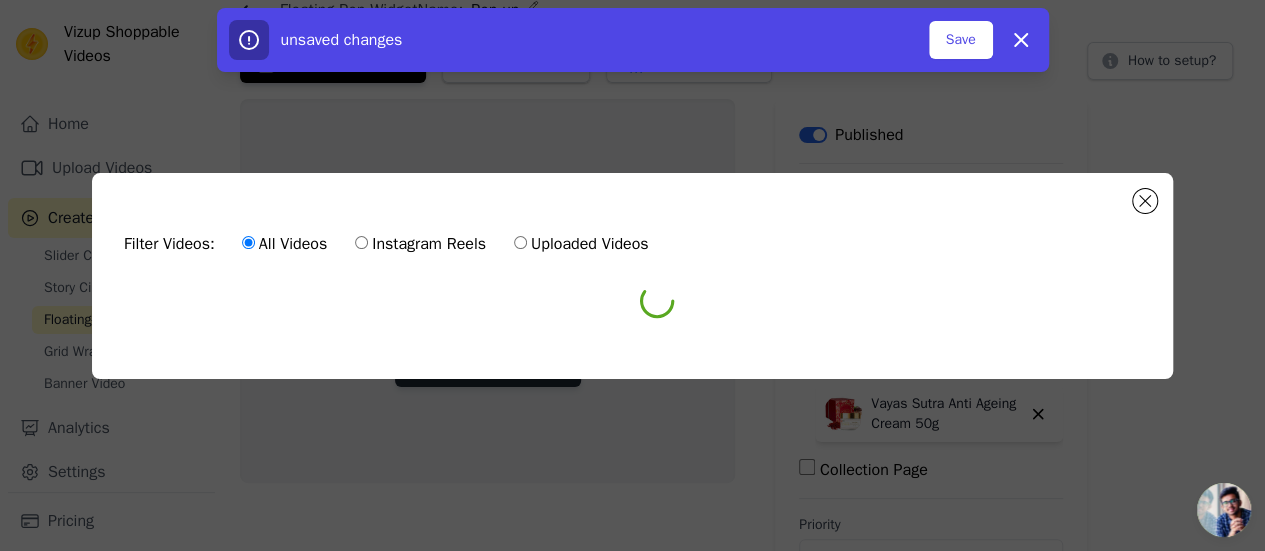 scroll, scrollTop: 0, scrollLeft: 0, axis: both 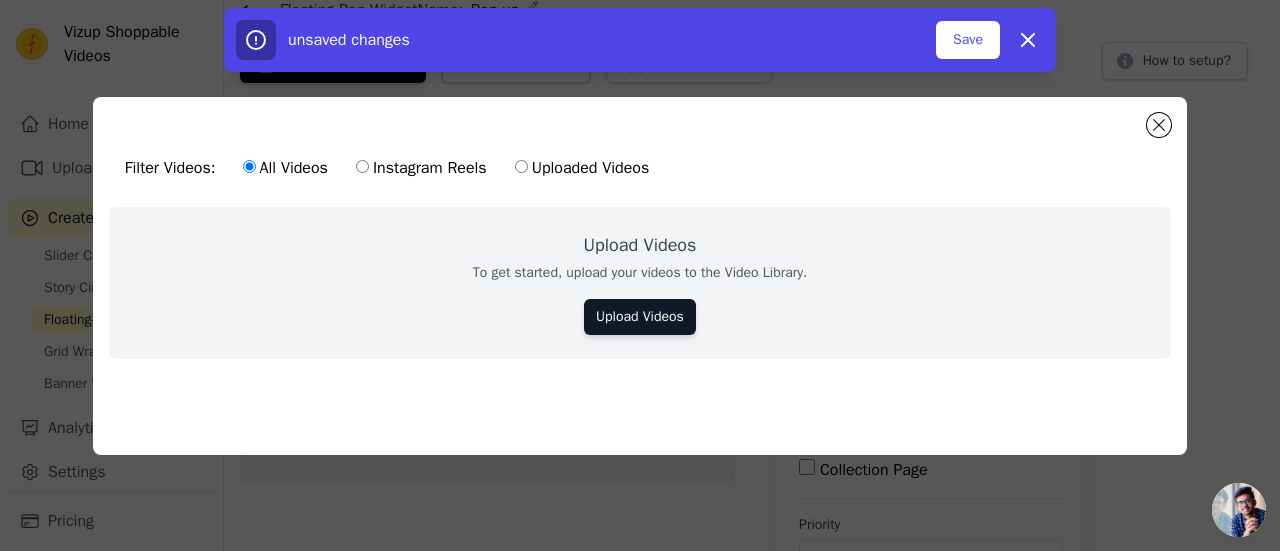 click on "Instagram Reels" at bounding box center [421, 168] 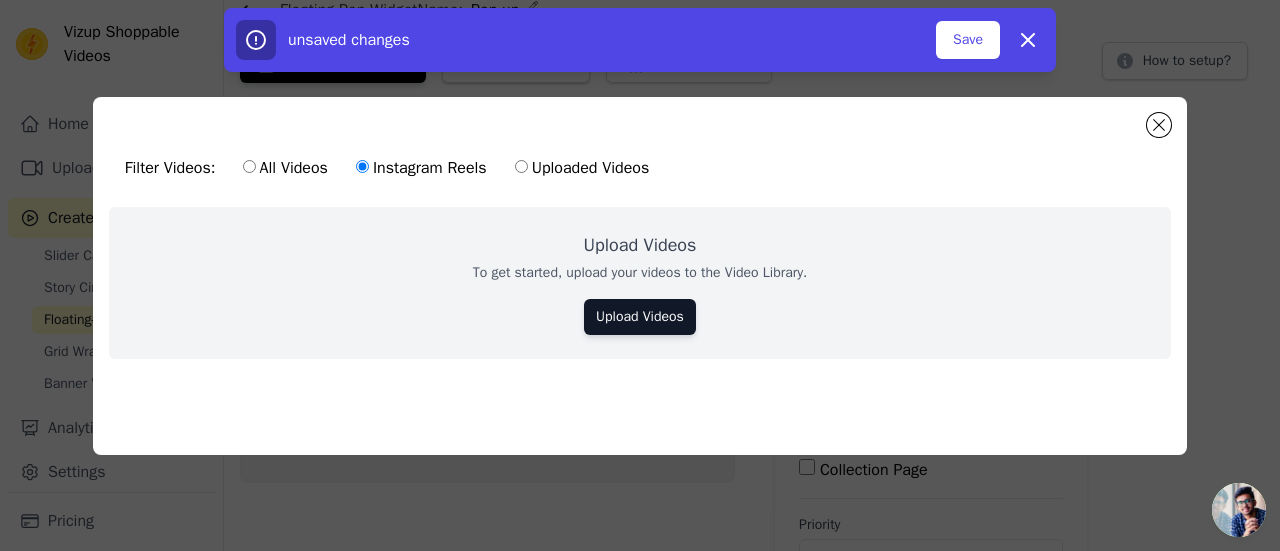 click on "Uploaded Videos" at bounding box center [521, 166] 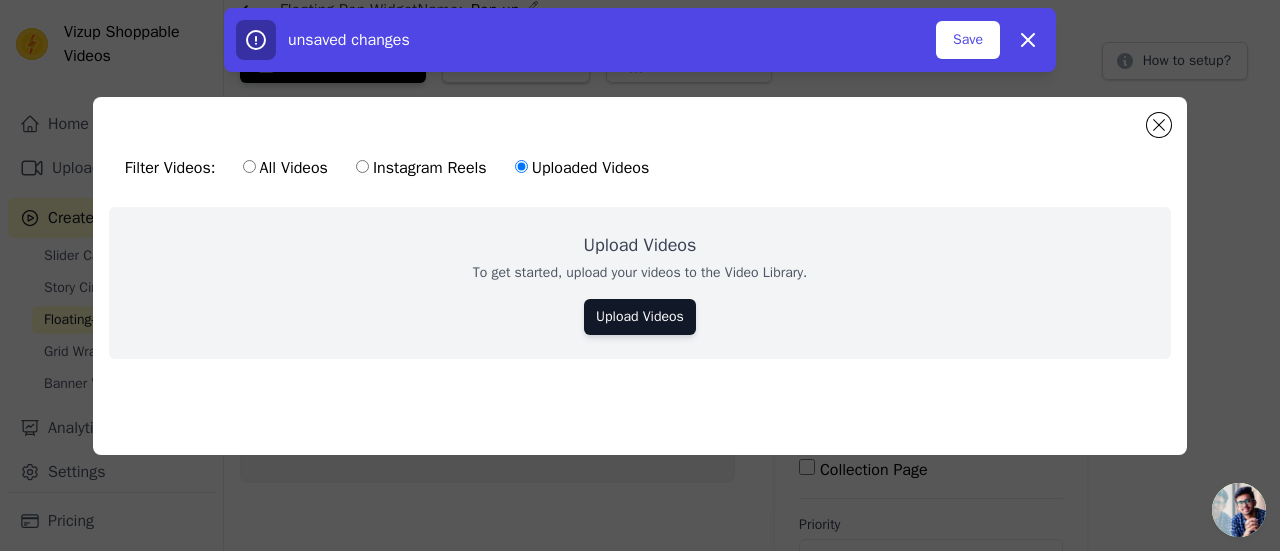 click on "Instagram Reels" at bounding box center [421, 168] 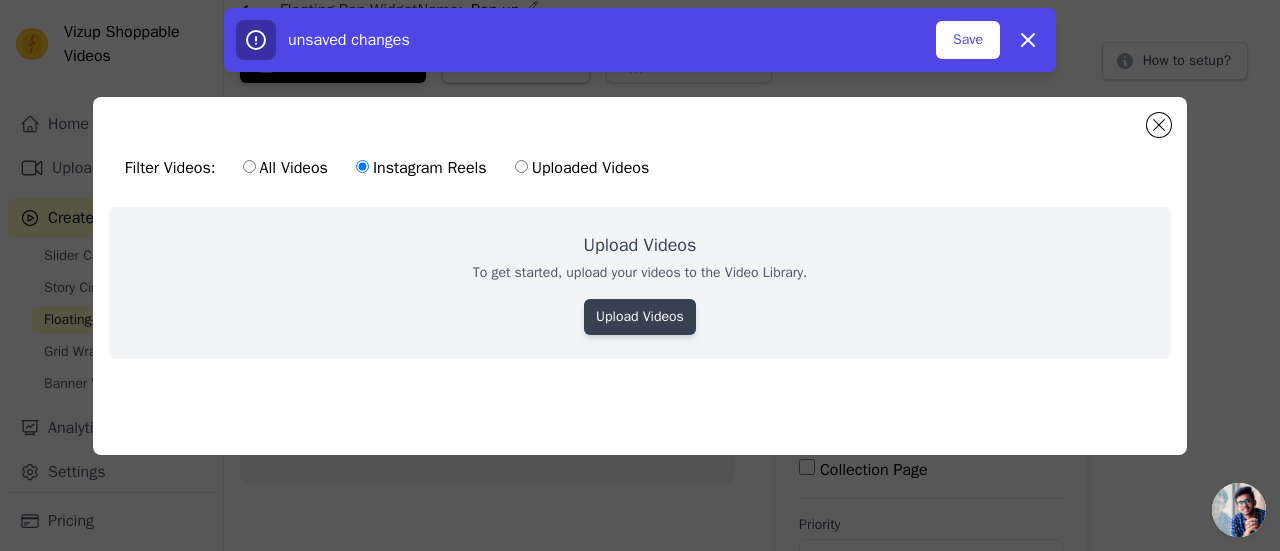 click on "Upload Videos" at bounding box center (640, 317) 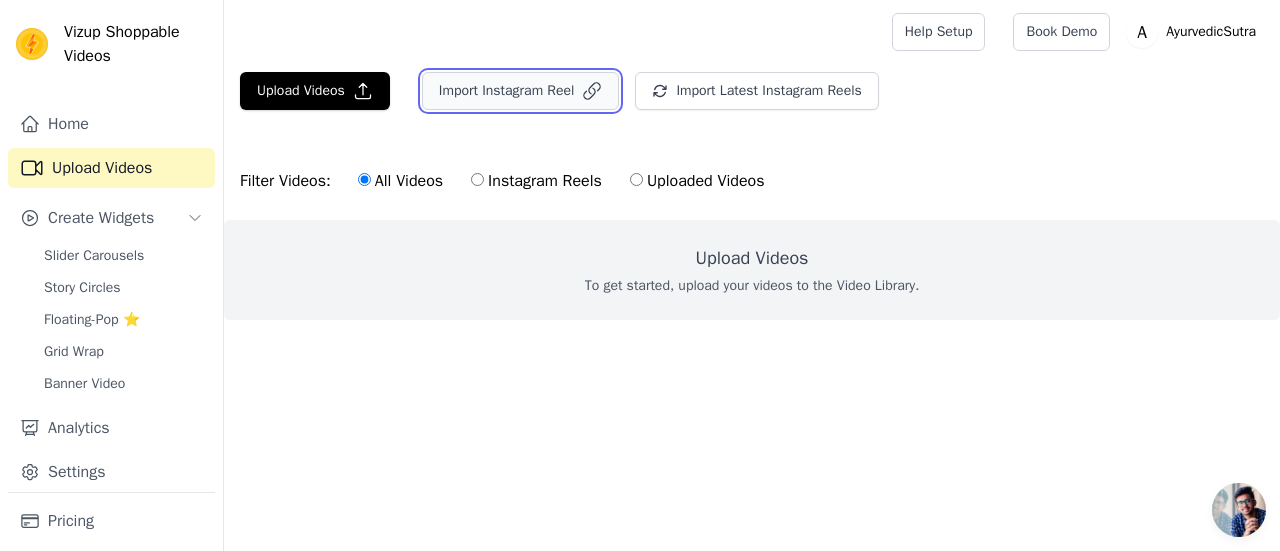 click on "Import Instagram Reel" at bounding box center (521, 91) 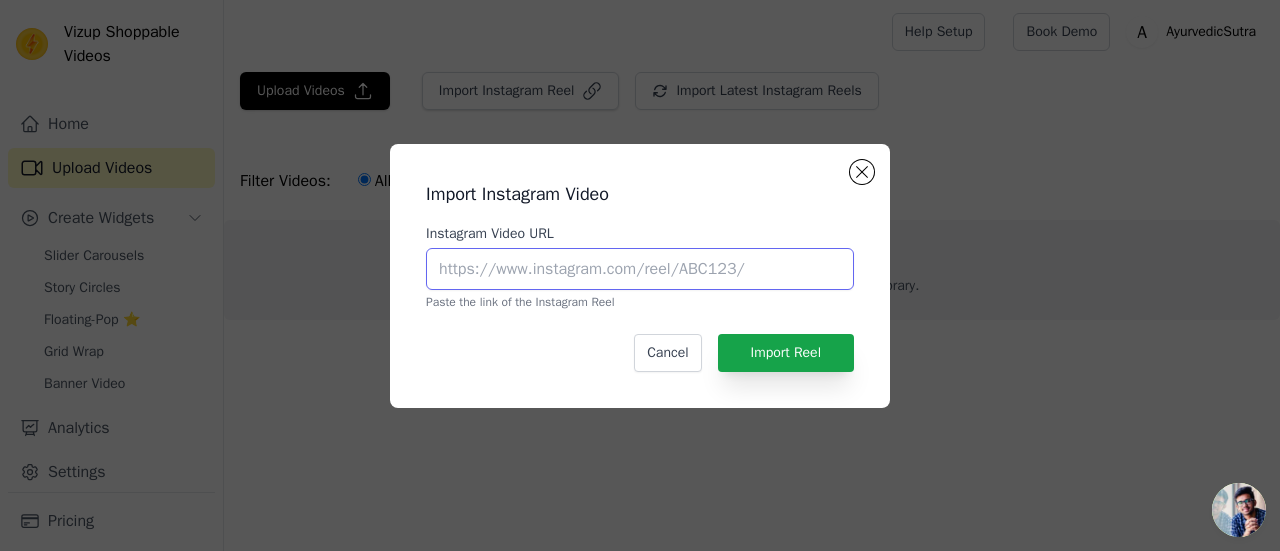 click on "Instagram Video URL" at bounding box center [640, 269] 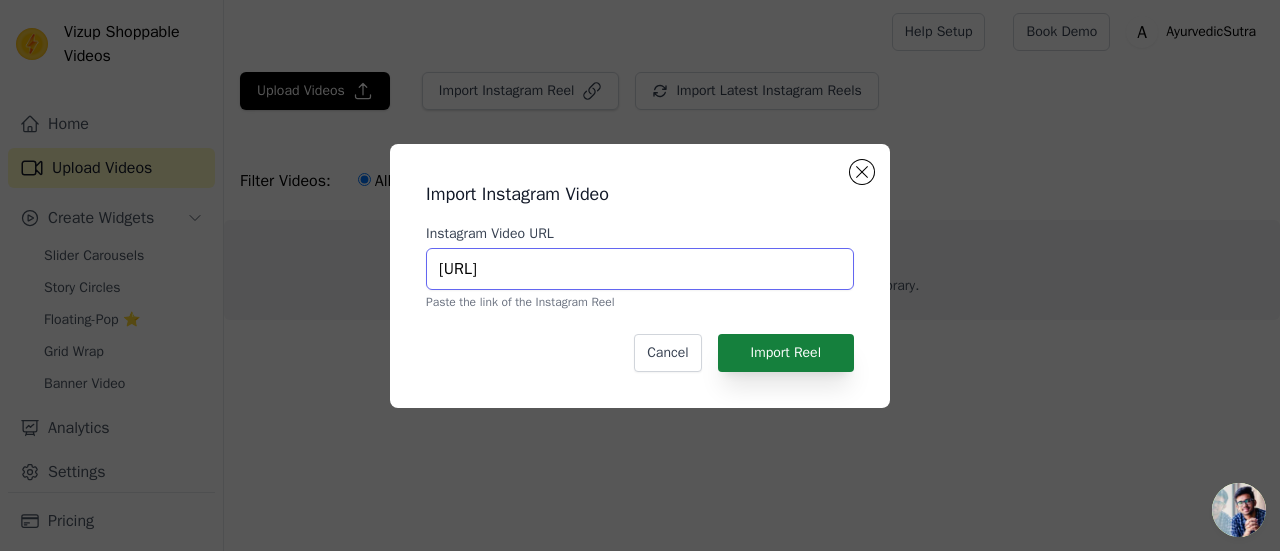 type on "[URL]" 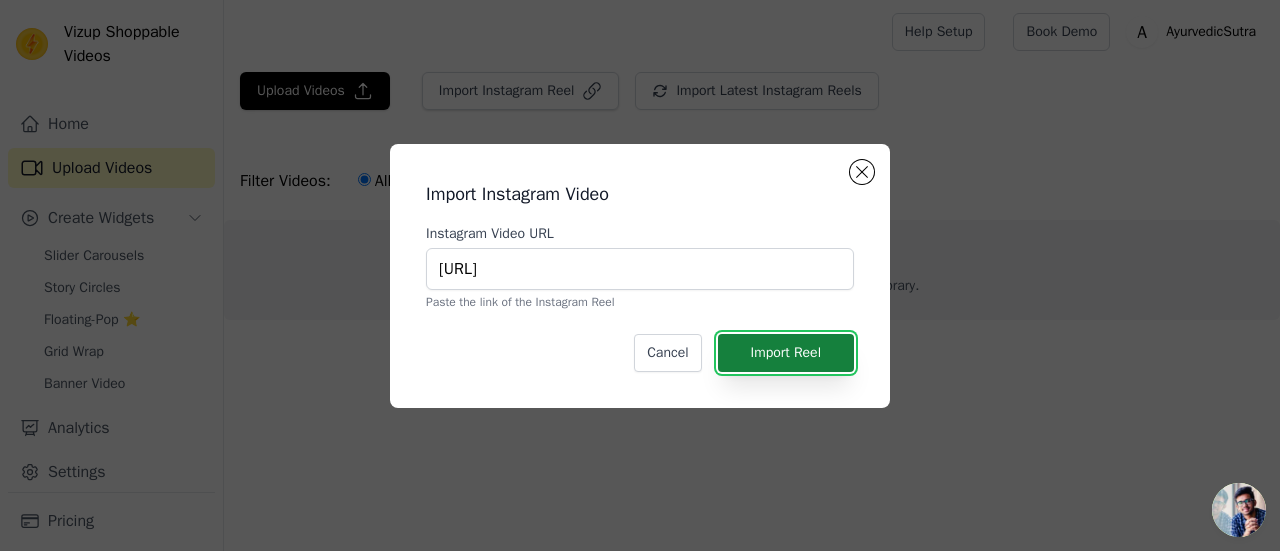 click on "Import Reel" at bounding box center (786, 353) 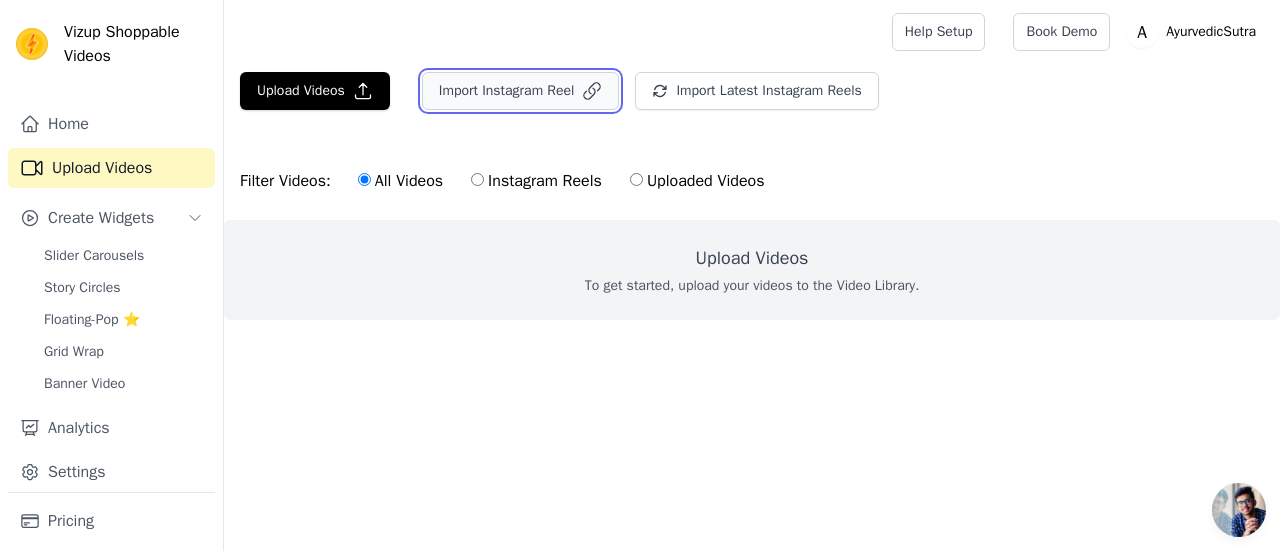 click on "Import Instagram Reel" at bounding box center (521, 91) 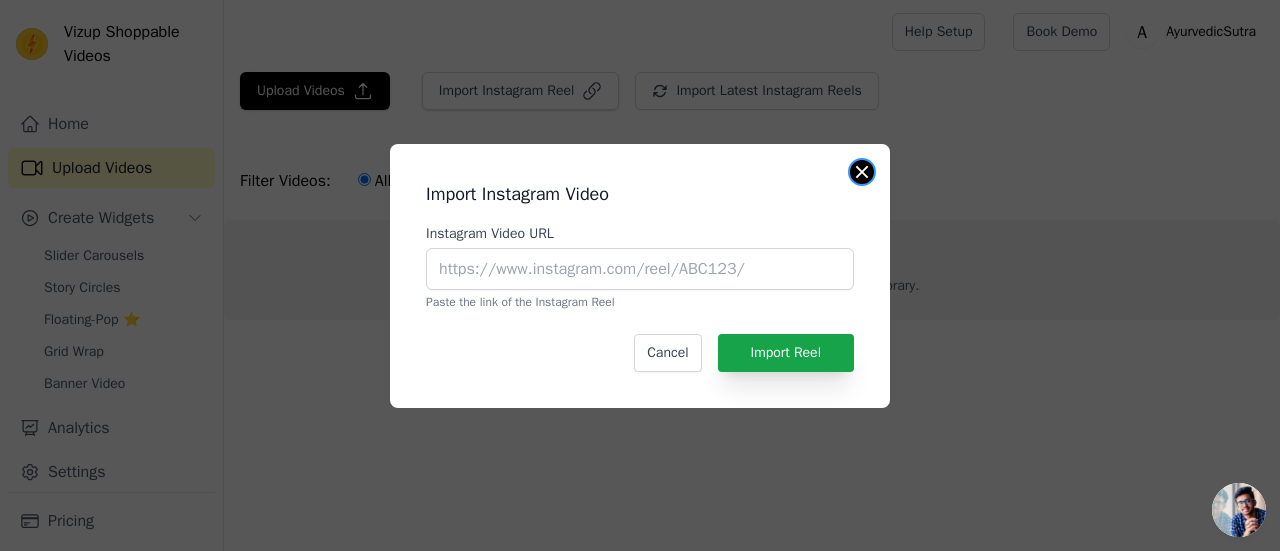 click at bounding box center (862, 172) 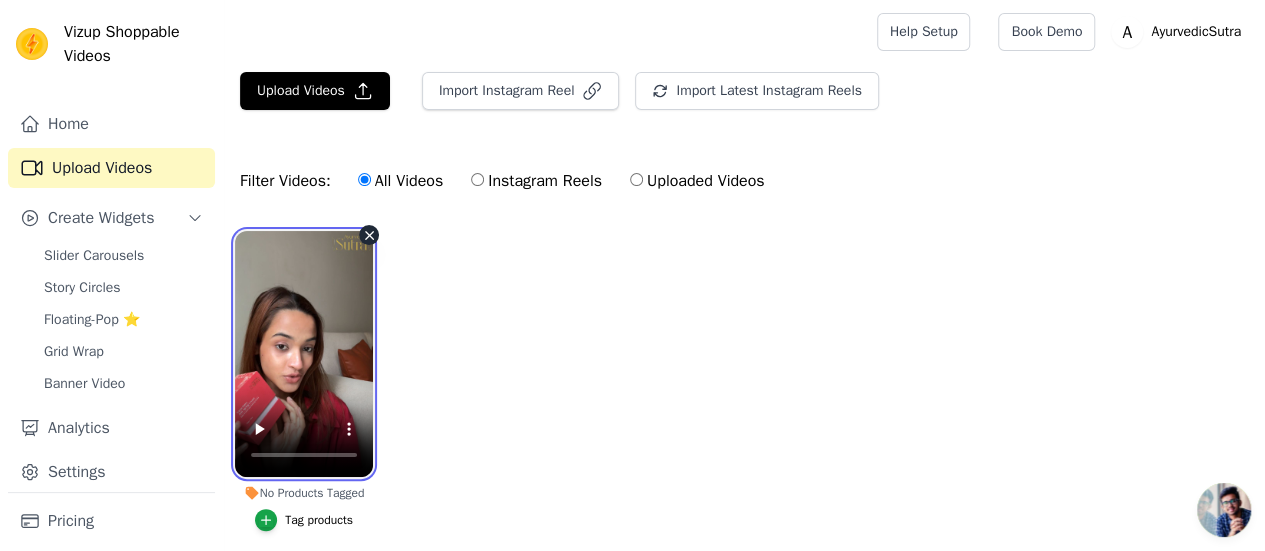 click at bounding box center (304, 354) 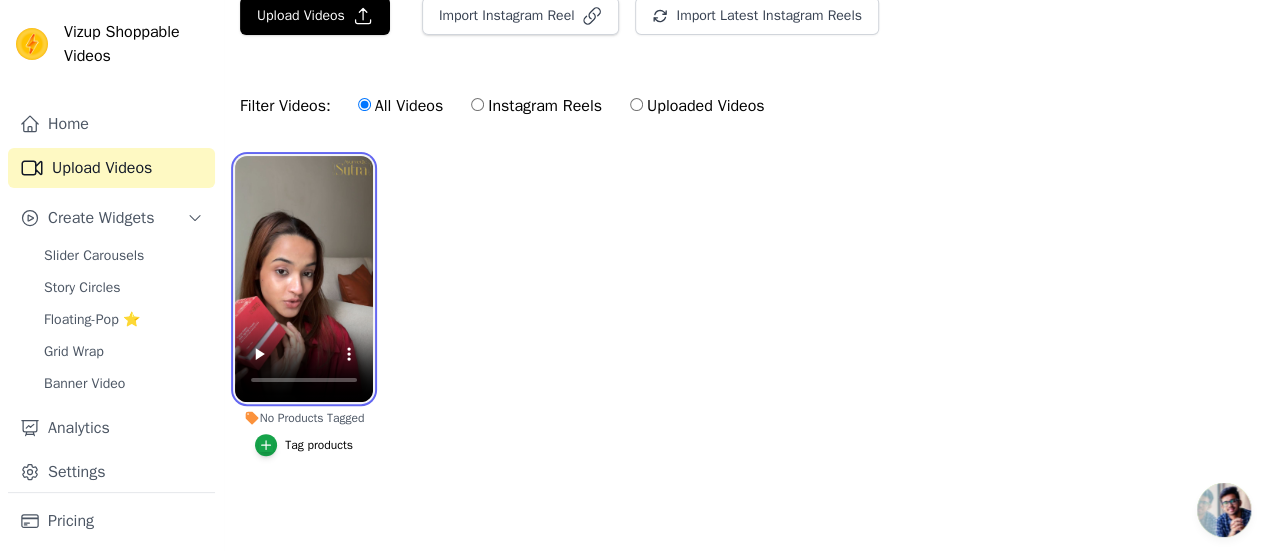 scroll, scrollTop: 0, scrollLeft: 0, axis: both 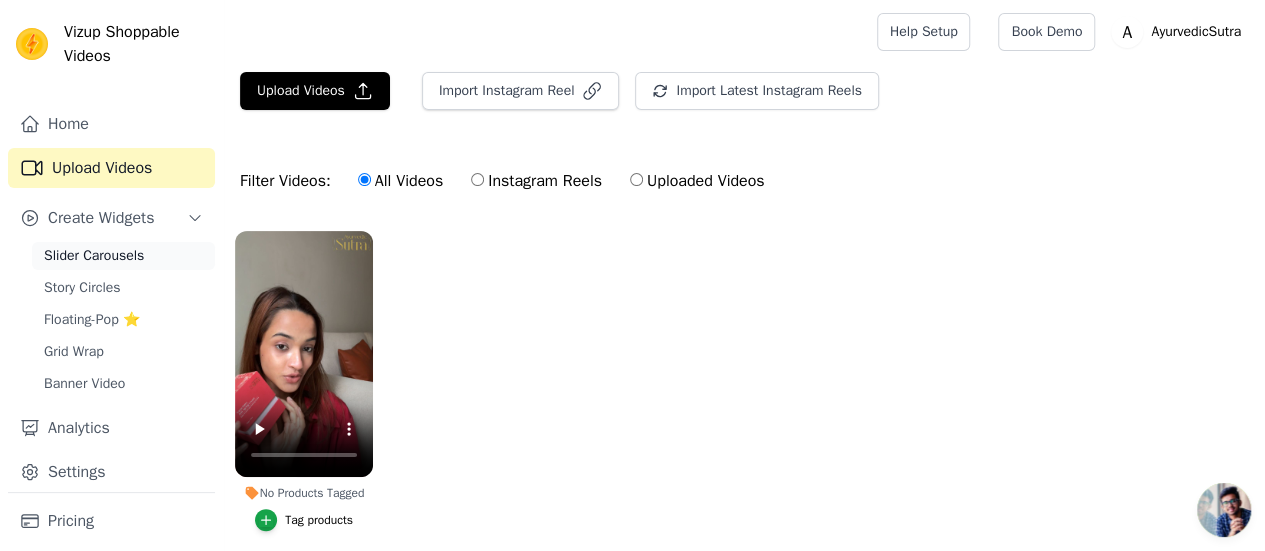 click on "Slider Carousels" at bounding box center (94, 256) 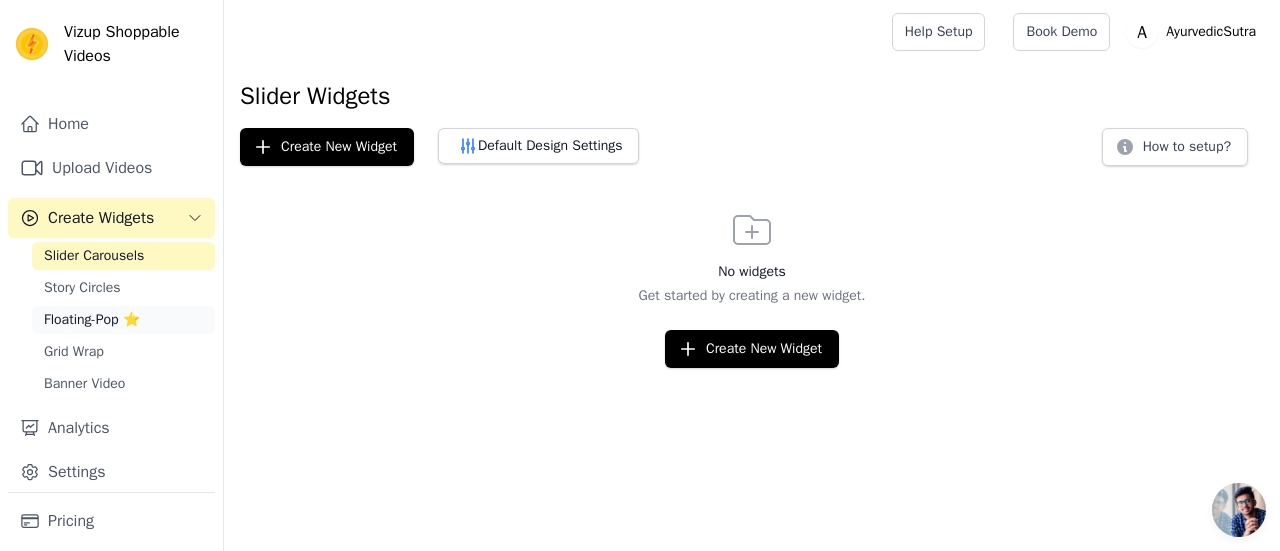 click on "Floating-Pop ⭐" at bounding box center [92, 320] 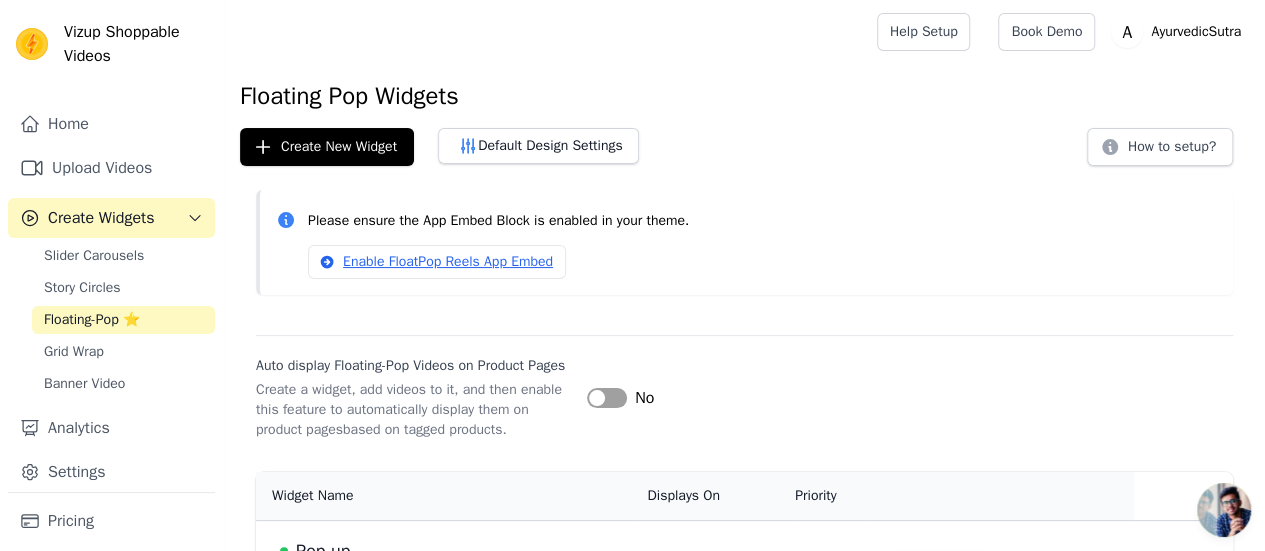 scroll, scrollTop: 87, scrollLeft: 0, axis: vertical 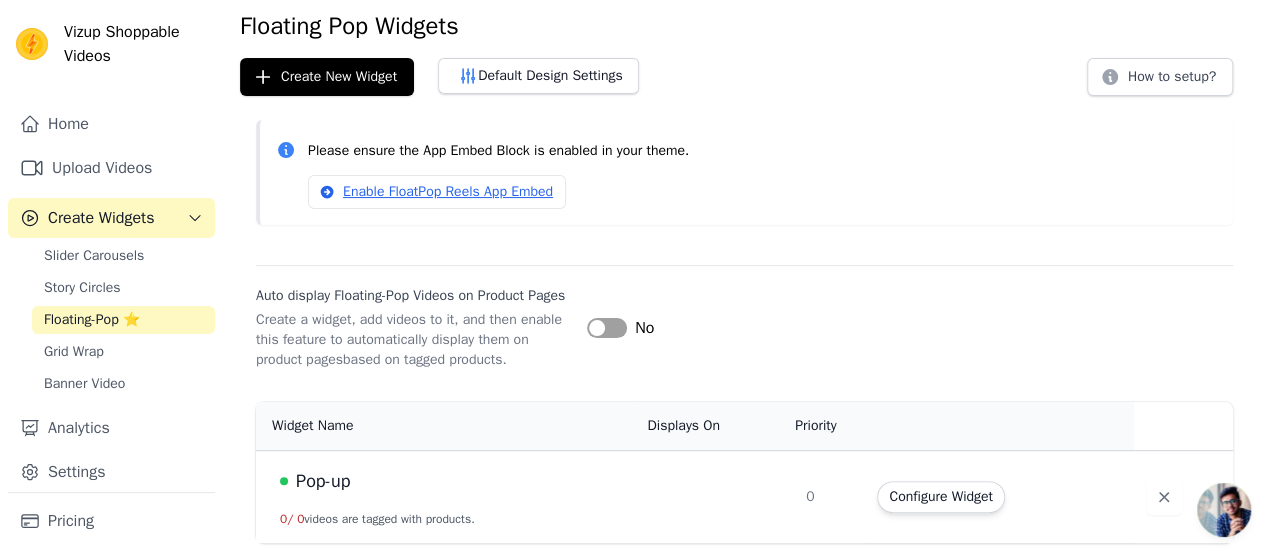 click on "No" at bounding box center (620, 328) 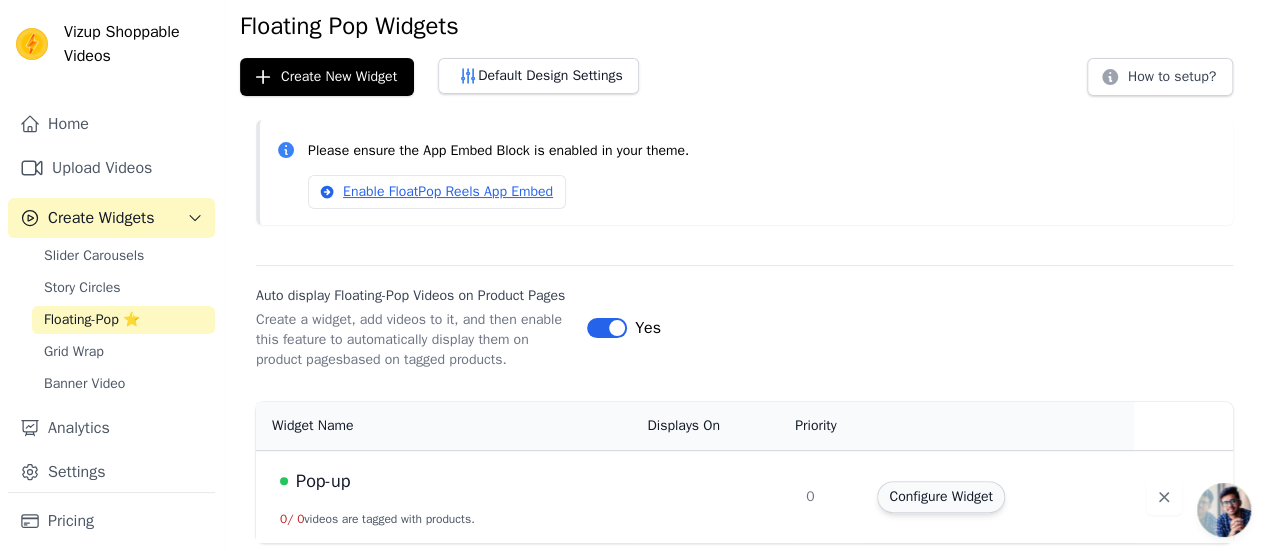 click on "Configure Widget" at bounding box center (940, 497) 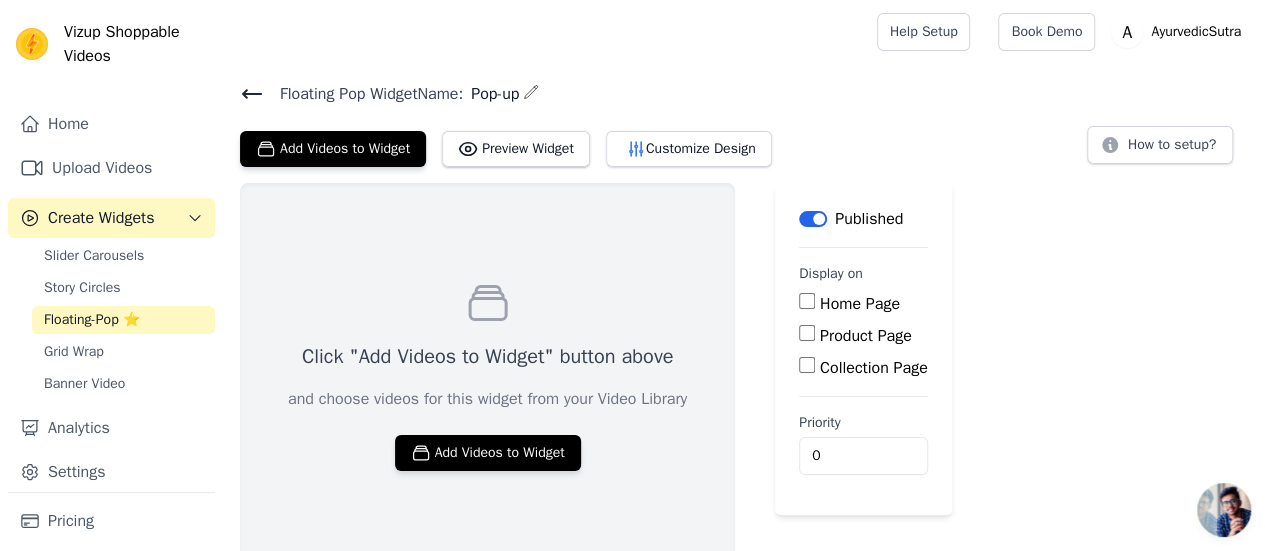 scroll, scrollTop: 14, scrollLeft: 0, axis: vertical 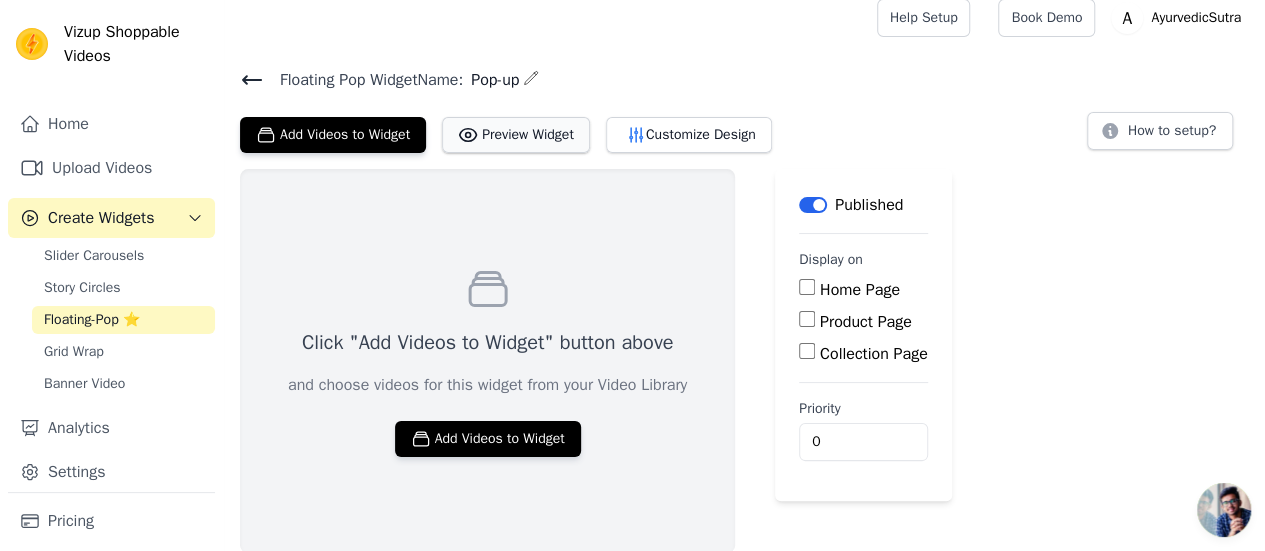 click on "Preview Widget" at bounding box center (516, 135) 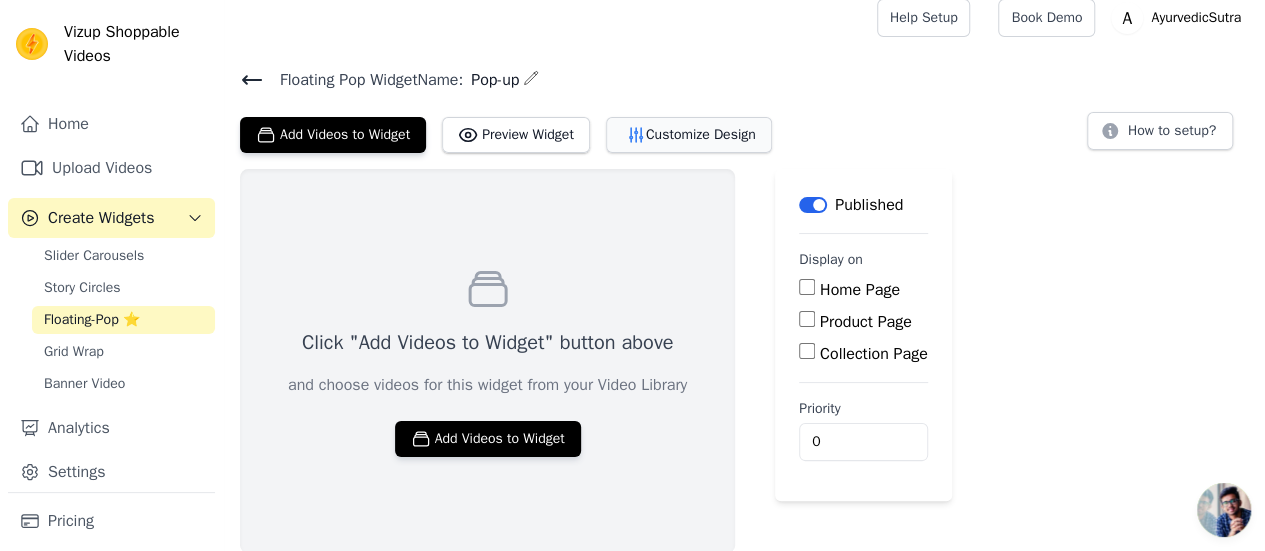 click on "Customize Design" at bounding box center [689, 135] 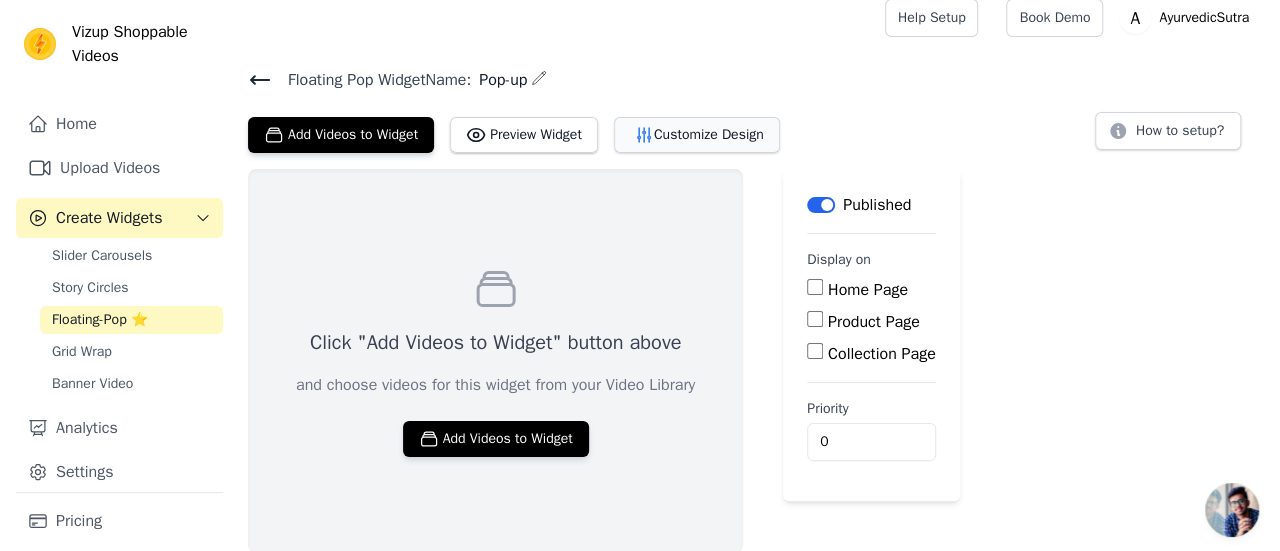 scroll, scrollTop: 0, scrollLeft: 0, axis: both 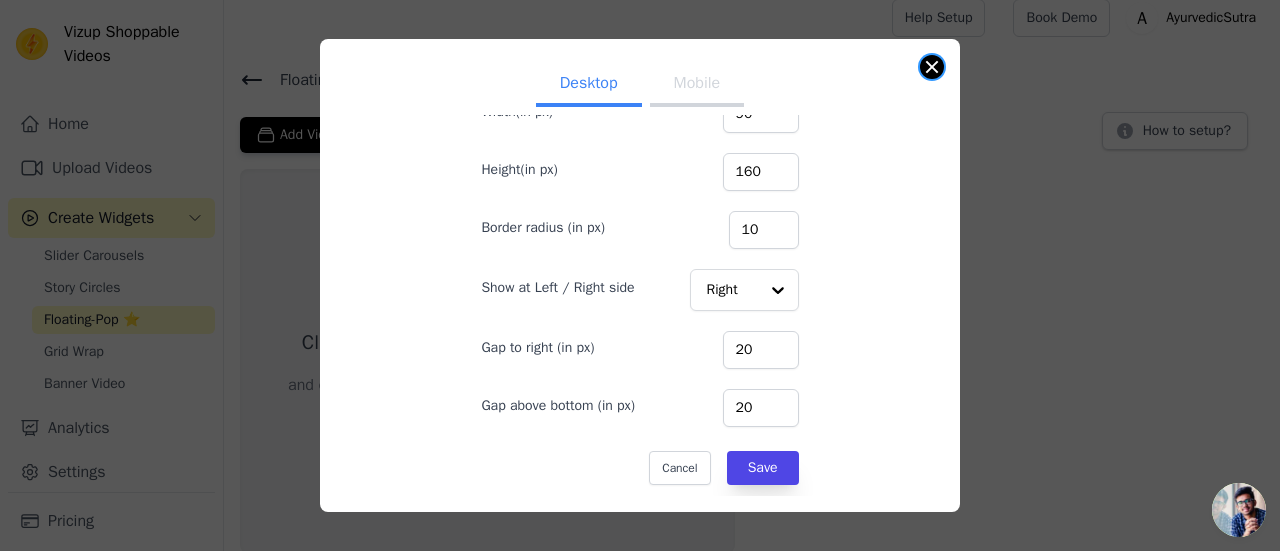 click at bounding box center [932, 67] 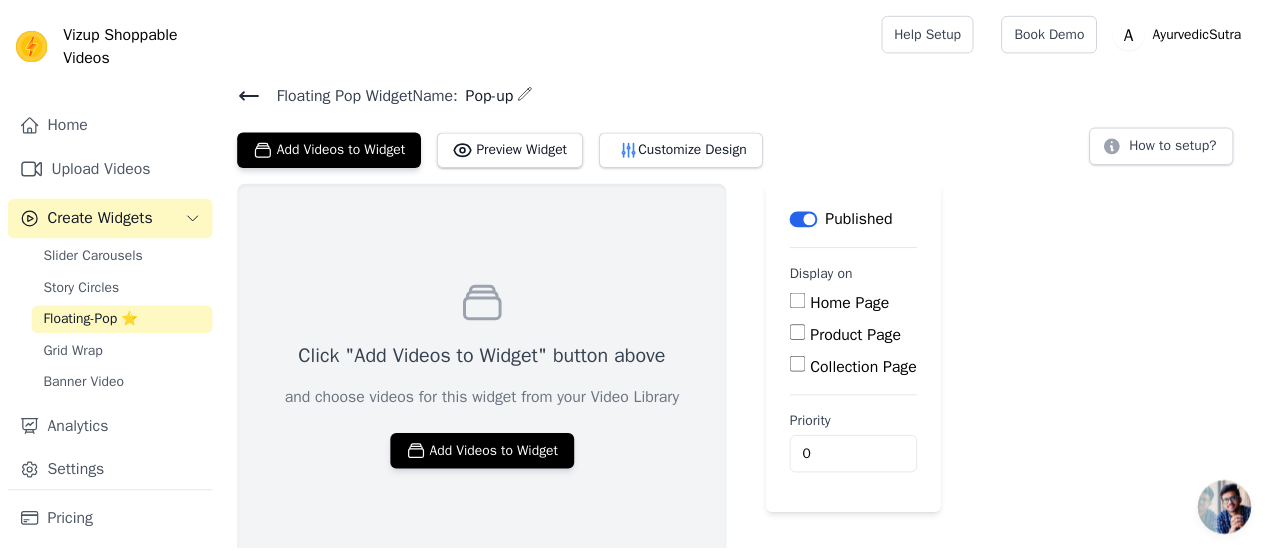 scroll, scrollTop: 14, scrollLeft: 0, axis: vertical 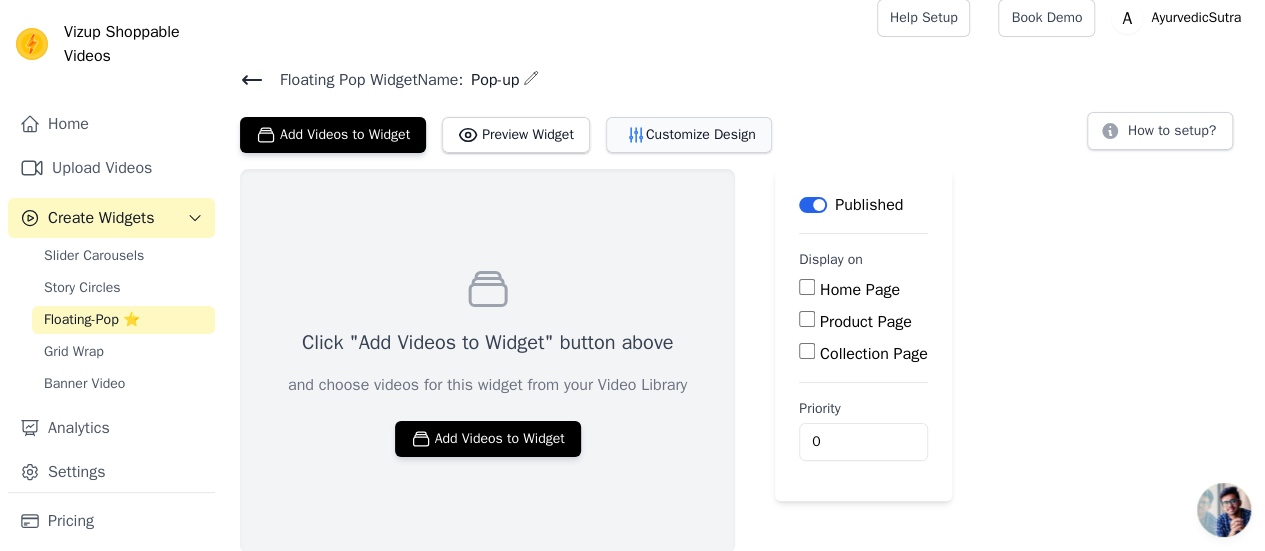 click on "Customize Design" at bounding box center [689, 135] 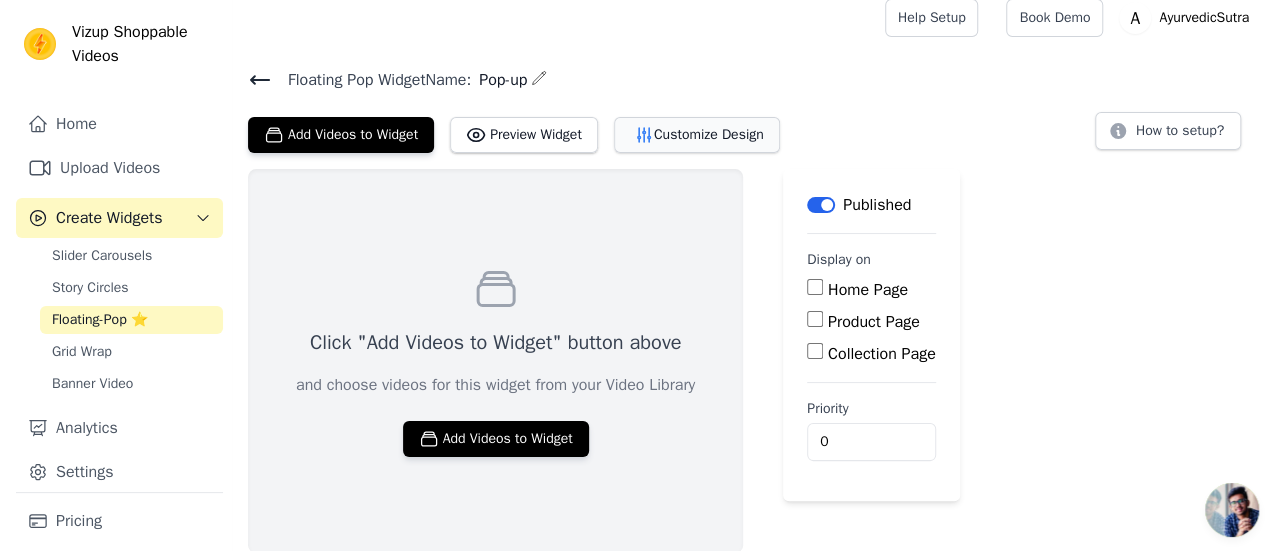 scroll, scrollTop: 0, scrollLeft: 0, axis: both 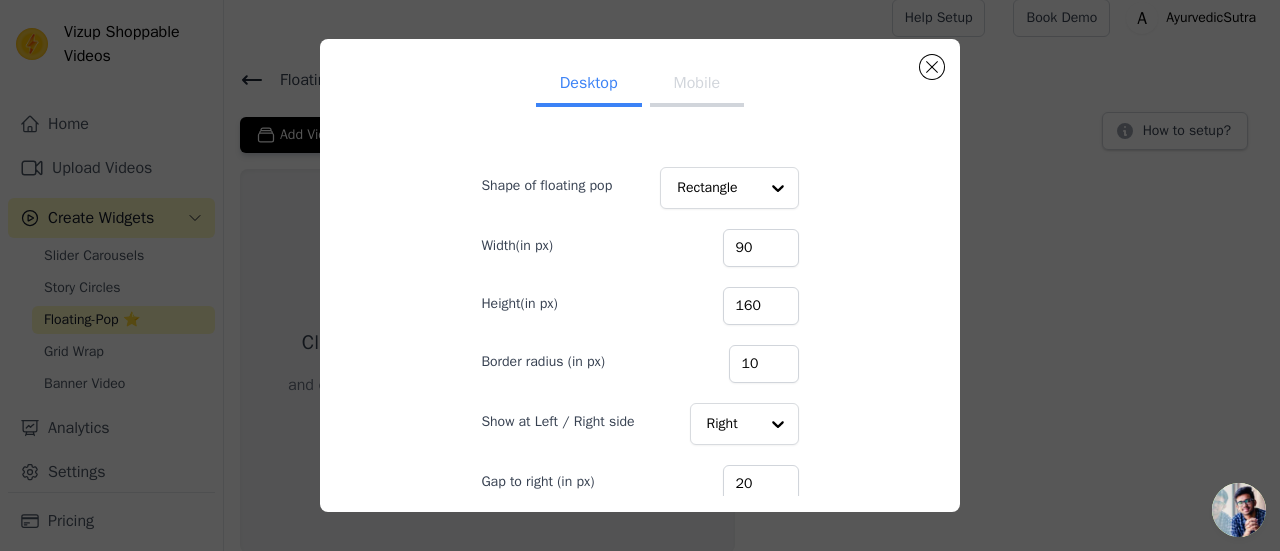 click on "Mobile" at bounding box center (697, 85) 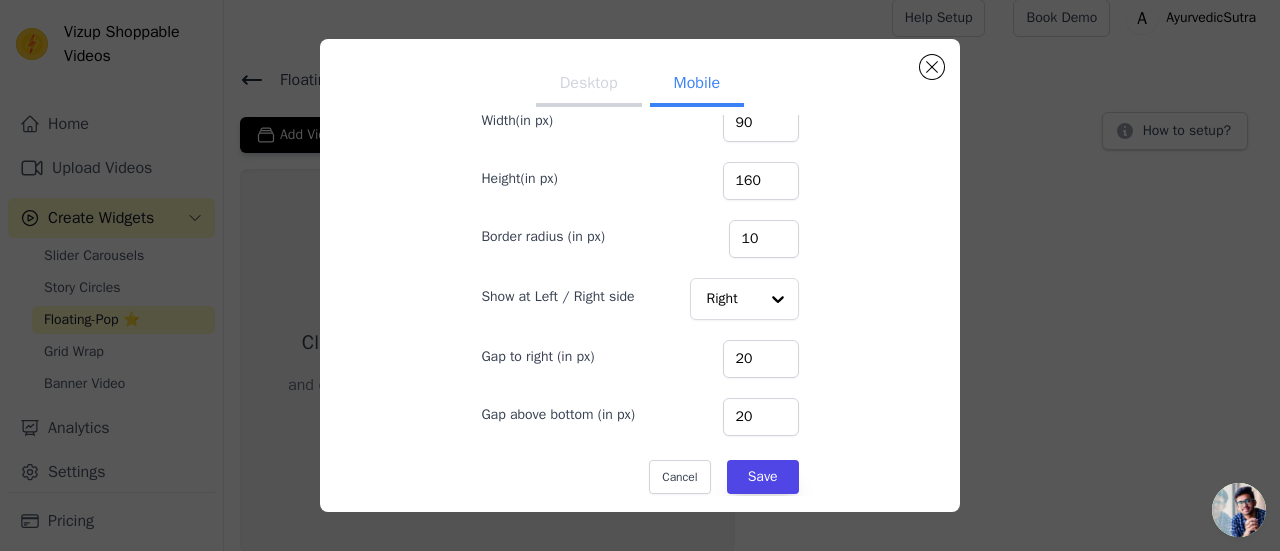 scroll, scrollTop: 134, scrollLeft: 0, axis: vertical 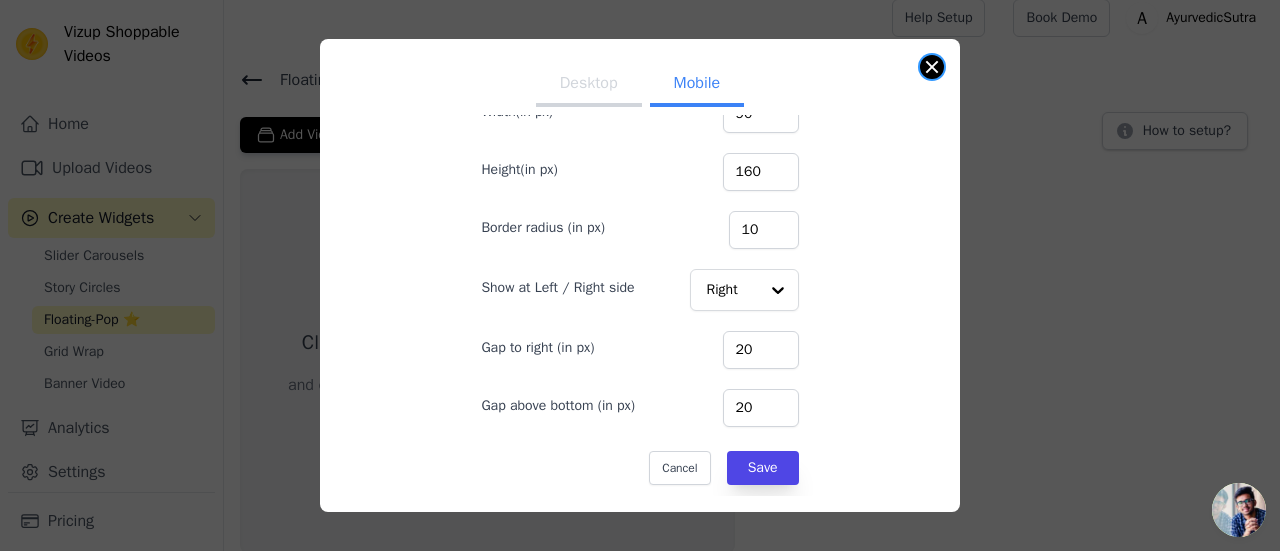 click at bounding box center (932, 67) 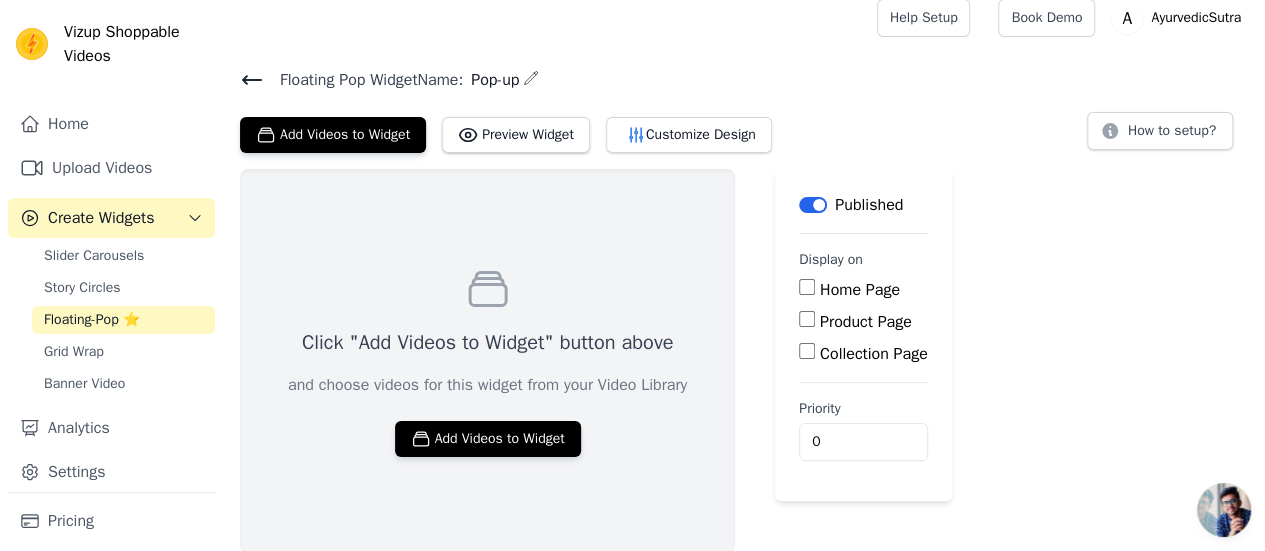 scroll, scrollTop: 0, scrollLeft: 0, axis: both 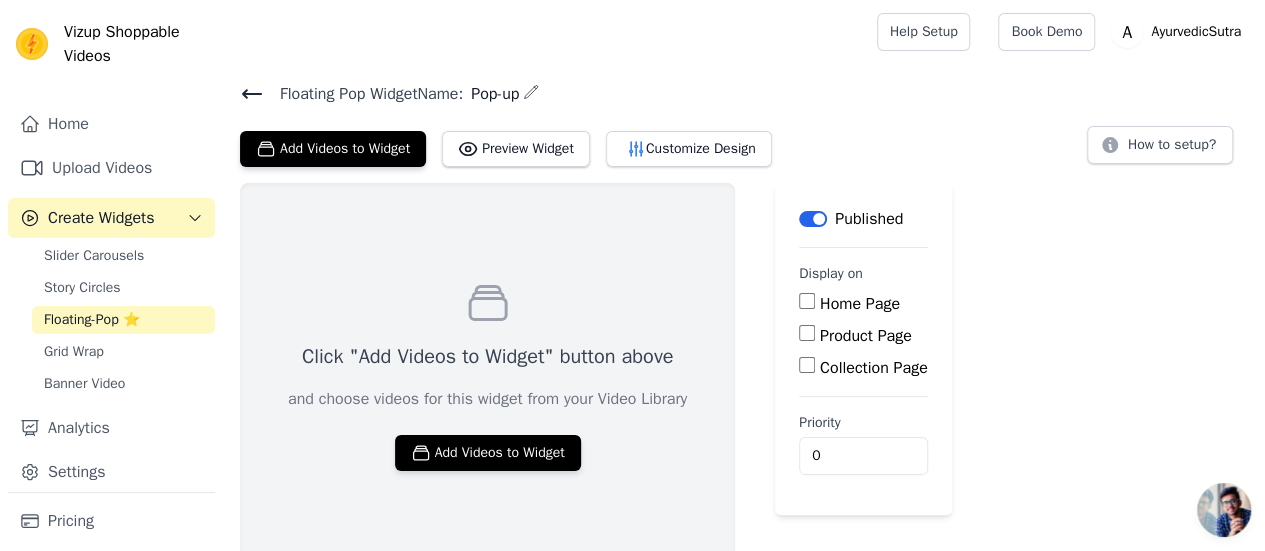 click 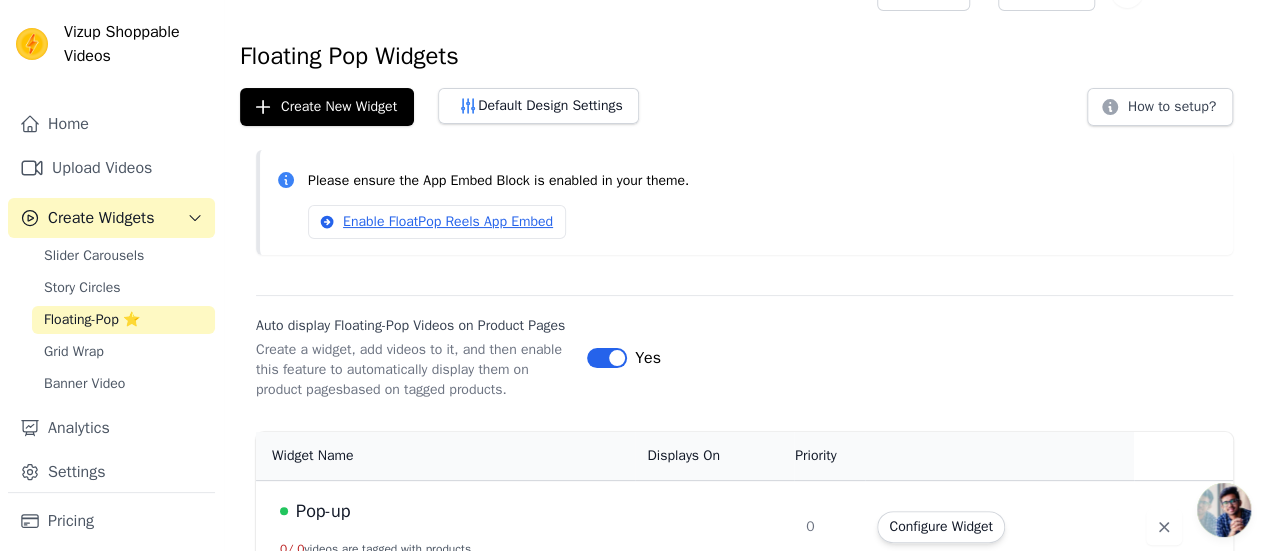 scroll, scrollTop: 52, scrollLeft: 0, axis: vertical 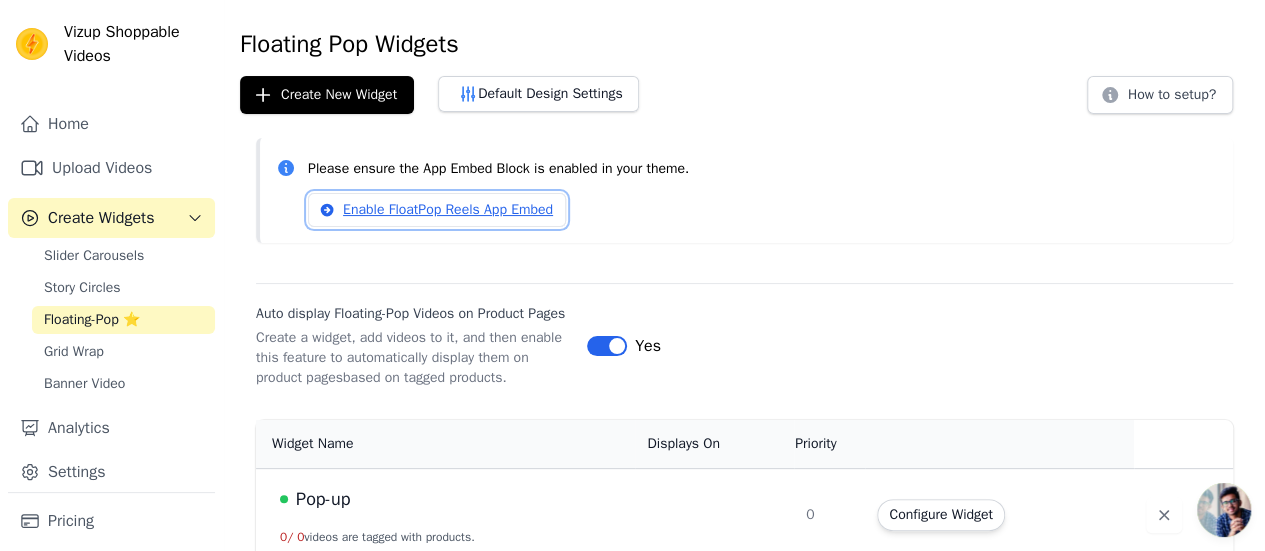 click on "Enable FloatPop Reels App Embed" at bounding box center [437, 210] 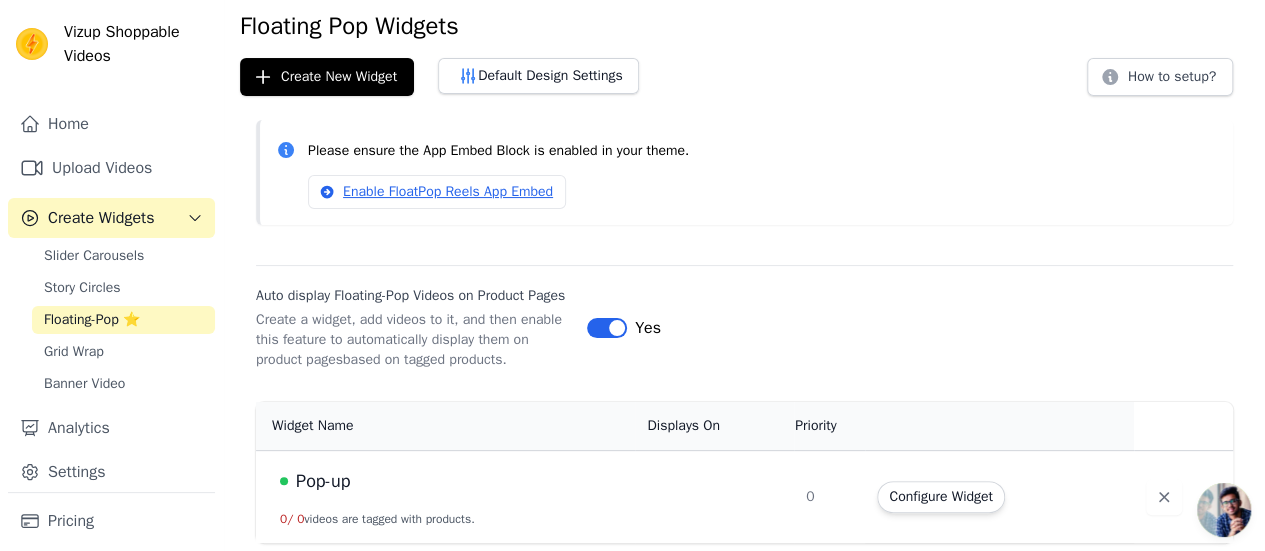 click on "Pop-up" at bounding box center [323, 481] 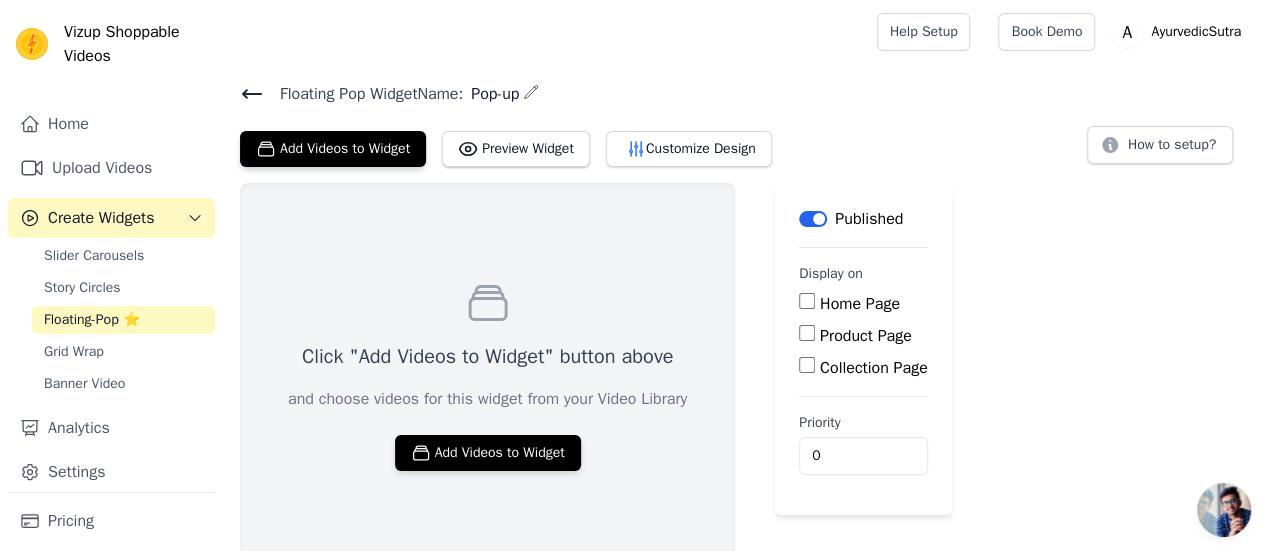 click on "Product Page" at bounding box center [863, 336] 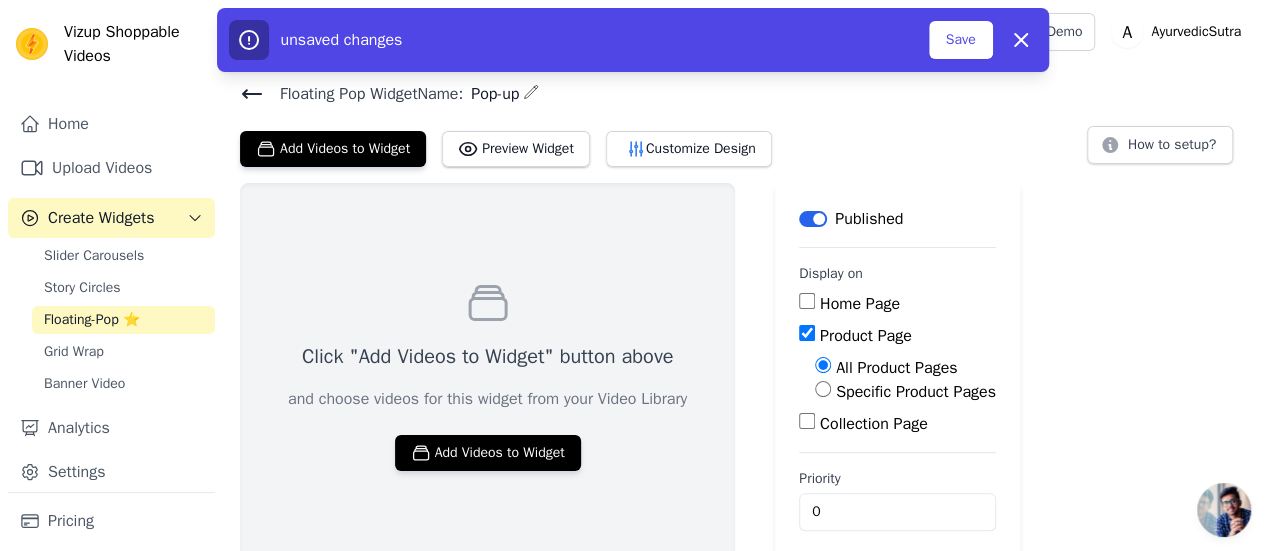 click on "Specific Product Pages" at bounding box center [823, 389] 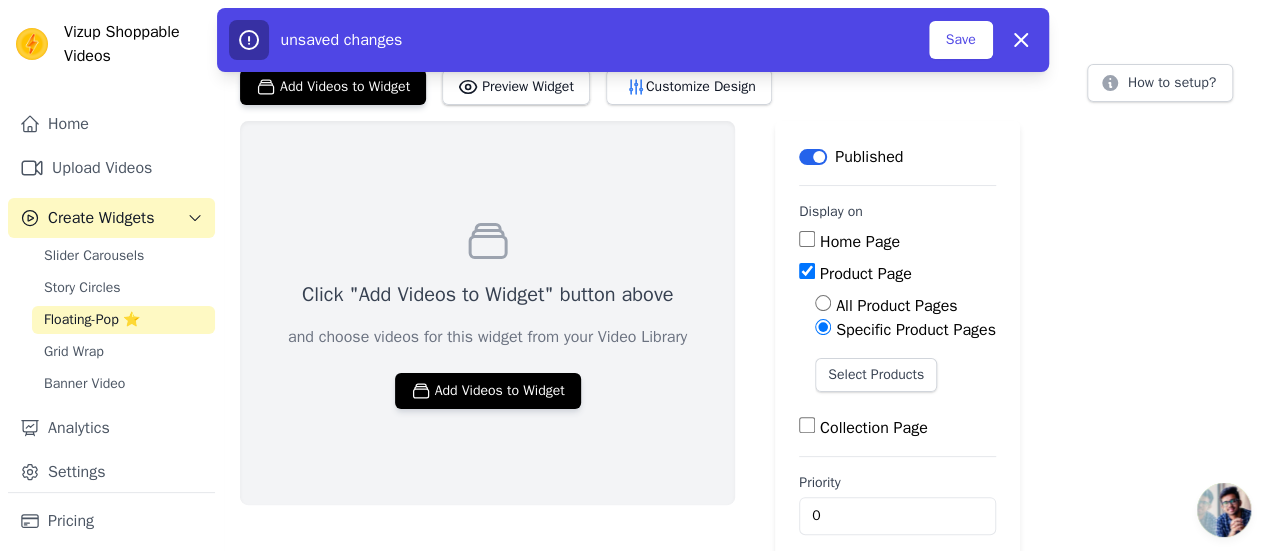 scroll, scrollTop: 82, scrollLeft: 0, axis: vertical 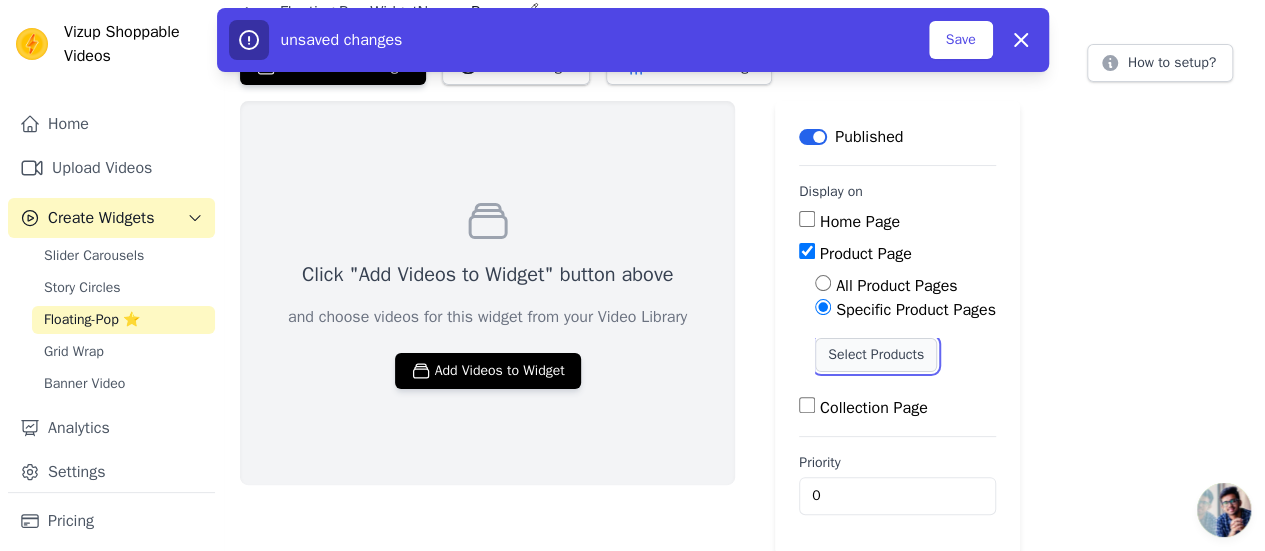 click on "Select Products" at bounding box center [876, 355] 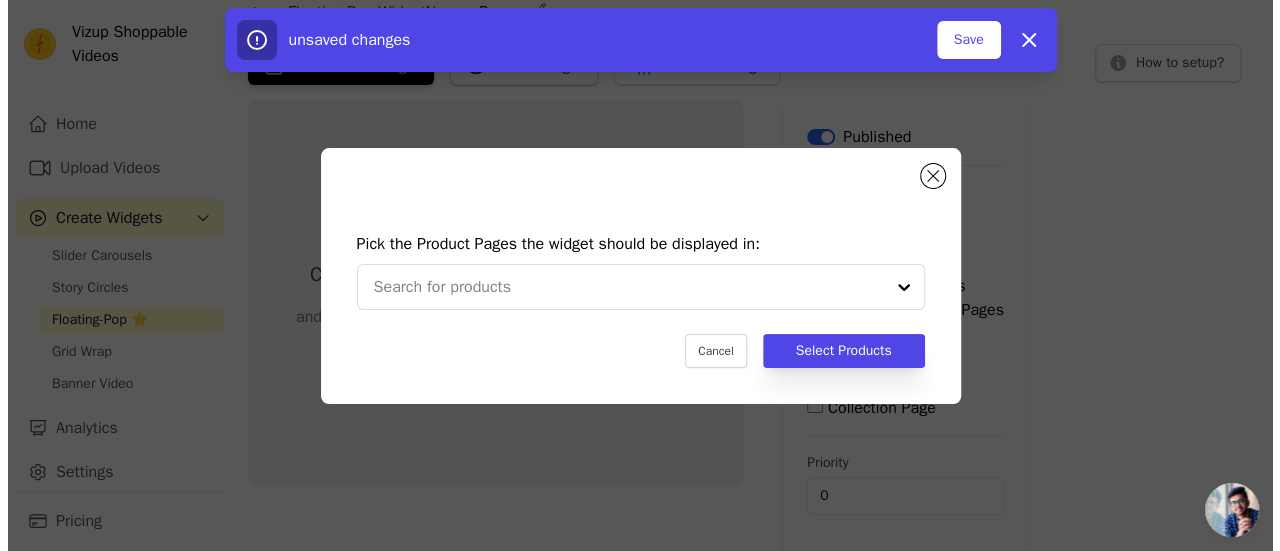 scroll, scrollTop: 0, scrollLeft: 0, axis: both 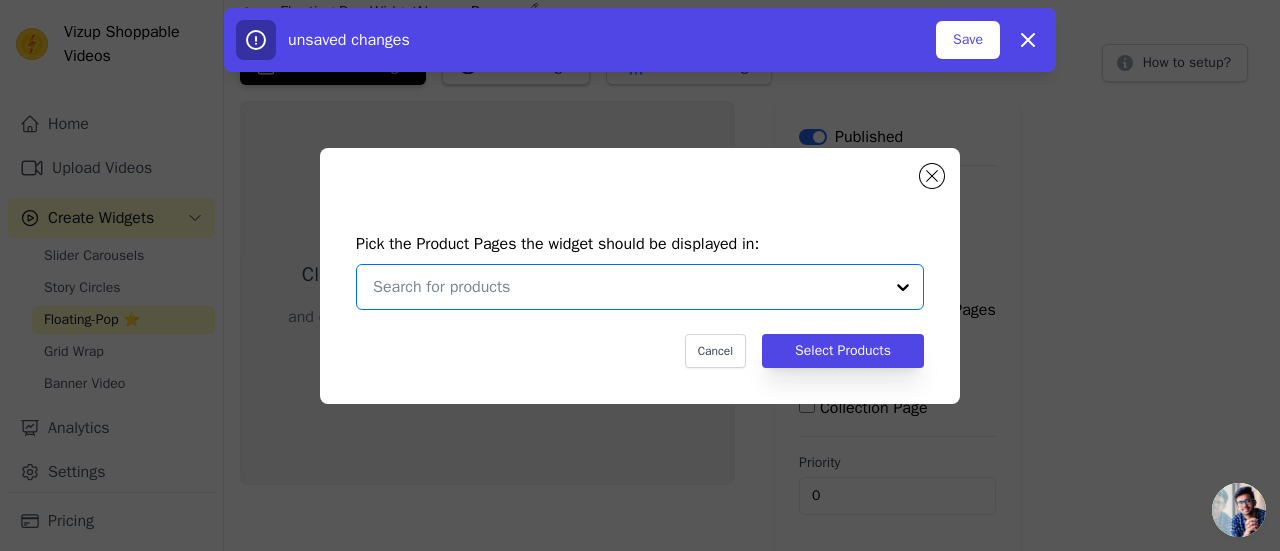 click at bounding box center [628, 287] 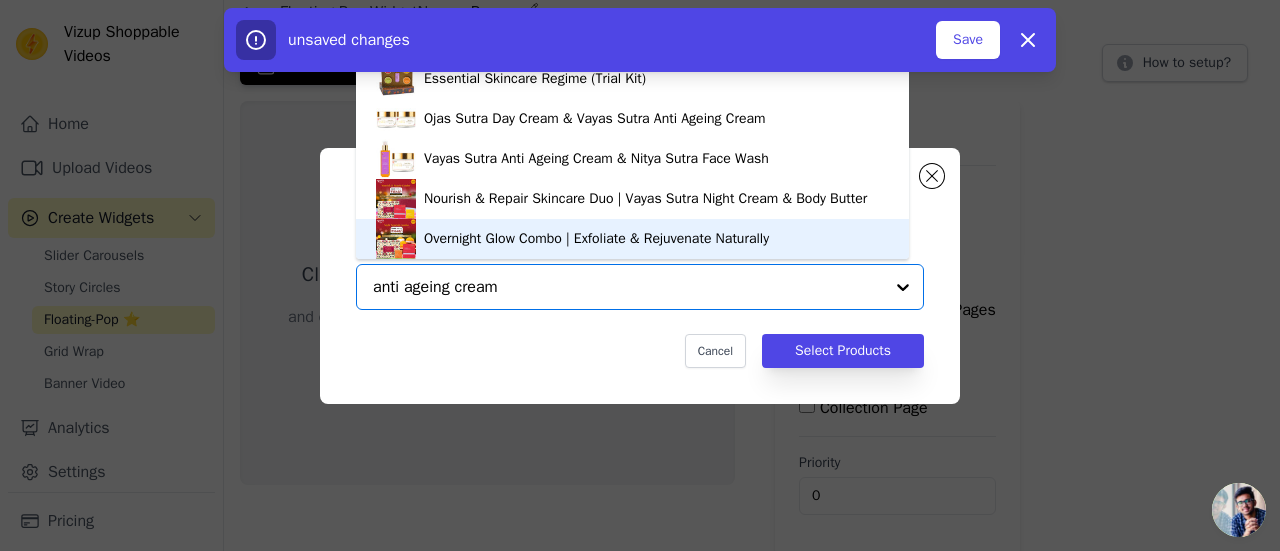 drag, startPoint x: 403, startPoint y: 295, endPoint x: 363, endPoint y: 303, distance: 40.792156 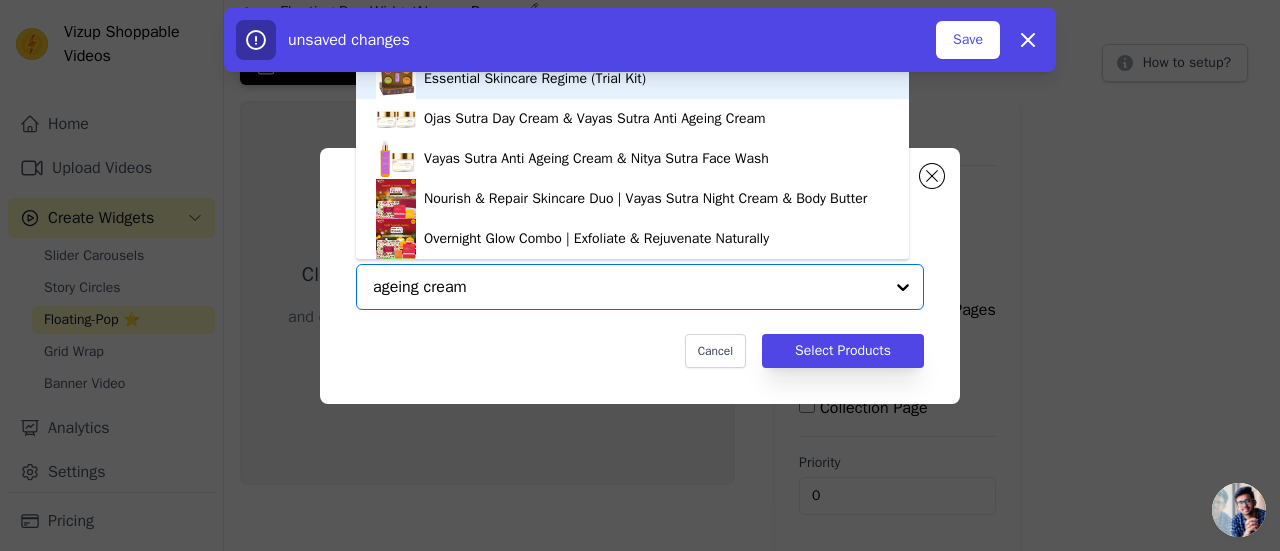 type on "ageing cream" 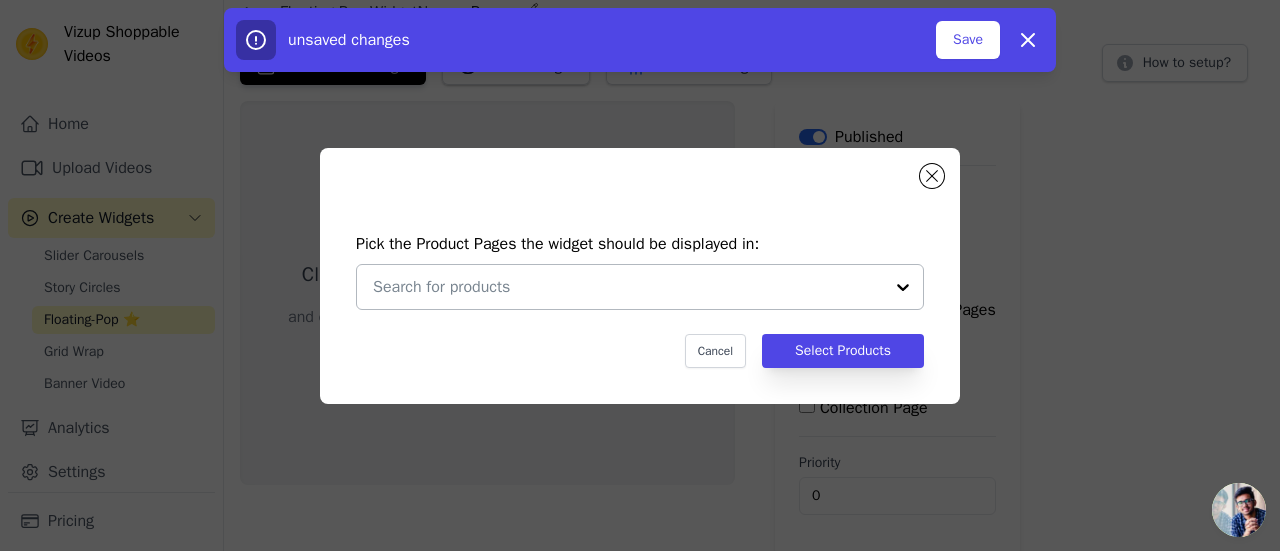 click at bounding box center [628, 287] 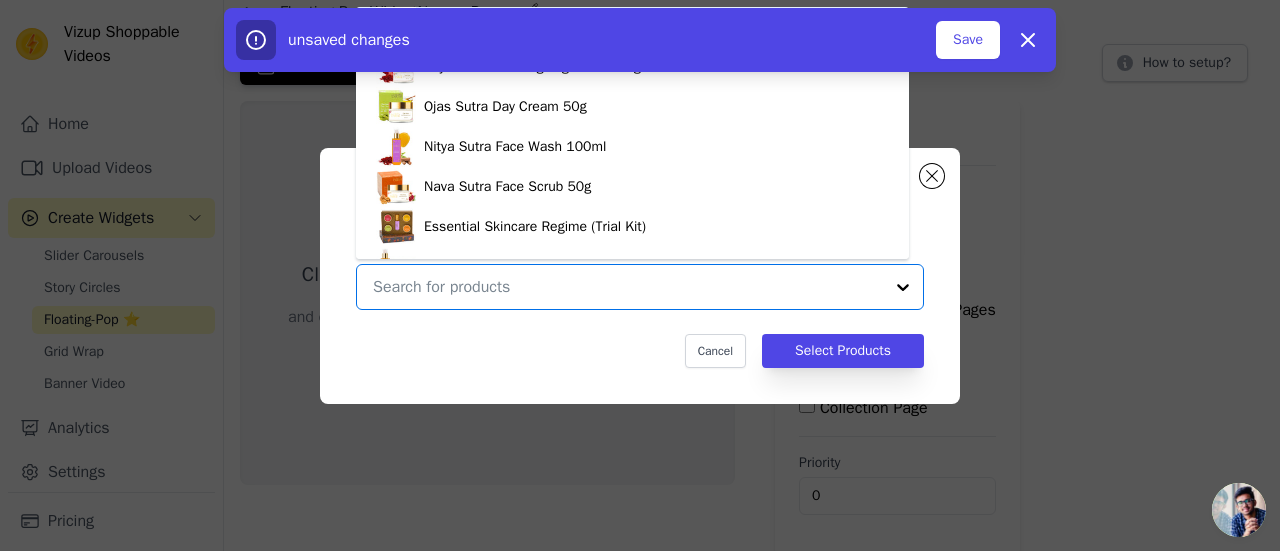paste on "Vayas Sutra Anti Ageing Cream 50g" 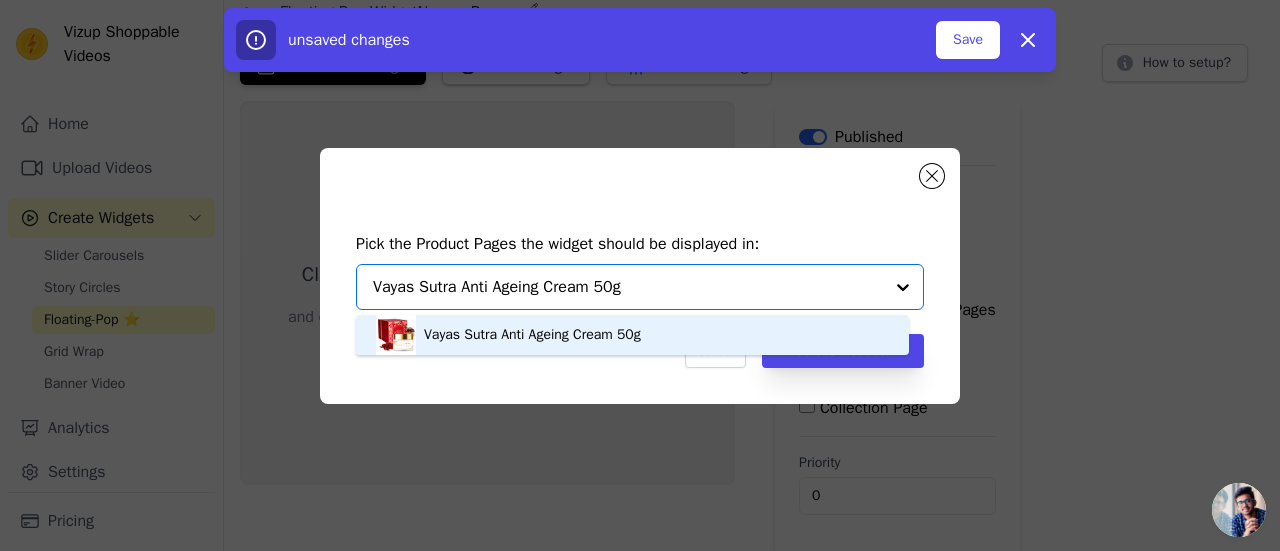 click on "Vayas Sutra Anti Ageing Cream 50g" at bounding box center (532, 335) 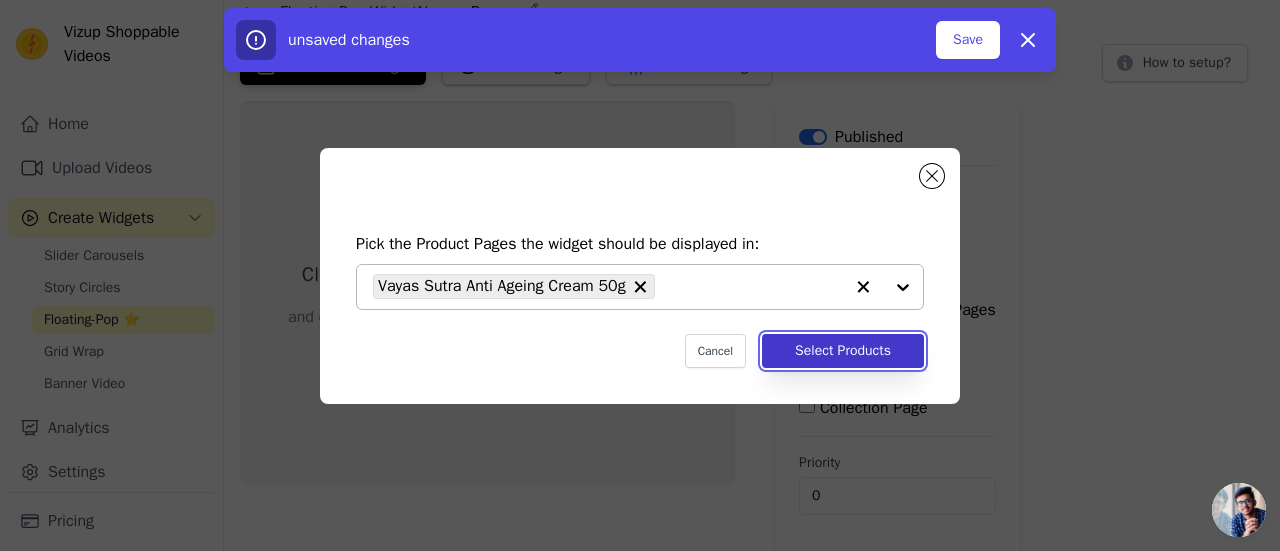 click on "Select Products" at bounding box center [843, 351] 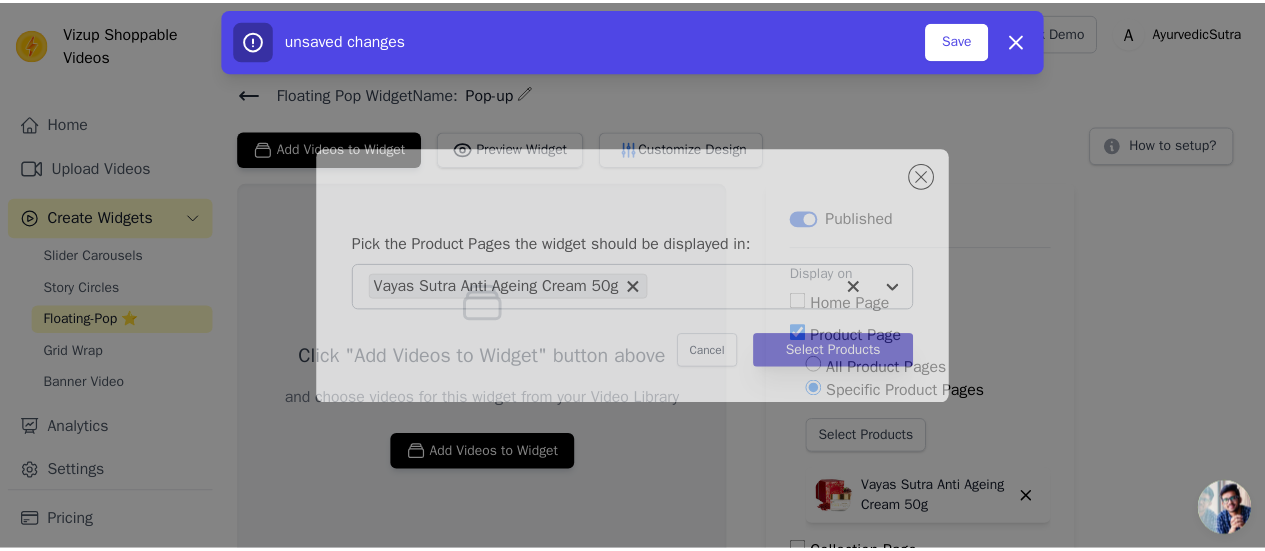scroll, scrollTop: 82, scrollLeft: 0, axis: vertical 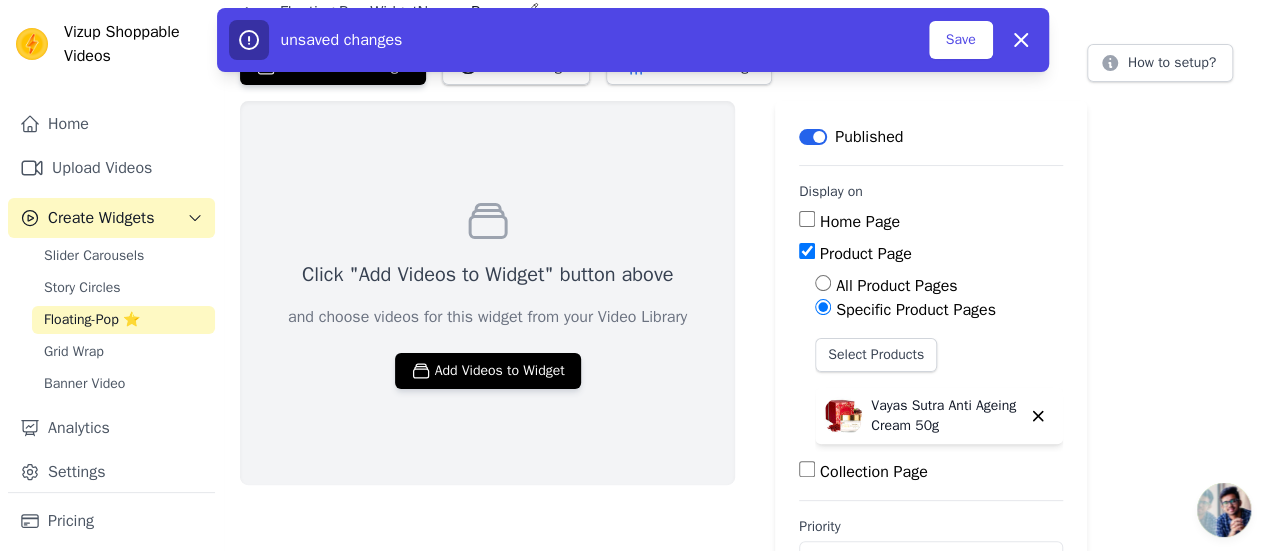 click on "Click "Add Videos to Widget" button above   and choose videos for this widget from your Video Library
Add Videos to Widget   Label     Published     Display on     Home Page     Product Page     All Product Pages     Specific Product Pages     Select Products       Vayas Sutra Anti Ageing Cream 50g         Collection Page       Priority   0     unsaved changes   Save   Dismiss" at bounding box center (744, 360) 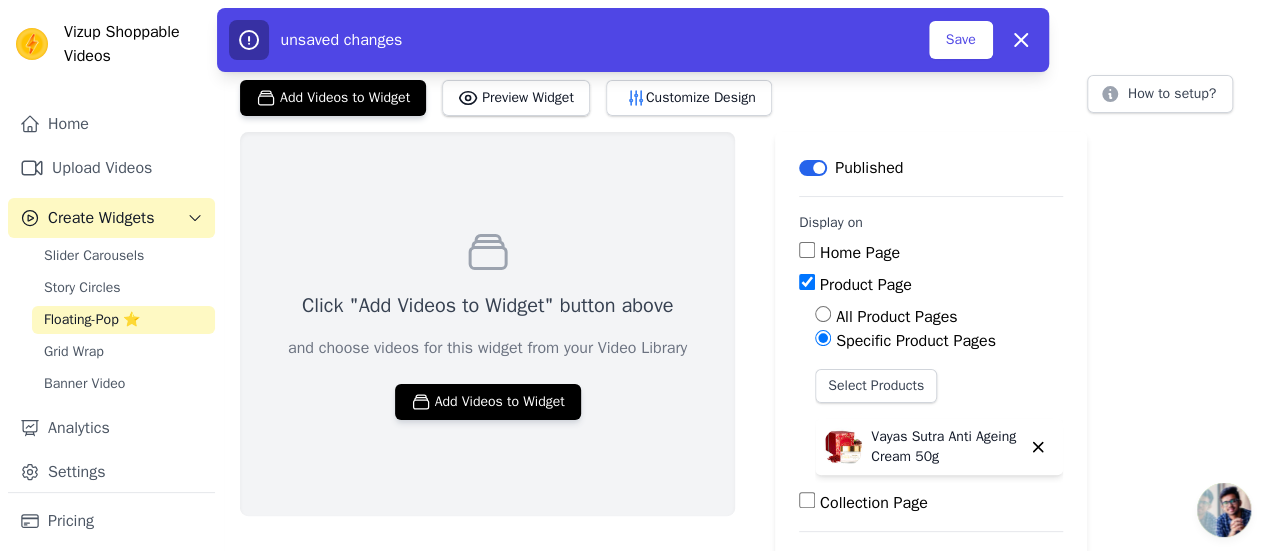 scroll, scrollTop: 0, scrollLeft: 0, axis: both 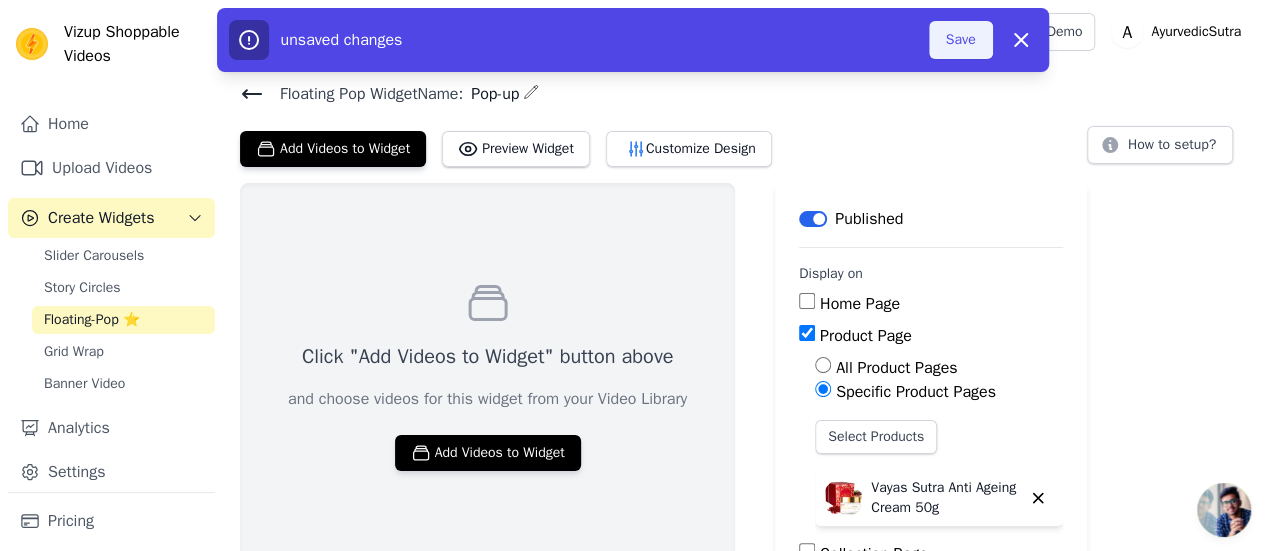 click on "Save" at bounding box center [961, 40] 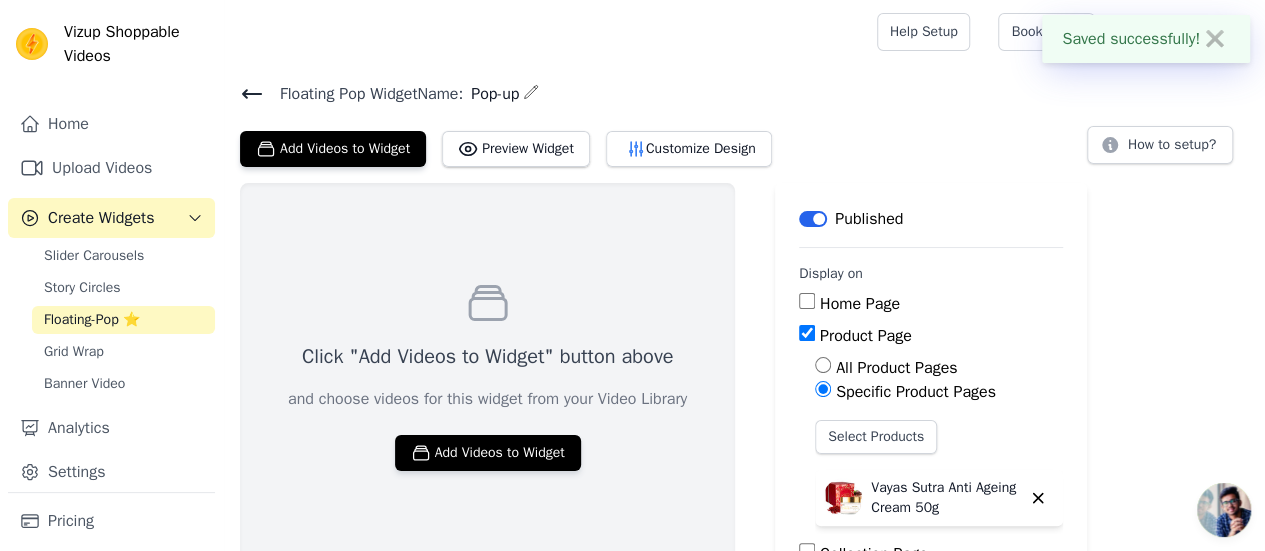 scroll, scrollTop: 146, scrollLeft: 0, axis: vertical 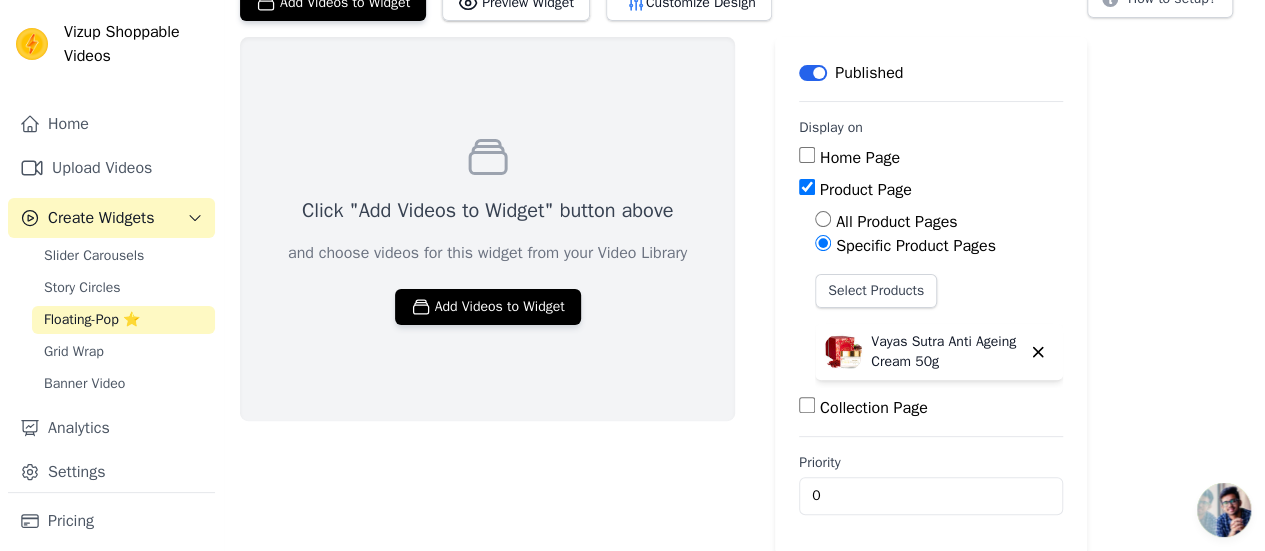 click on "Floating-Pop ⭐" at bounding box center [92, 320] 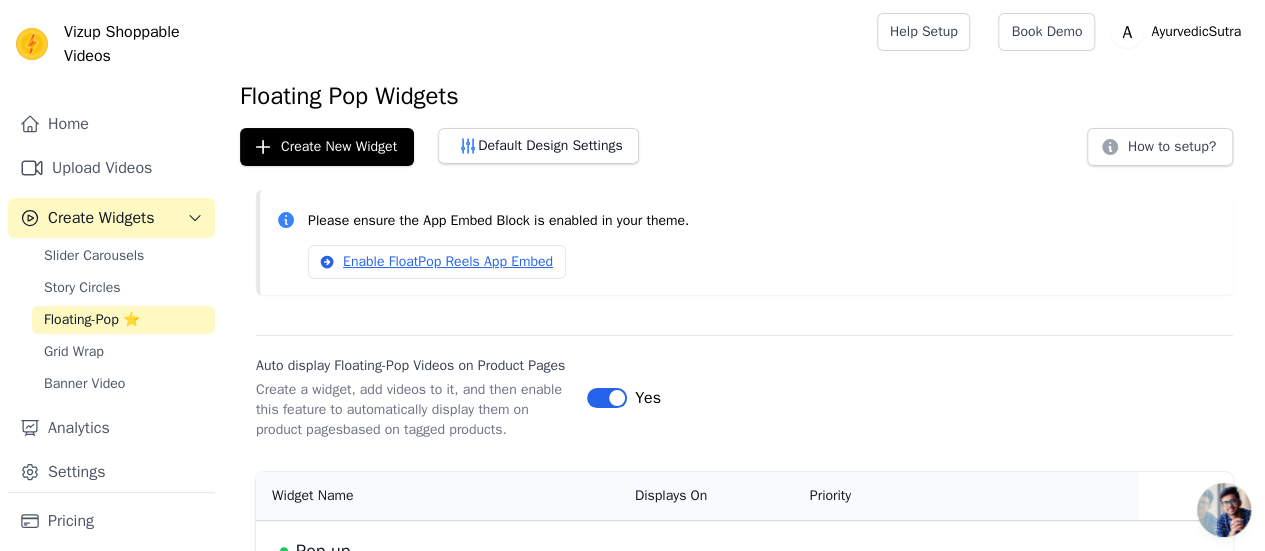 scroll, scrollTop: 87, scrollLeft: 0, axis: vertical 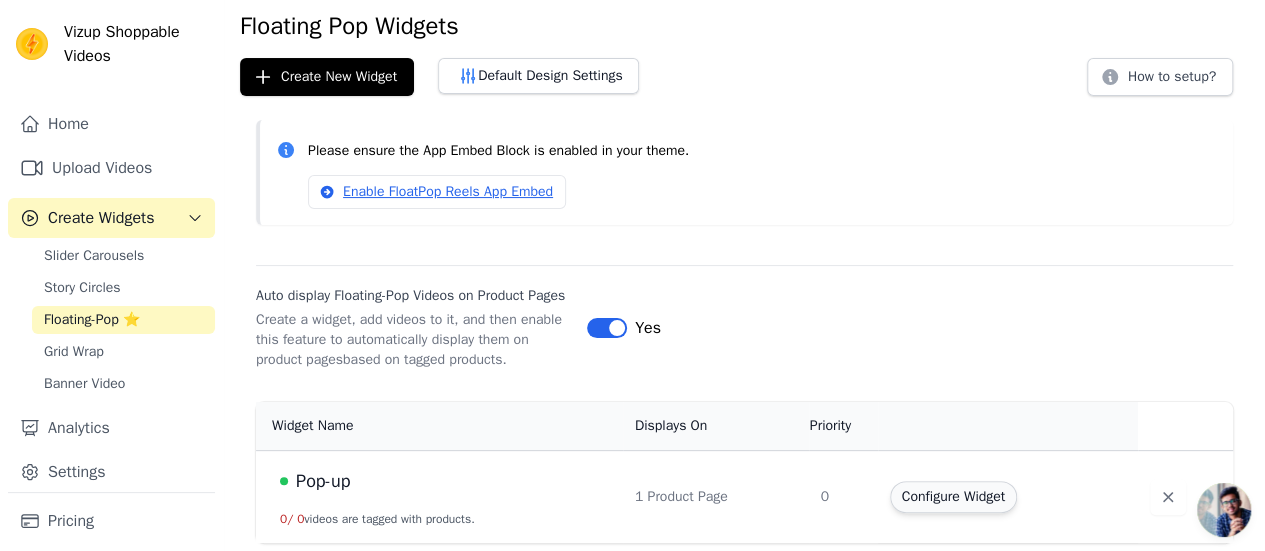 click on "Configure Widget" at bounding box center (953, 497) 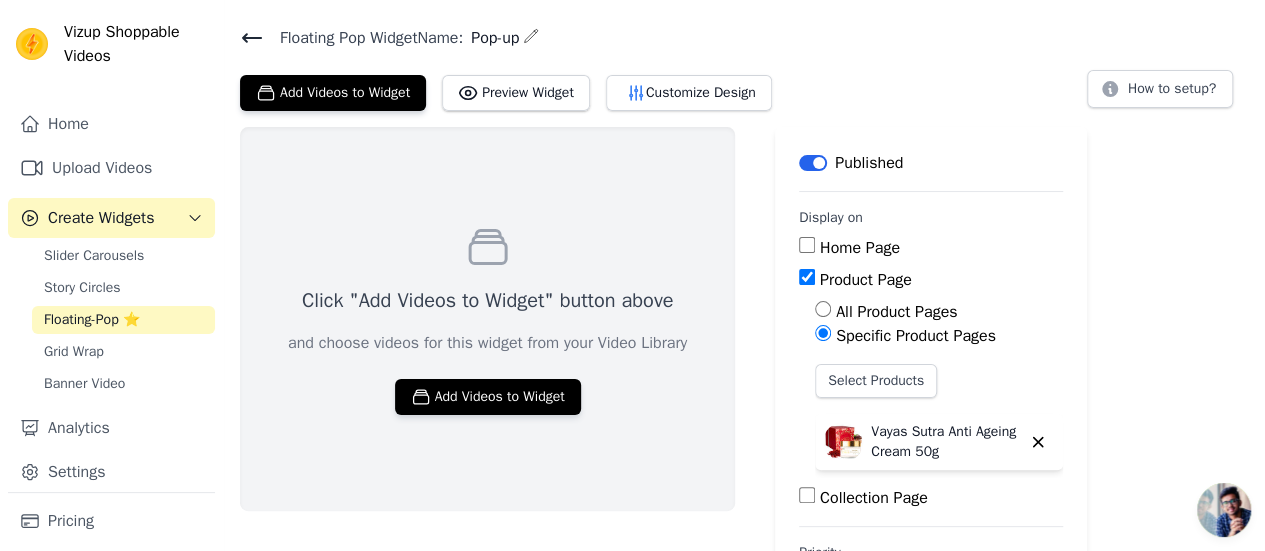 scroll, scrollTop: 0, scrollLeft: 0, axis: both 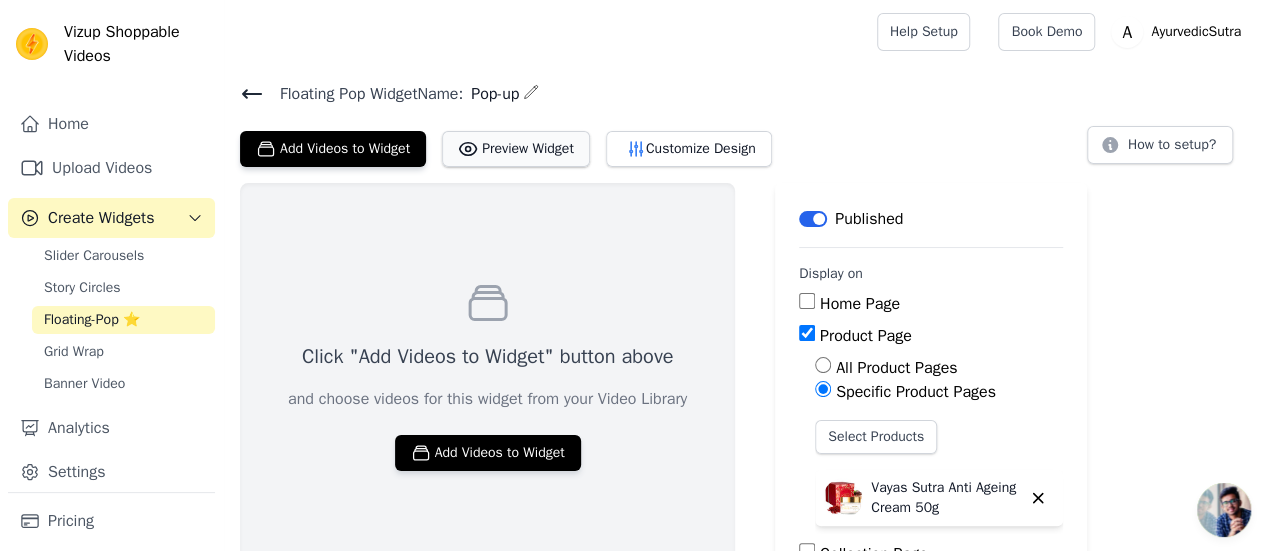 click on "Preview Widget" at bounding box center [516, 149] 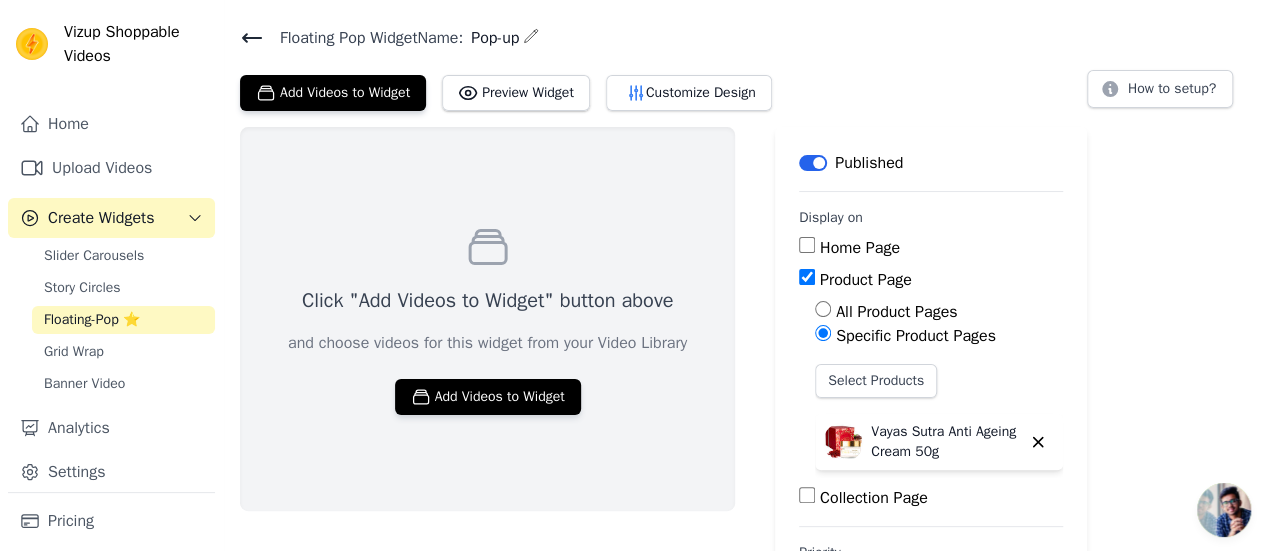 scroll, scrollTop: 146, scrollLeft: 0, axis: vertical 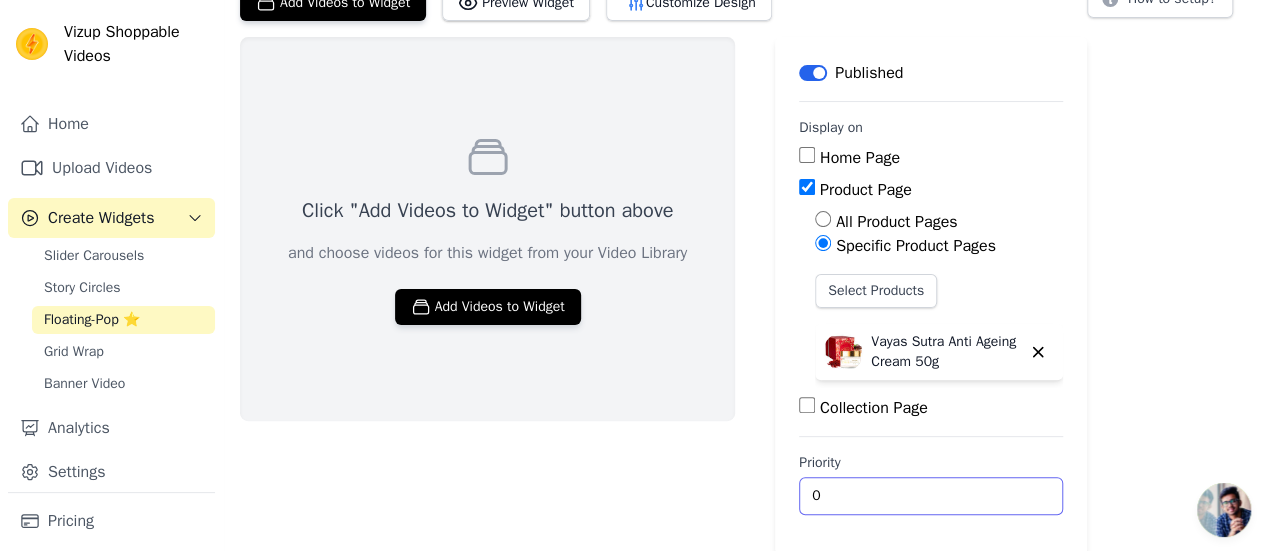 click on "0" at bounding box center (931, 496) 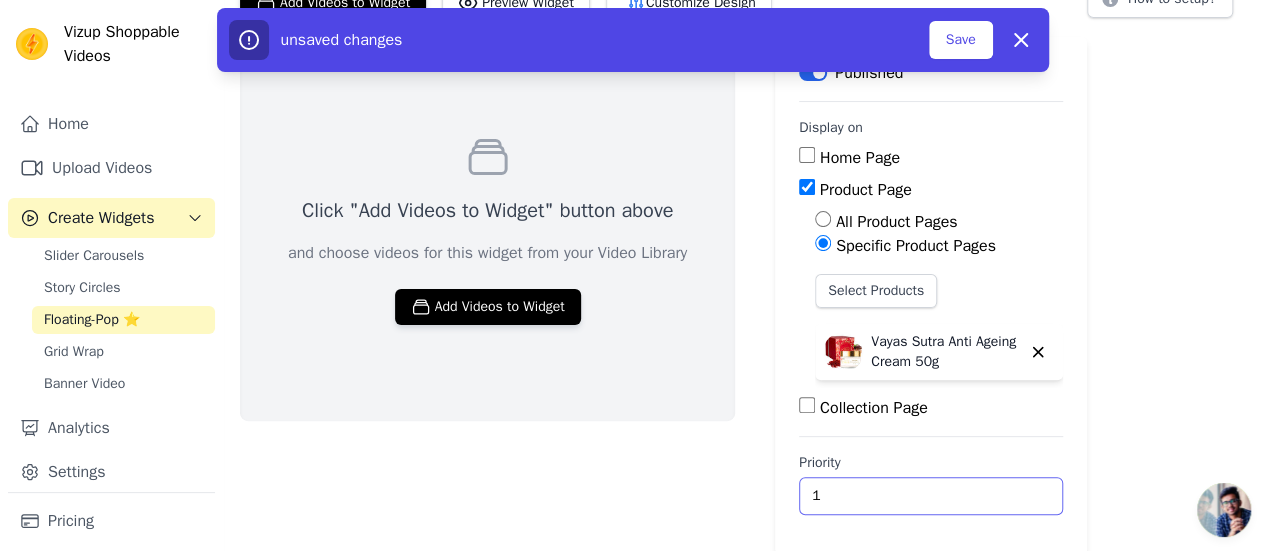 type on "1" 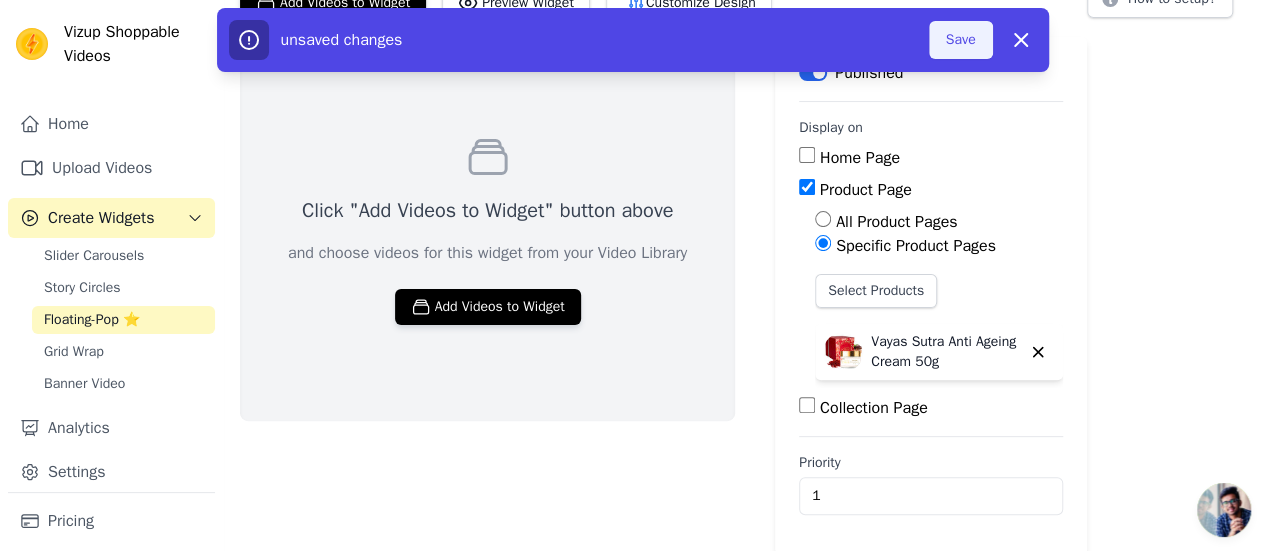 click on "Save" at bounding box center [961, 40] 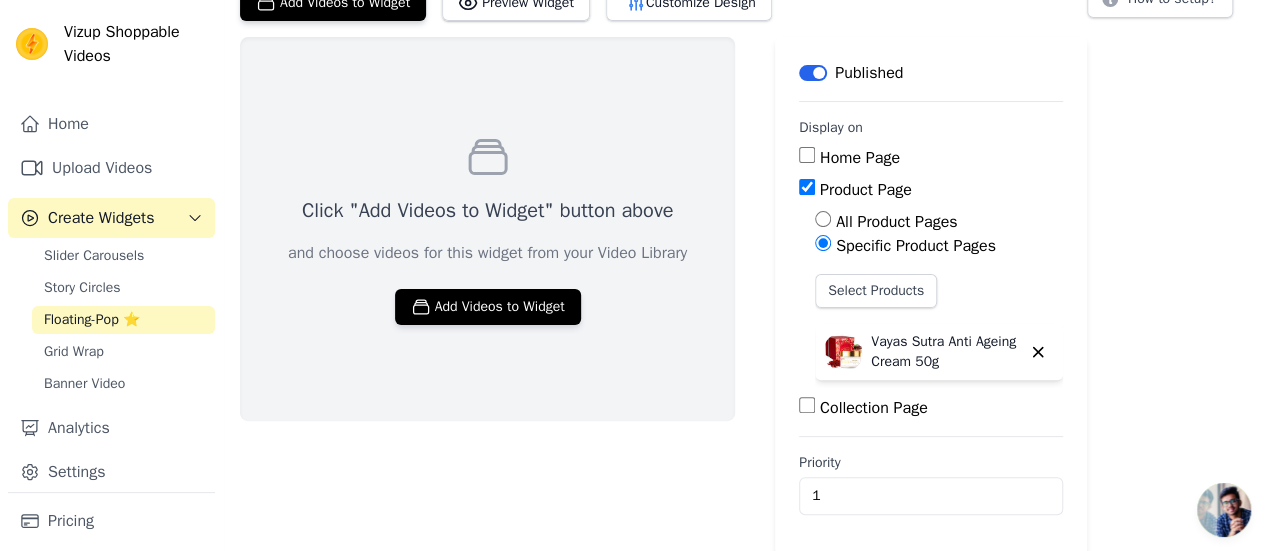 scroll, scrollTop: 0, scrollLeft: 0, axis: both 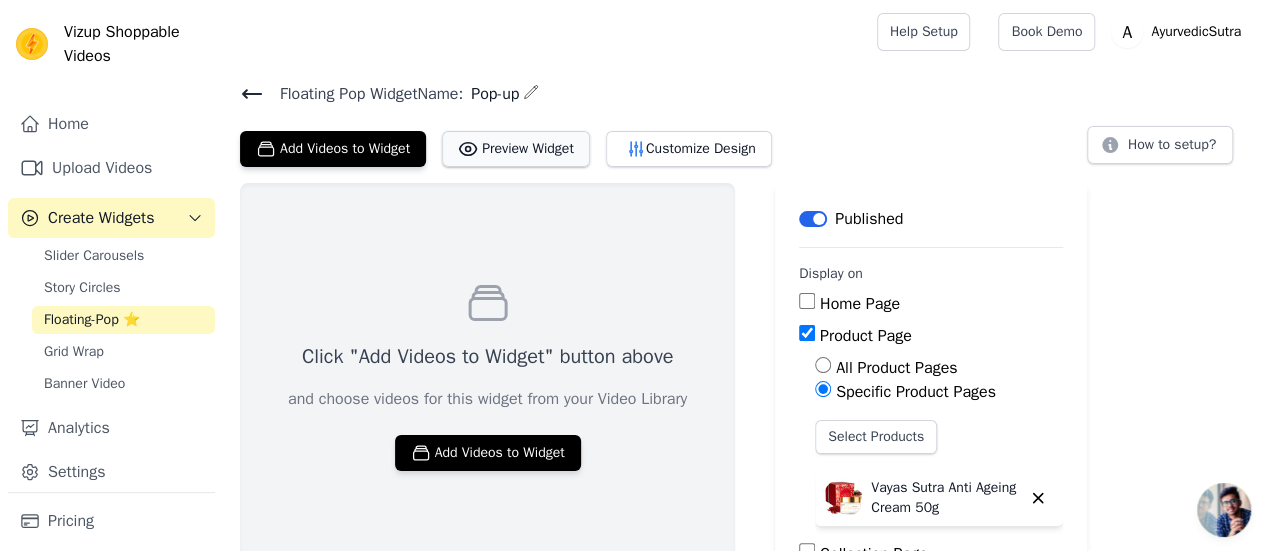 click on "Preview Widget" at bounding box center (516, 149) 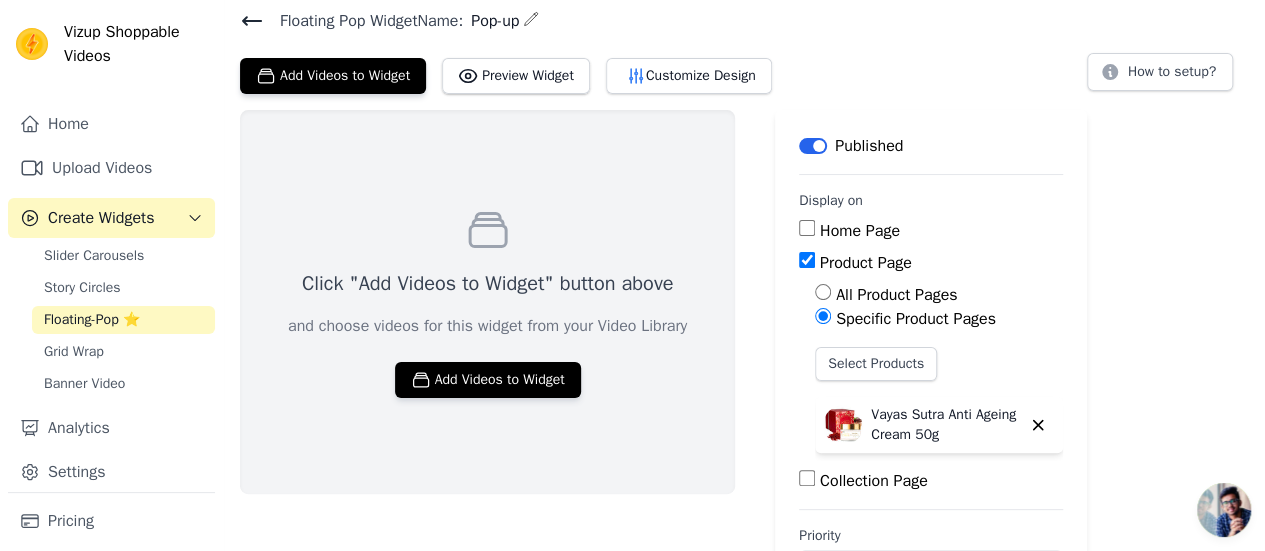 scroll, scrollTop: 71, scrollLeft: 0, axis: vertical 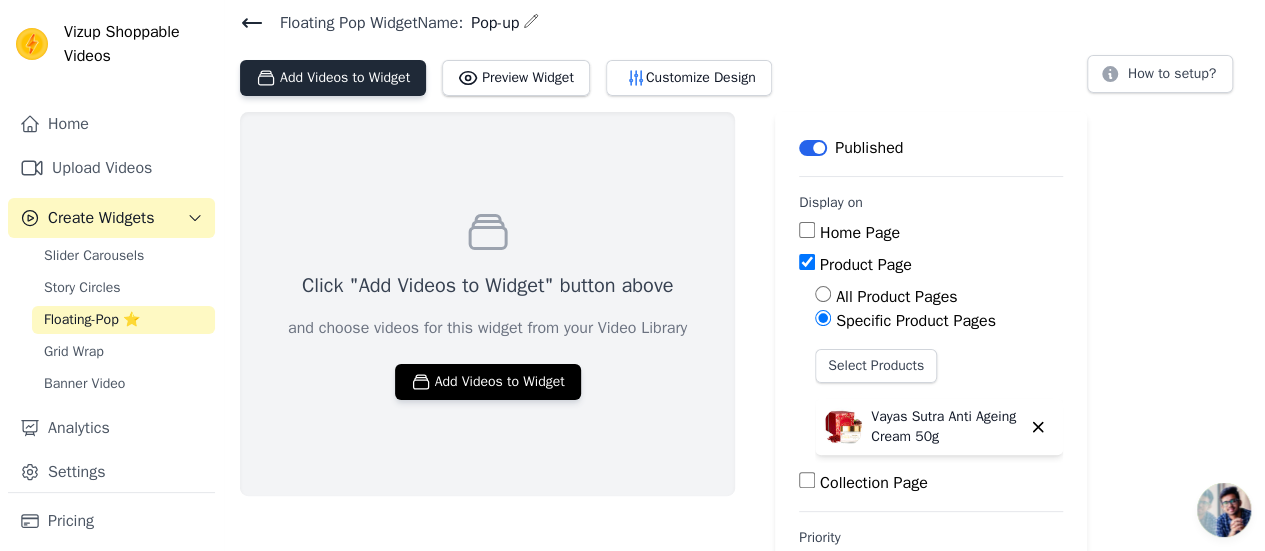 click on "Add Videos to Widget" at bounding box center (333, 78) 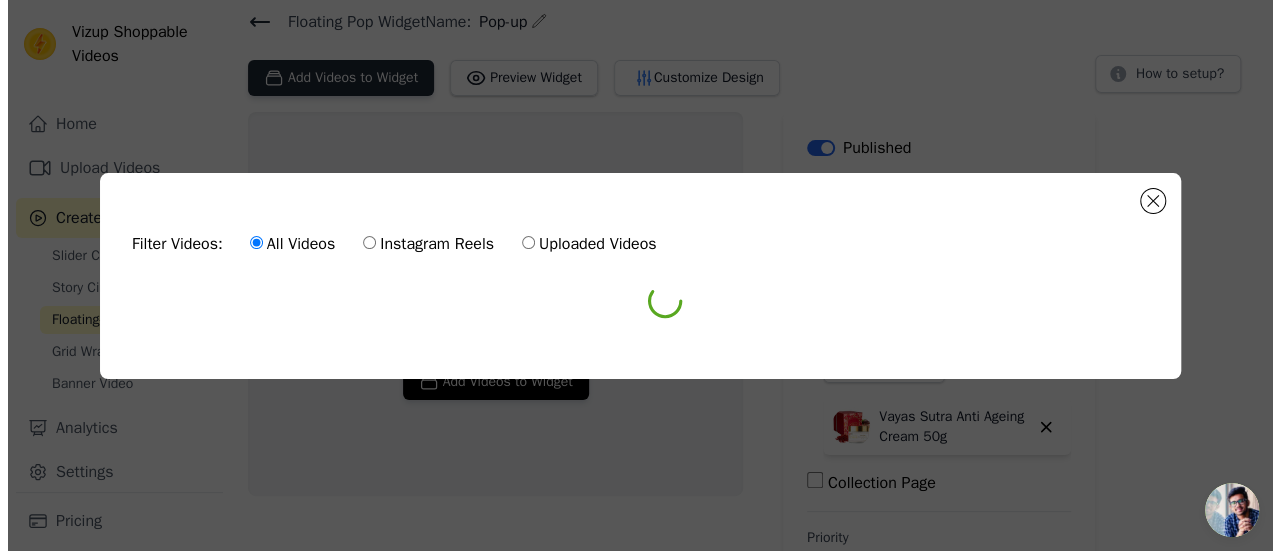 scroll, scrollTop: 0, scrollLeft: 0, axis: both 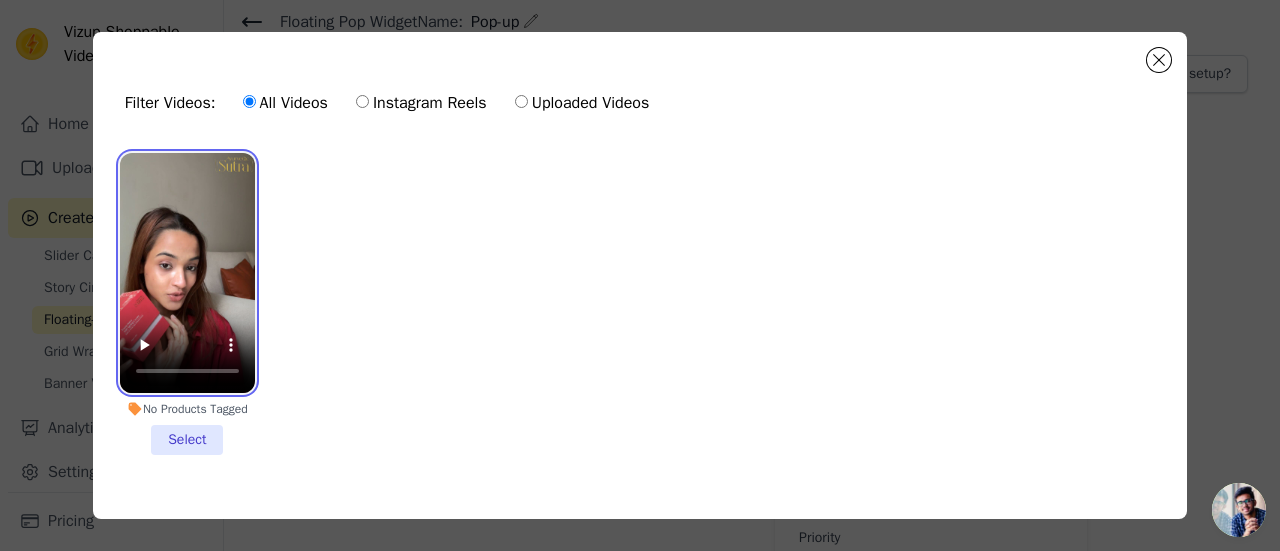 click at bounding box center [187, 273] 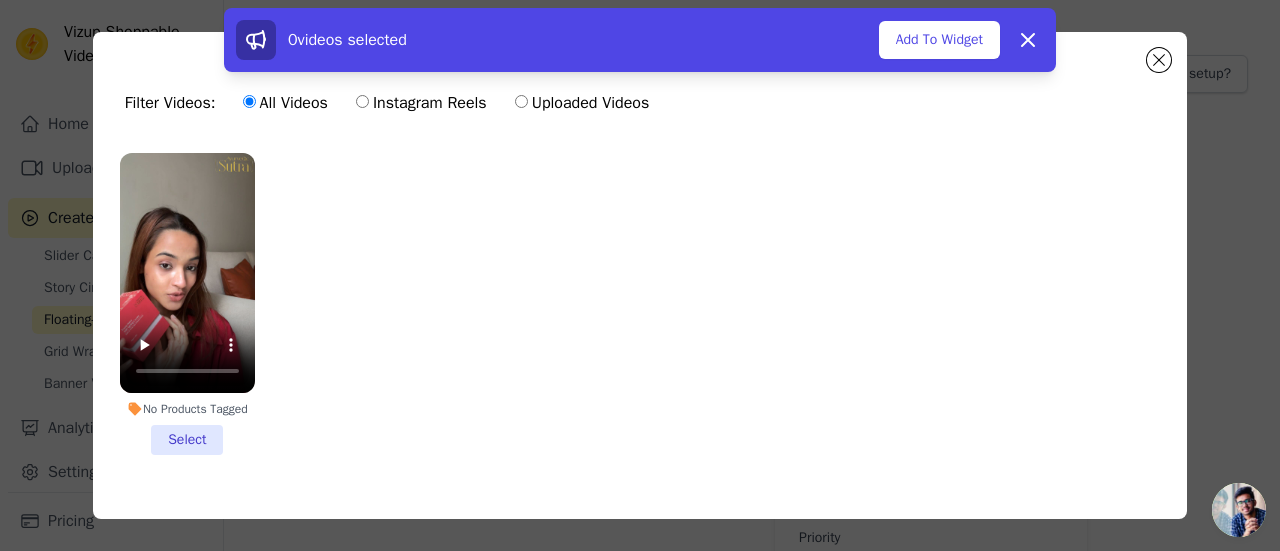 click on "No Products Tagged     Select" at bounding box center (187, 304) 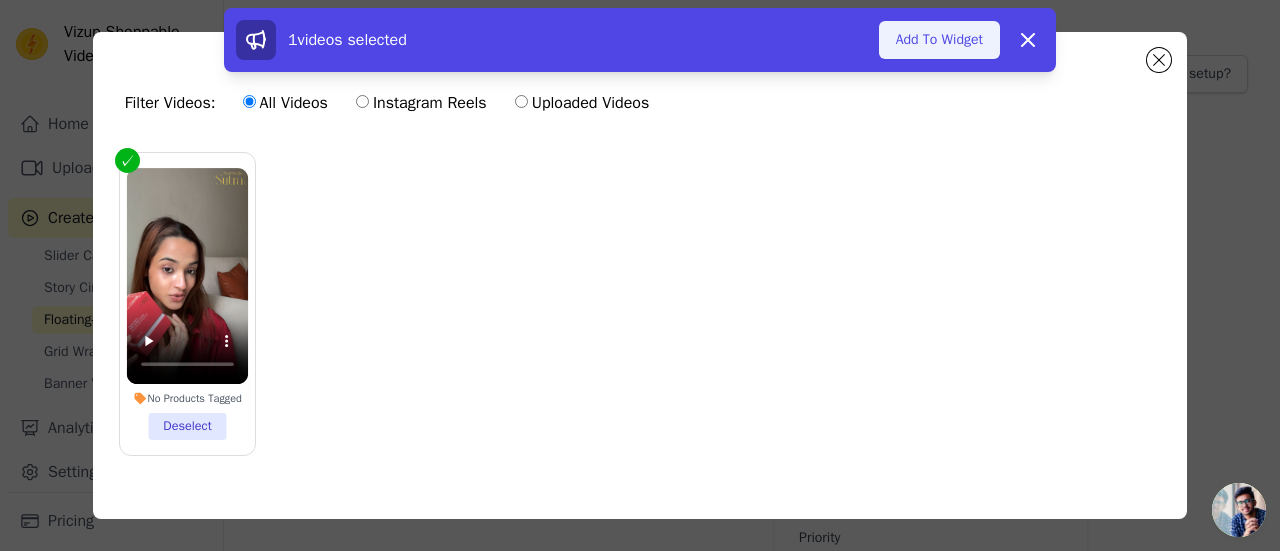 click on "Add To Widget" at bounding box center [939, 40] 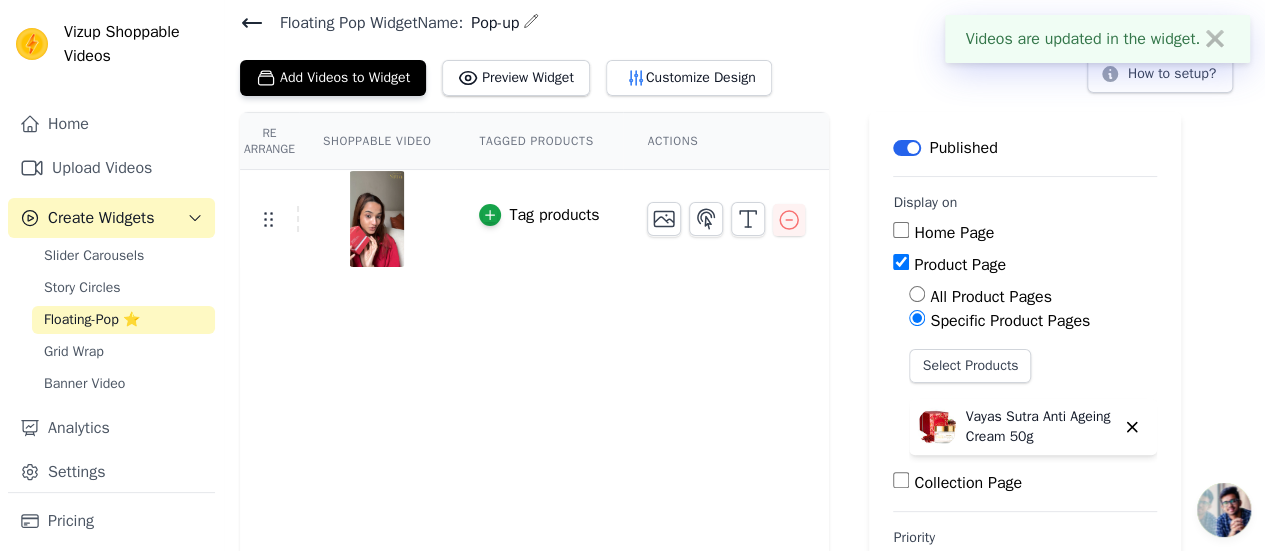 scroll, scrollTop: 0, scrollLeft: 0, axis: both 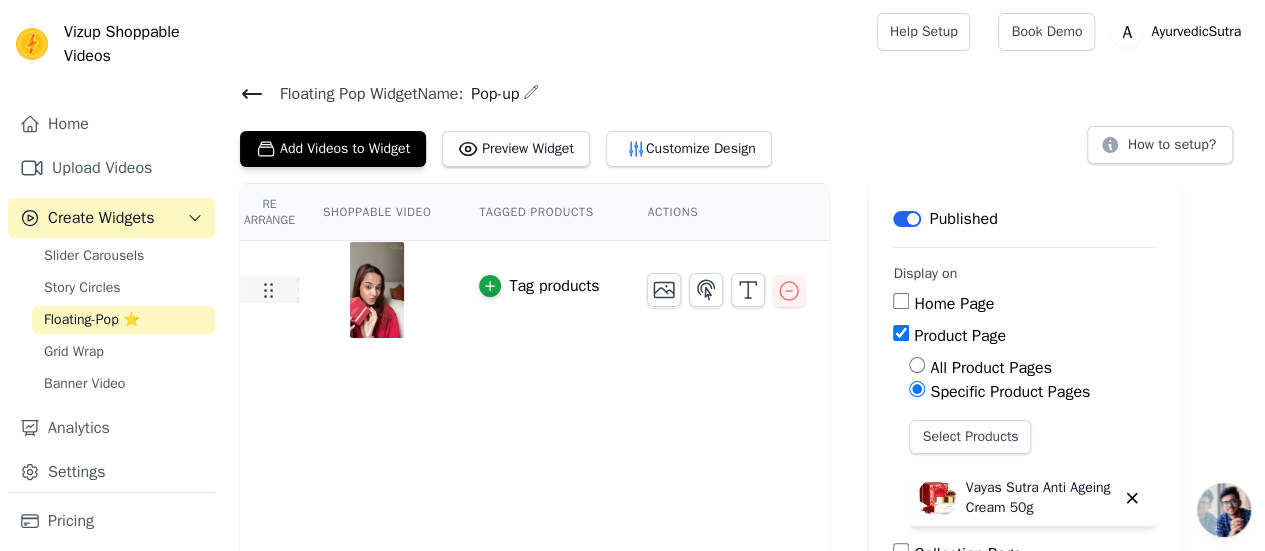 click 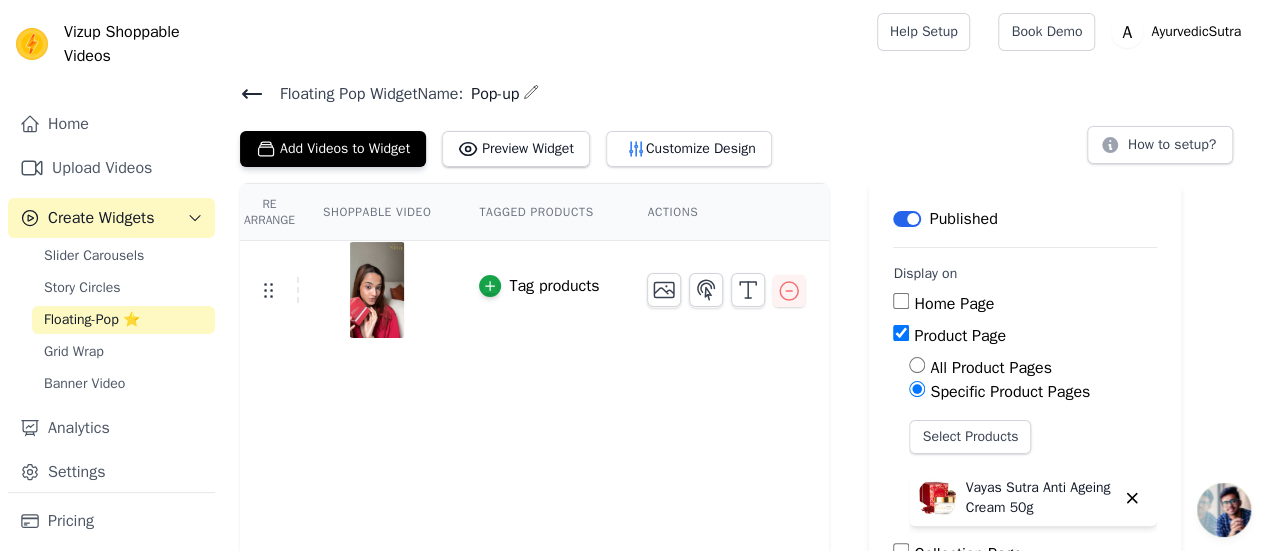 click at bounding box center [377, 290] 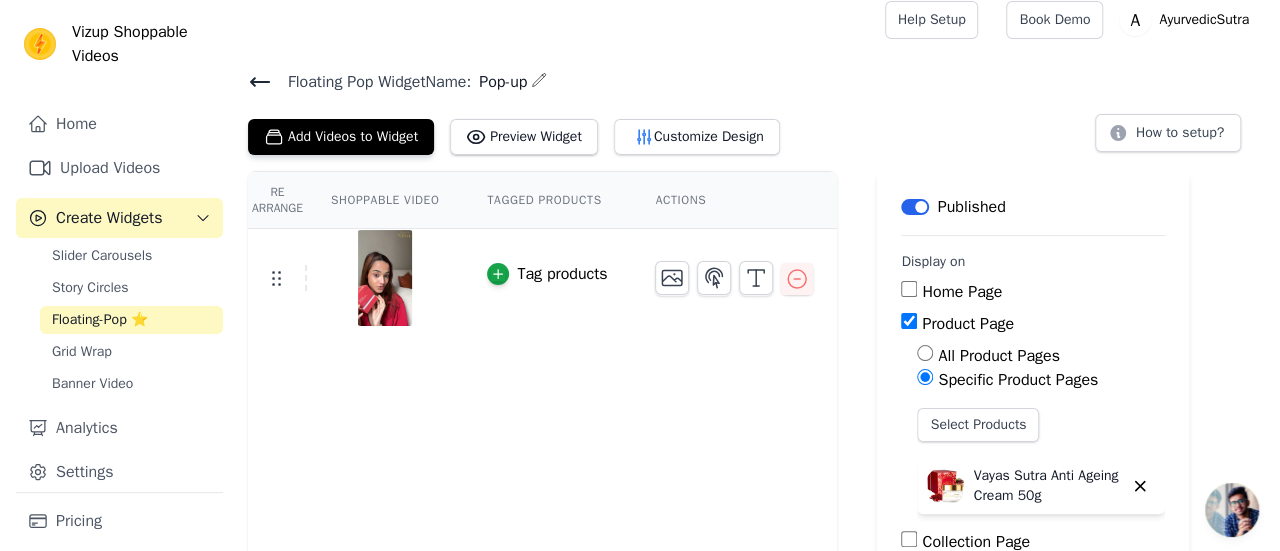 scroll, scrollTop: 0, scrollLeft: 0, axis: both 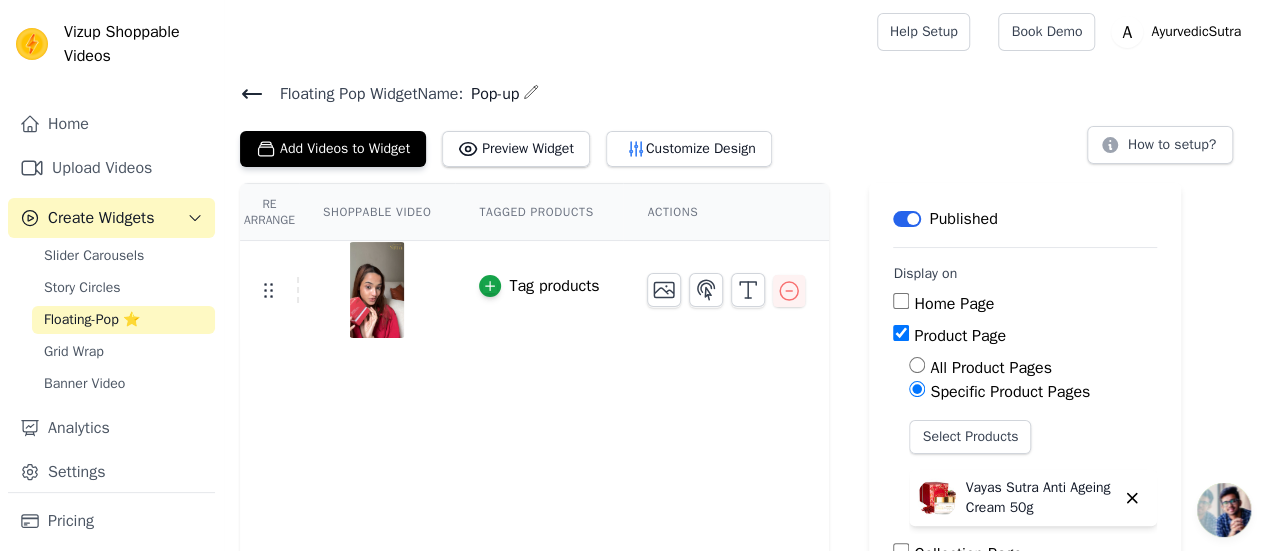 click on "Tag products" at bounding box center (554, 286) 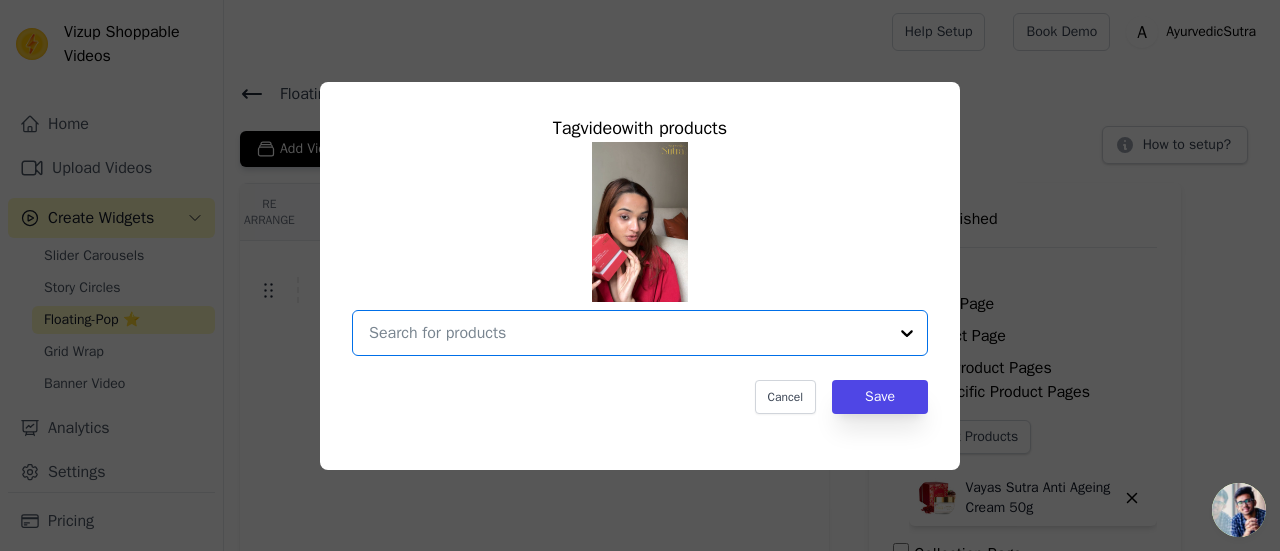 click at bounding box center [628, 333] 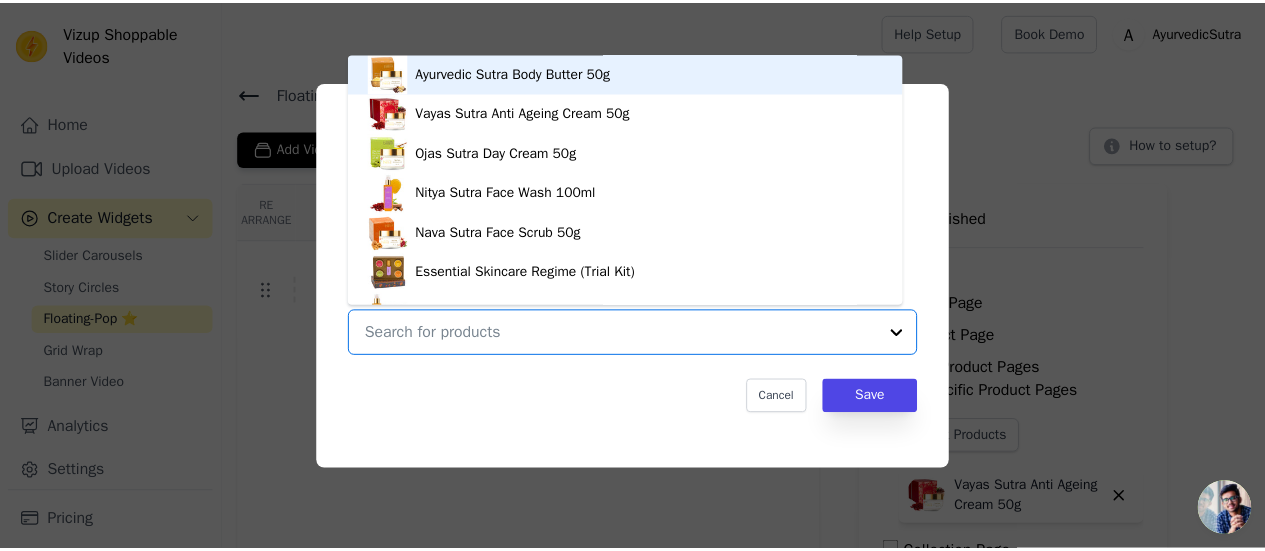 scroll, scrollTop: 28, scrollLeft: 0, axis: vertical 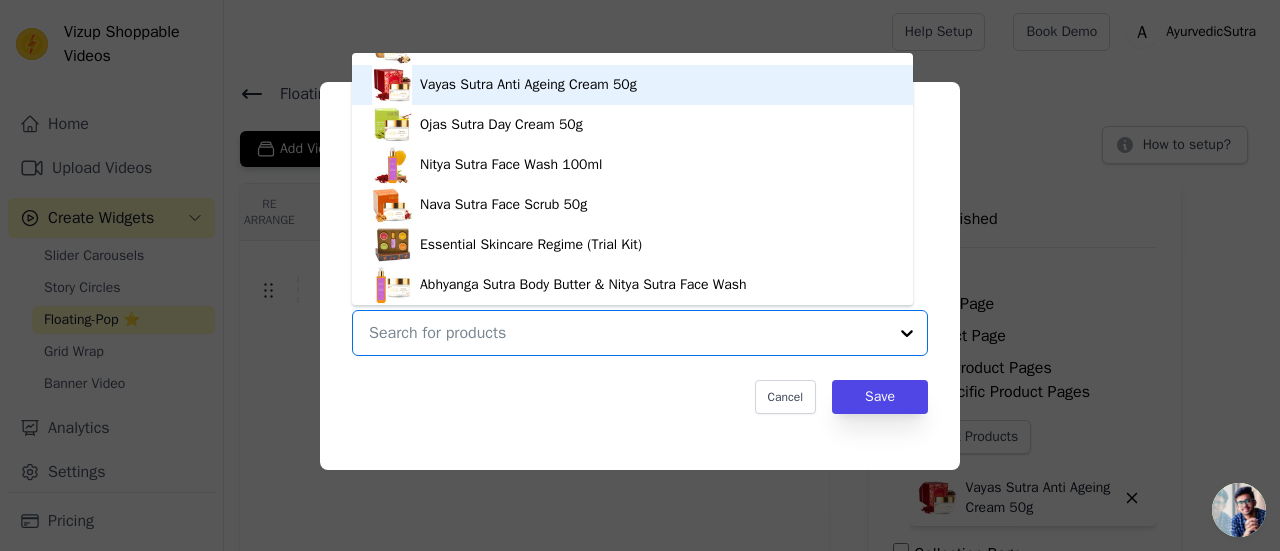click on "Vayas Sutra Anti Ageing Cream 50g" at bounding box center (528, 85) 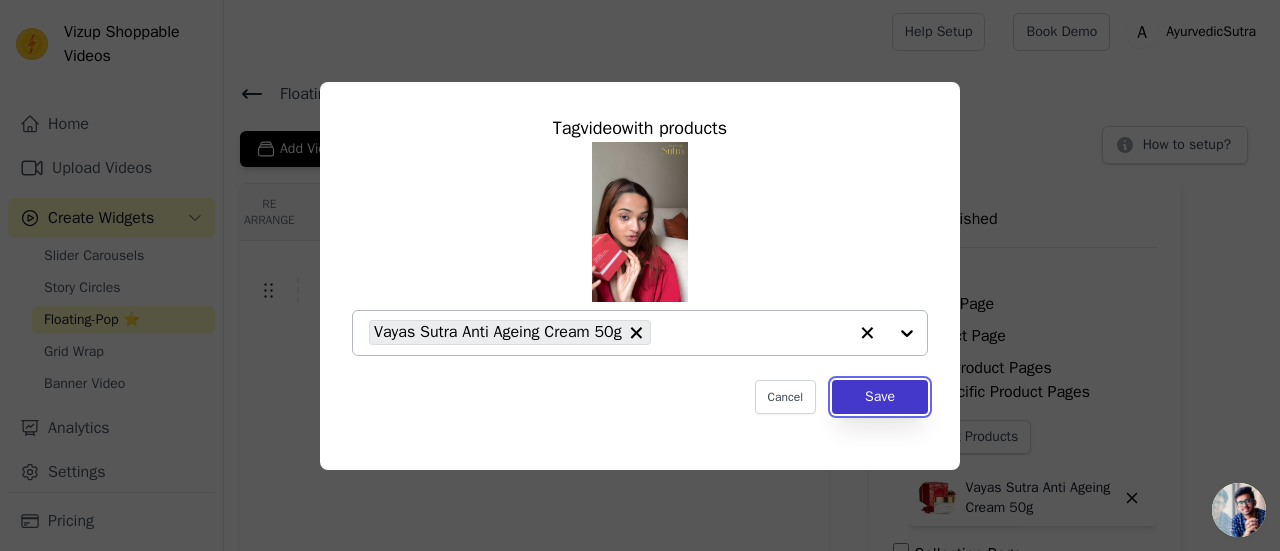 click on "Save" at bounding box center (880, 397) 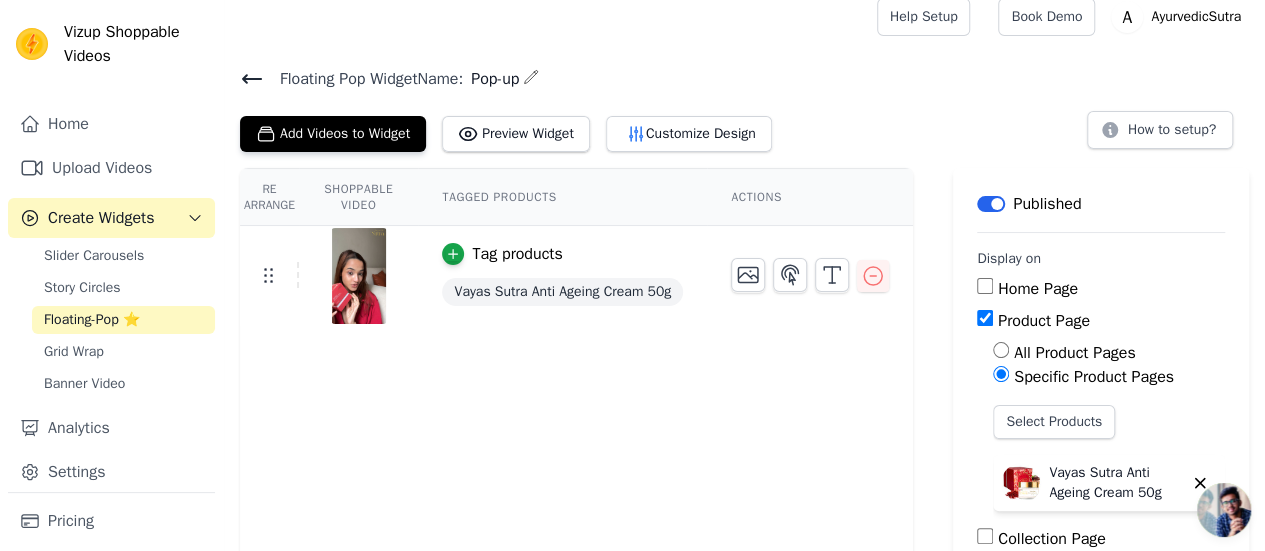 scroll, scrollTop: 0, scrollLeft: 0, axis: both 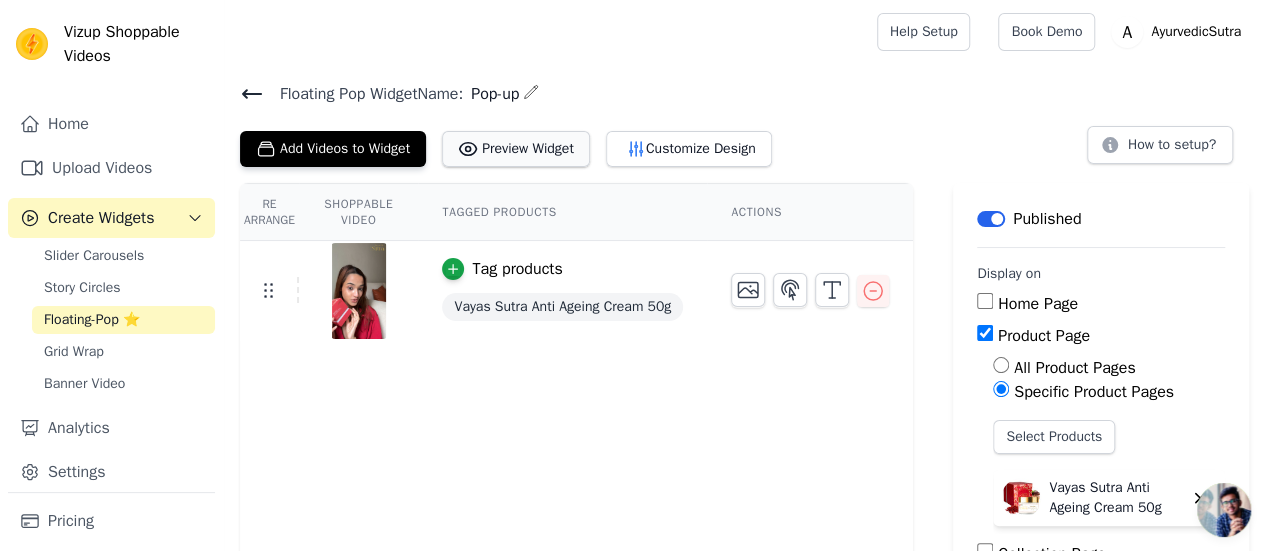 click on "Preview Widget" at bounding box center [516, 149] 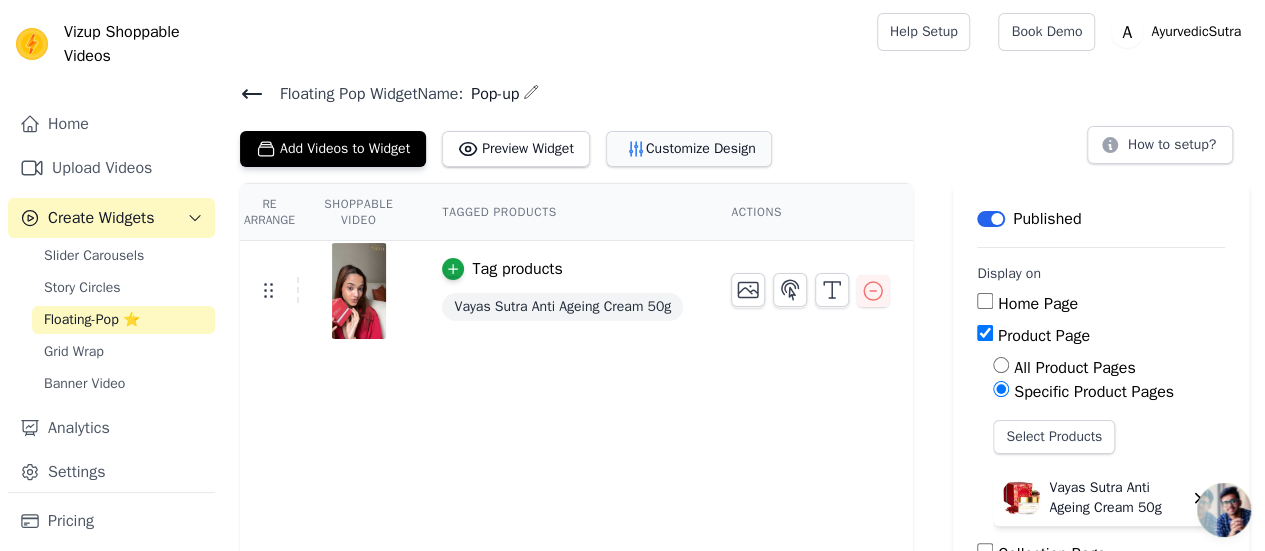 click on "Customize Design" at bounding box center (689, 149) 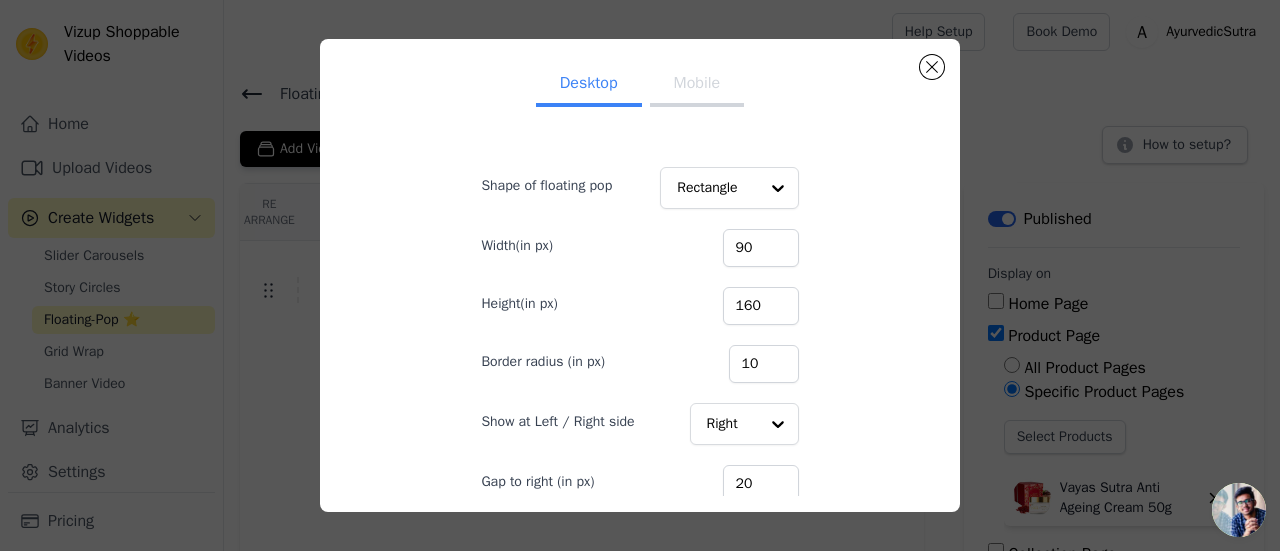 click on "Mobile" at bounding box center [697, 85] 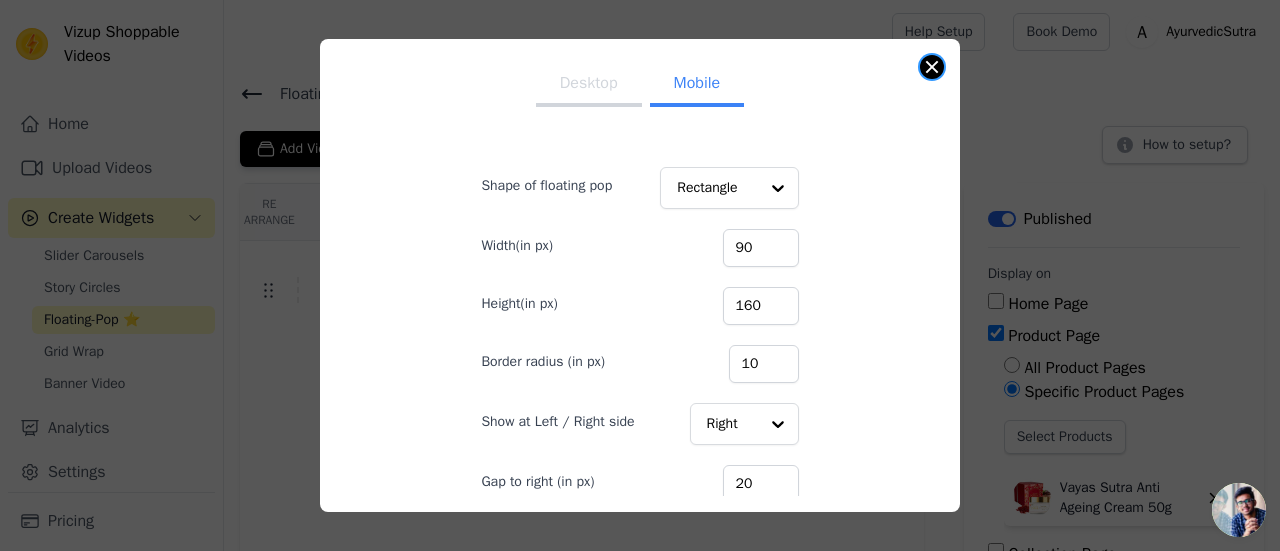 click at bounding box center [932, 67] 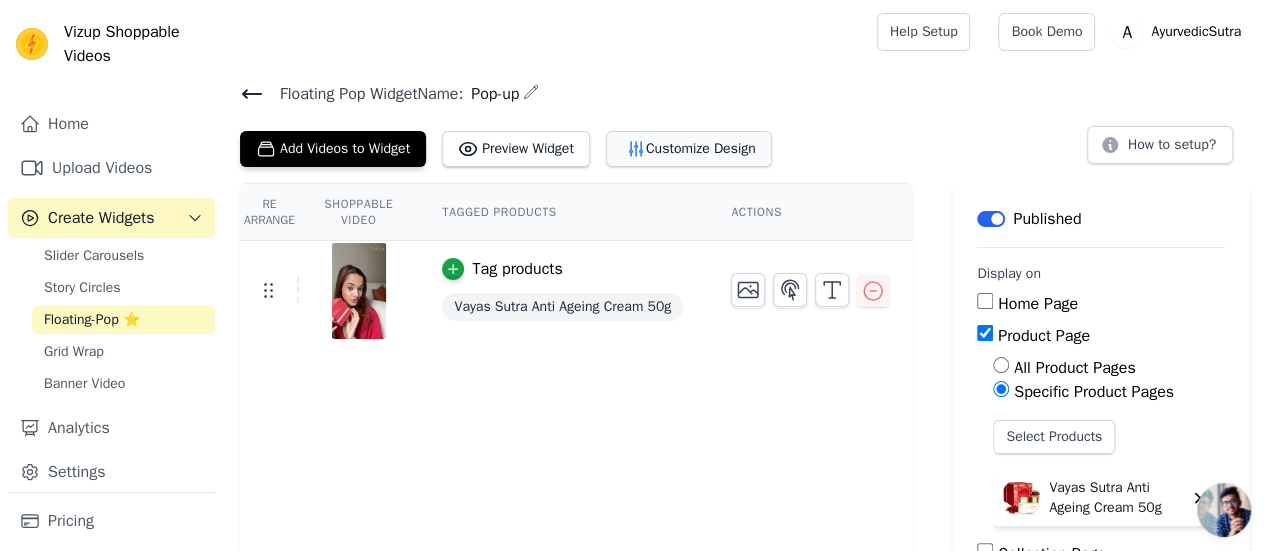 scroll, scrollTop: 1, scrollLeft: 0, axis: vertical 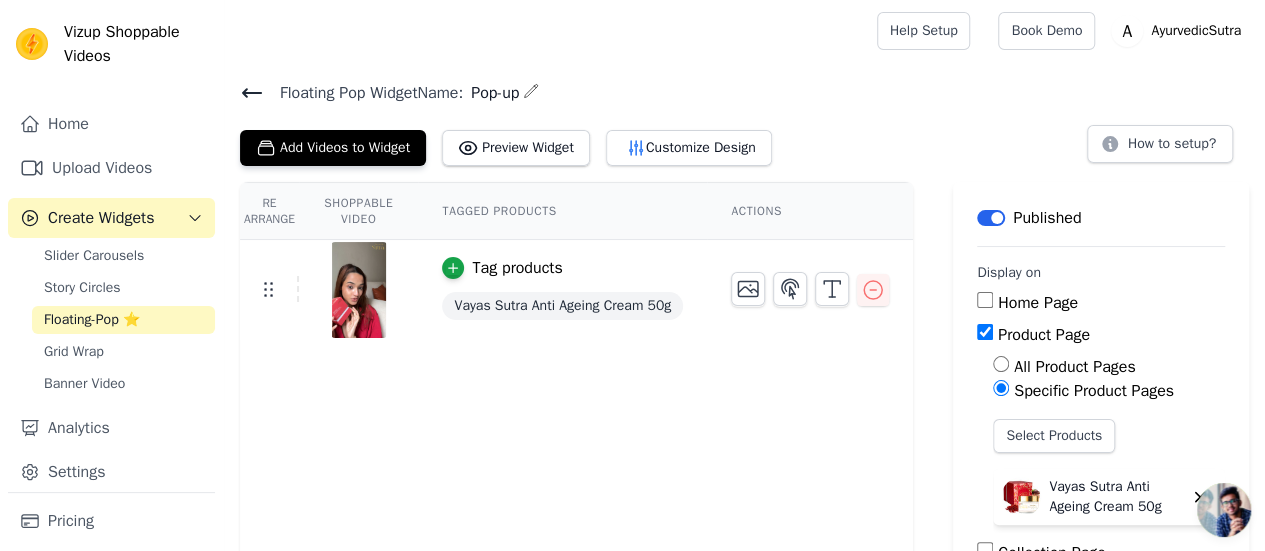 click at bounding box center [359, 290] 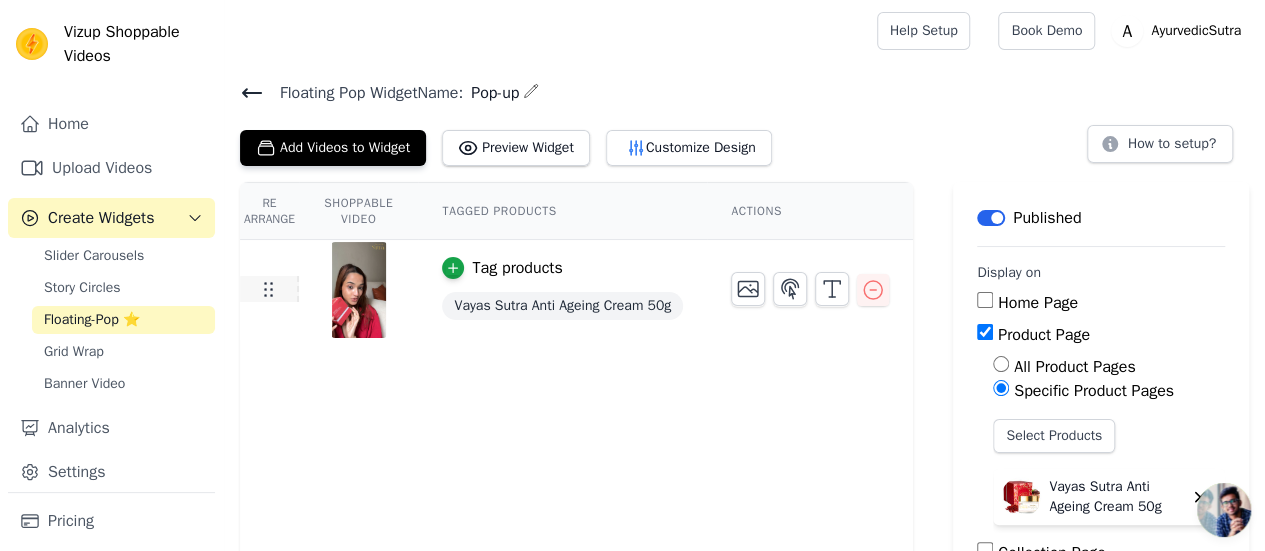 click 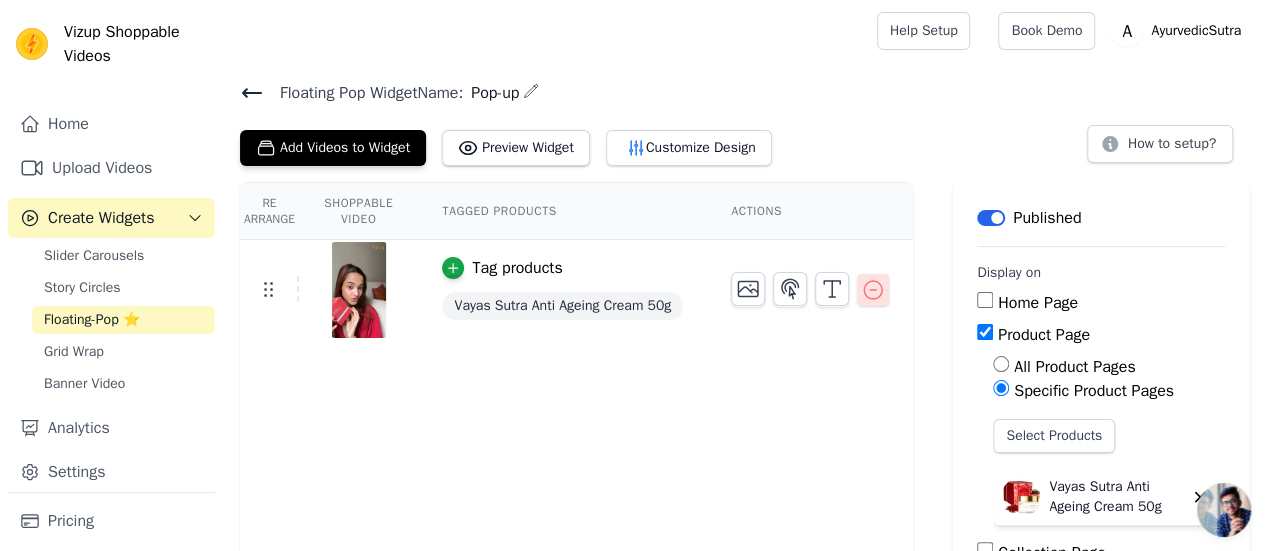 click 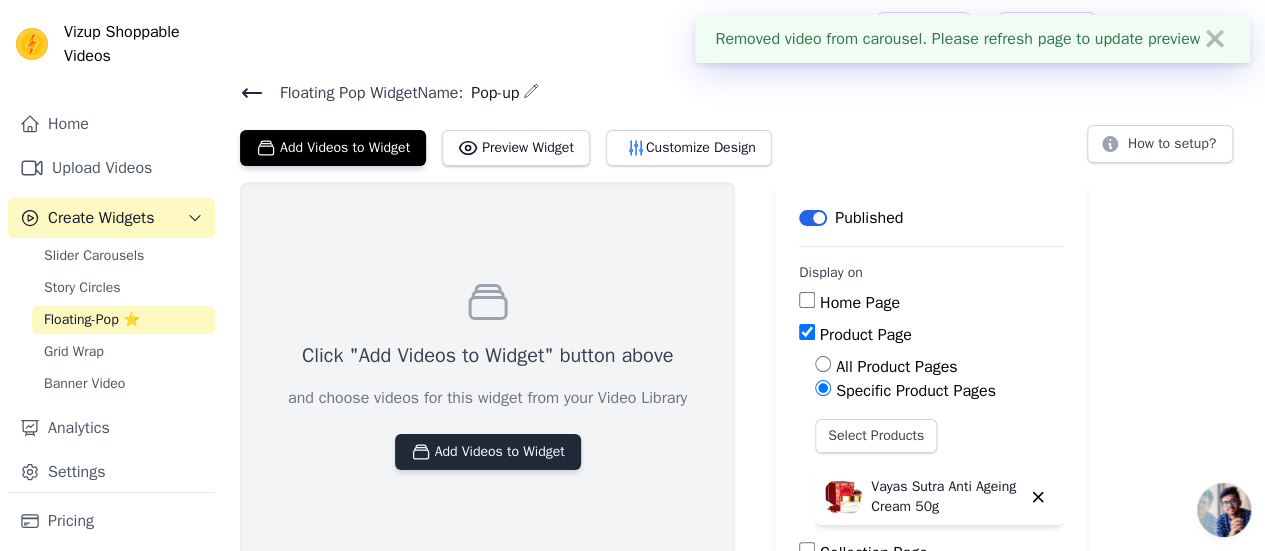 click on "Add Videos to Widget" at bounding box center [488, 452] 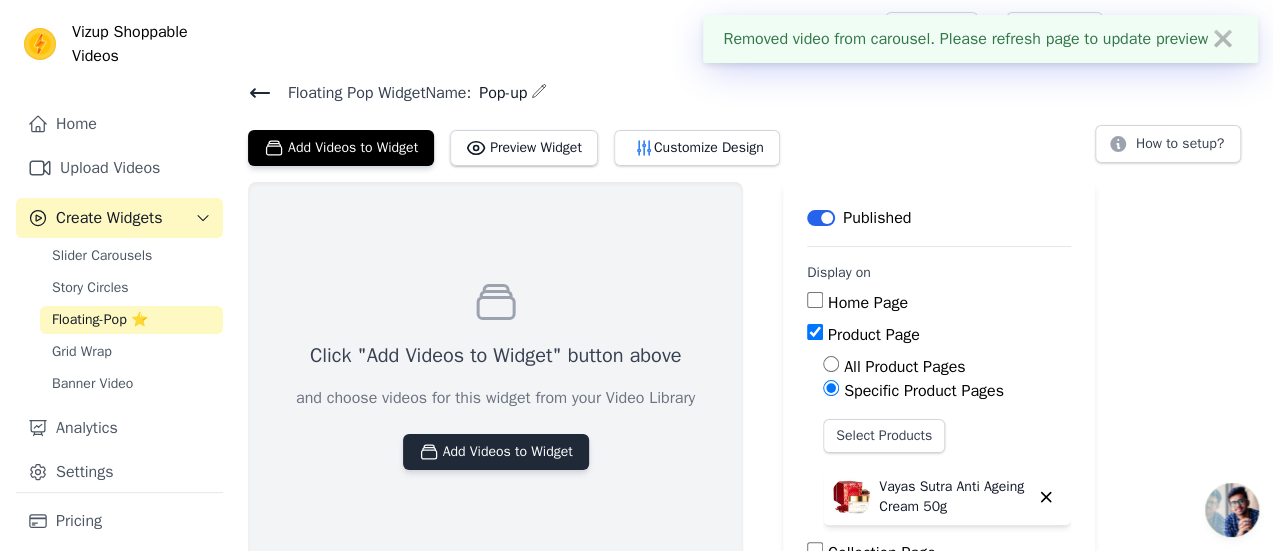 scroll, scrollTop: 0, scrollLeft: 0, axis: both 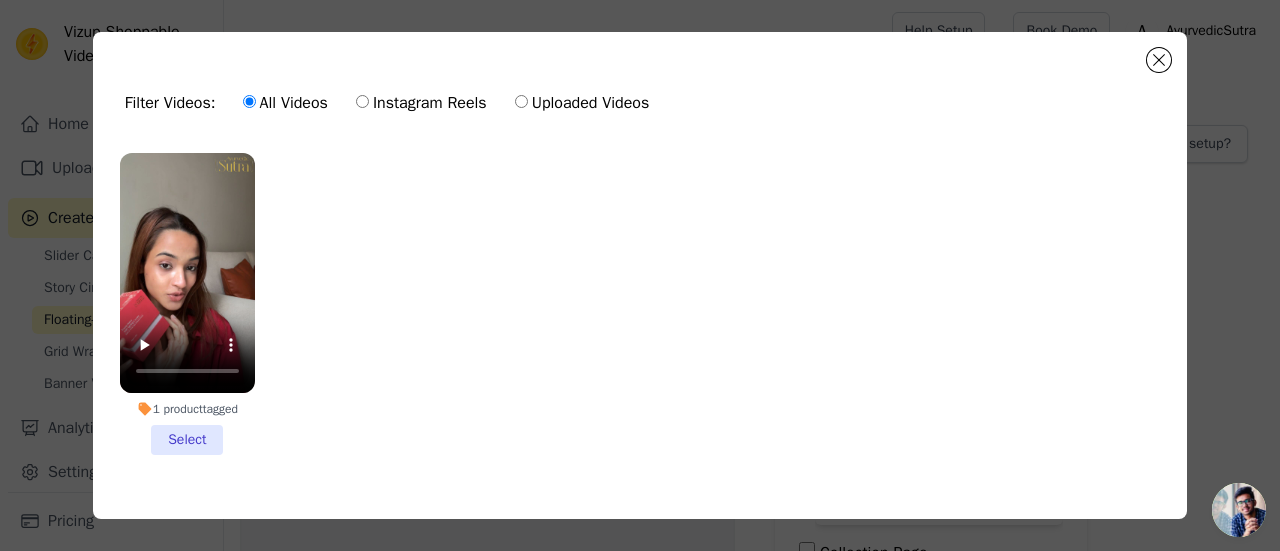 click on "1   product  tagged     Select" at bounding box center (187, 304) 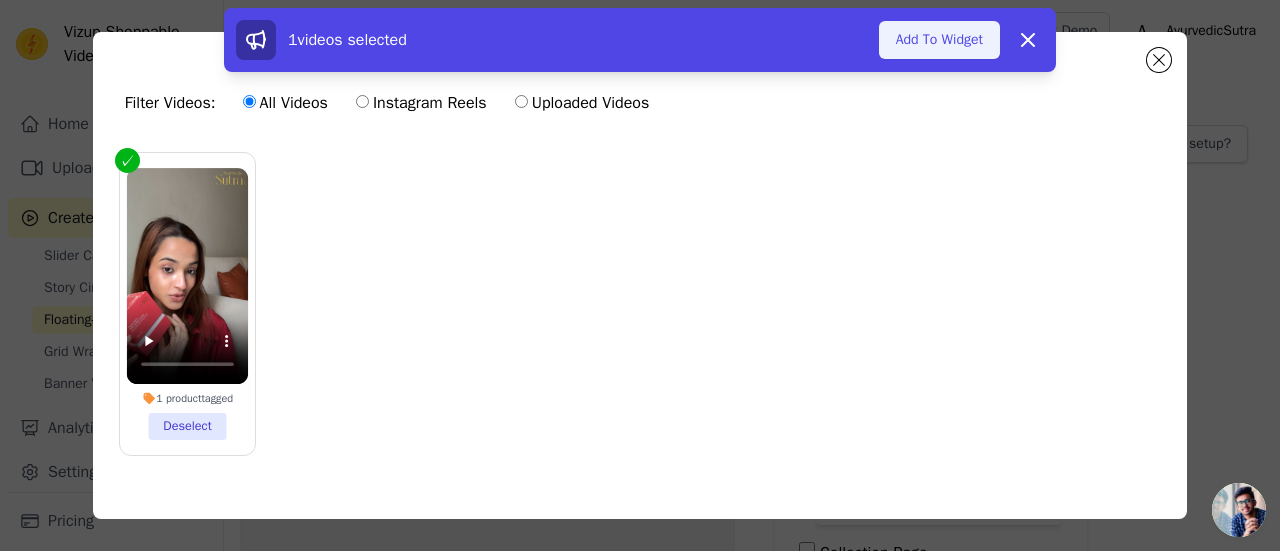 click on "Add To Widget" at bounding box center [939, 40] 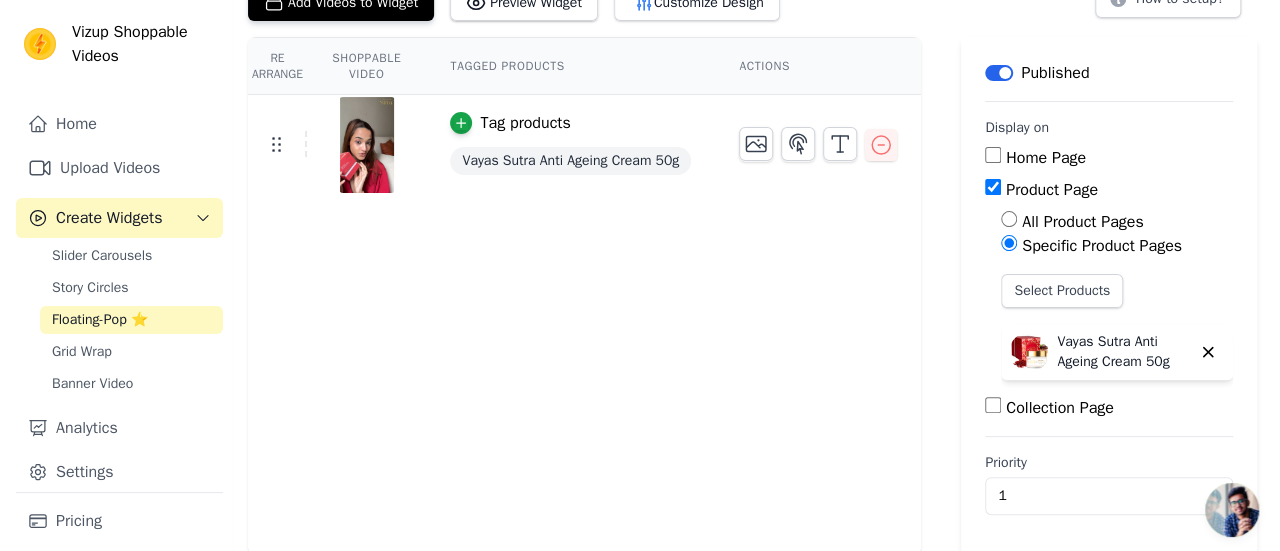 scroll, scrollTop: 0, scrollLeft: 0, axis: both 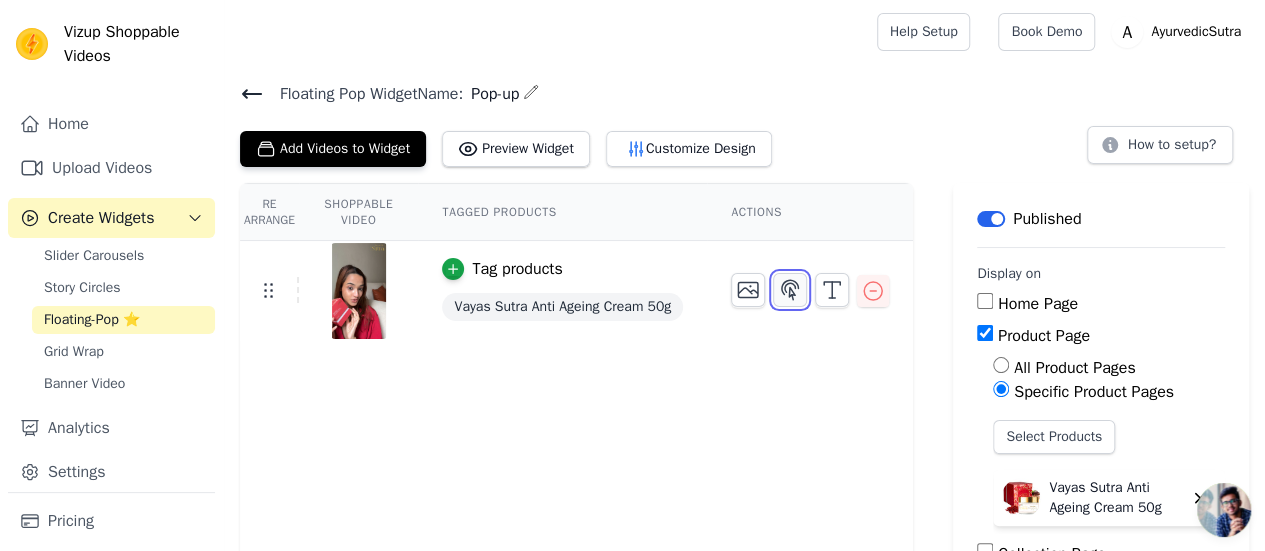 click at bounding box center (790, 290) 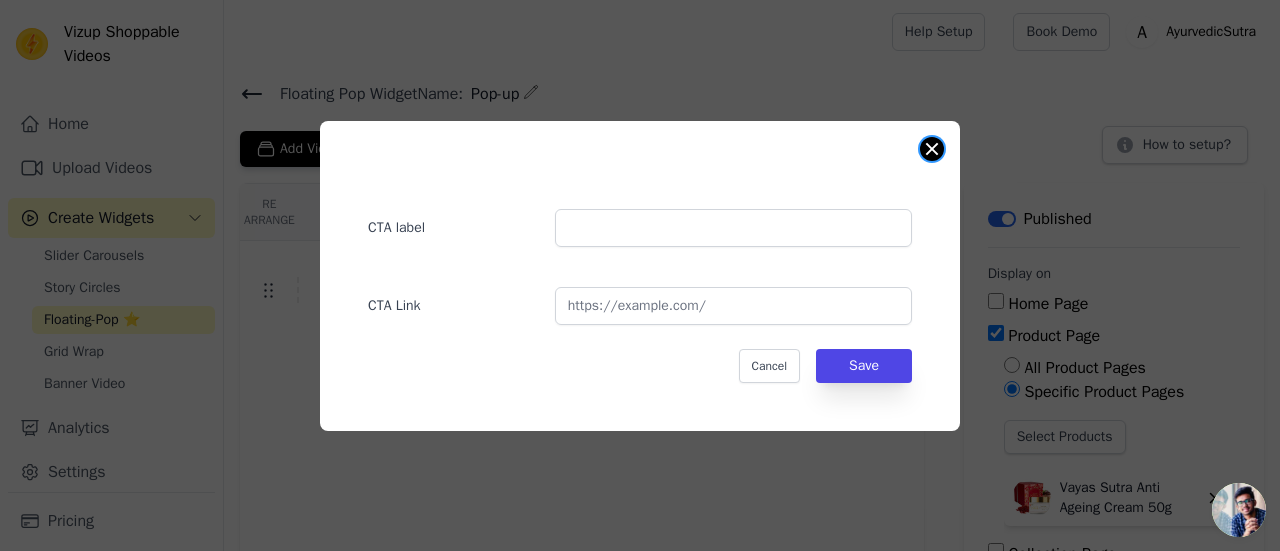 click at bounding box center (932, 149) 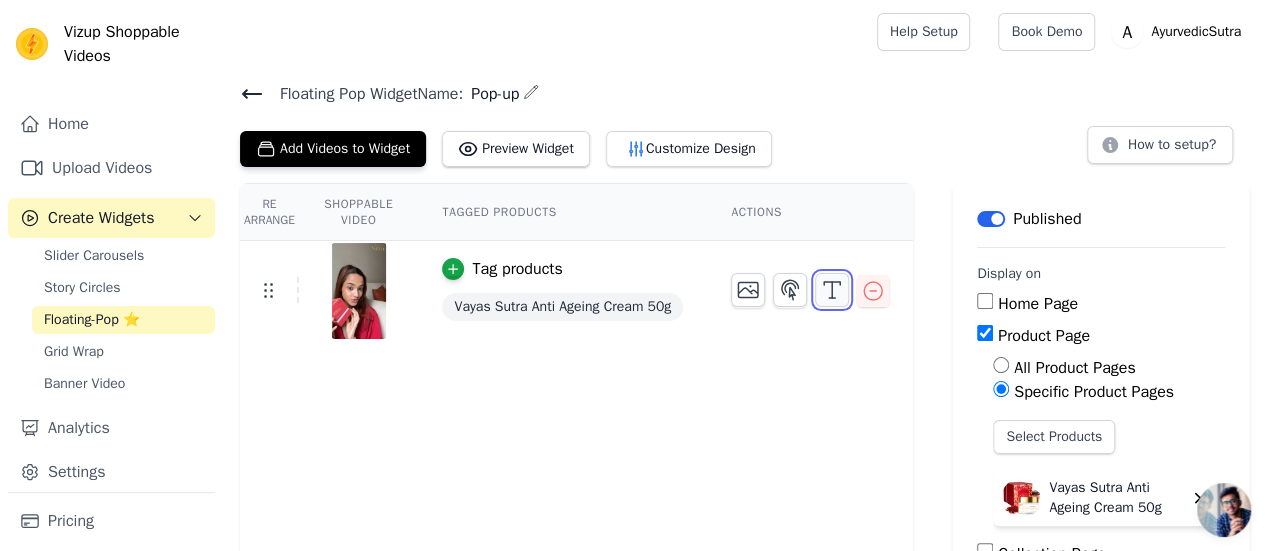click 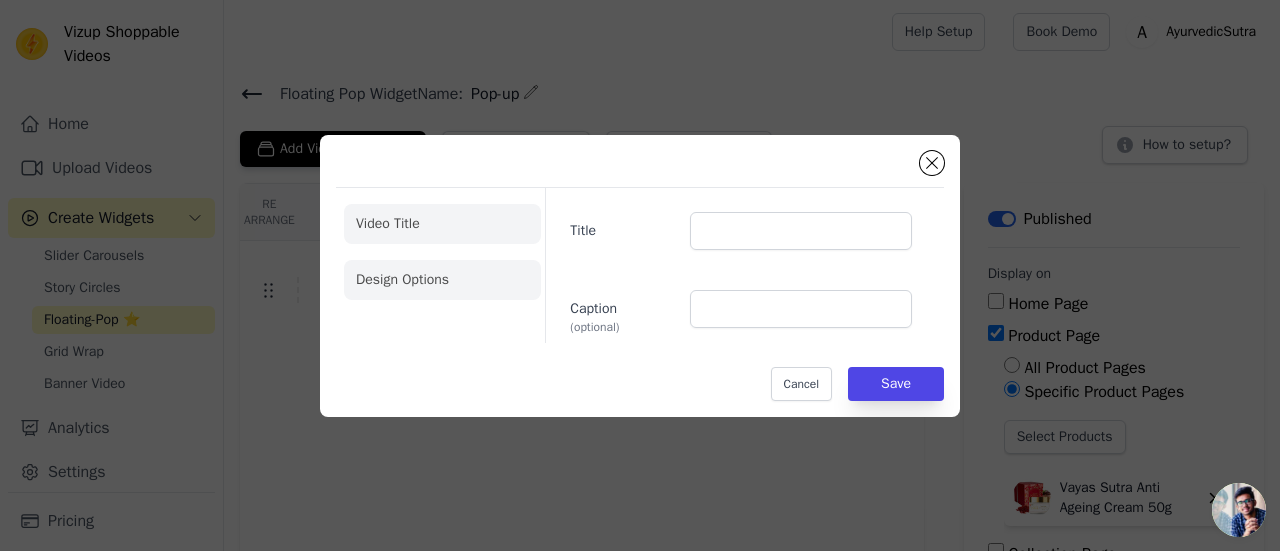 click on "Design Options" 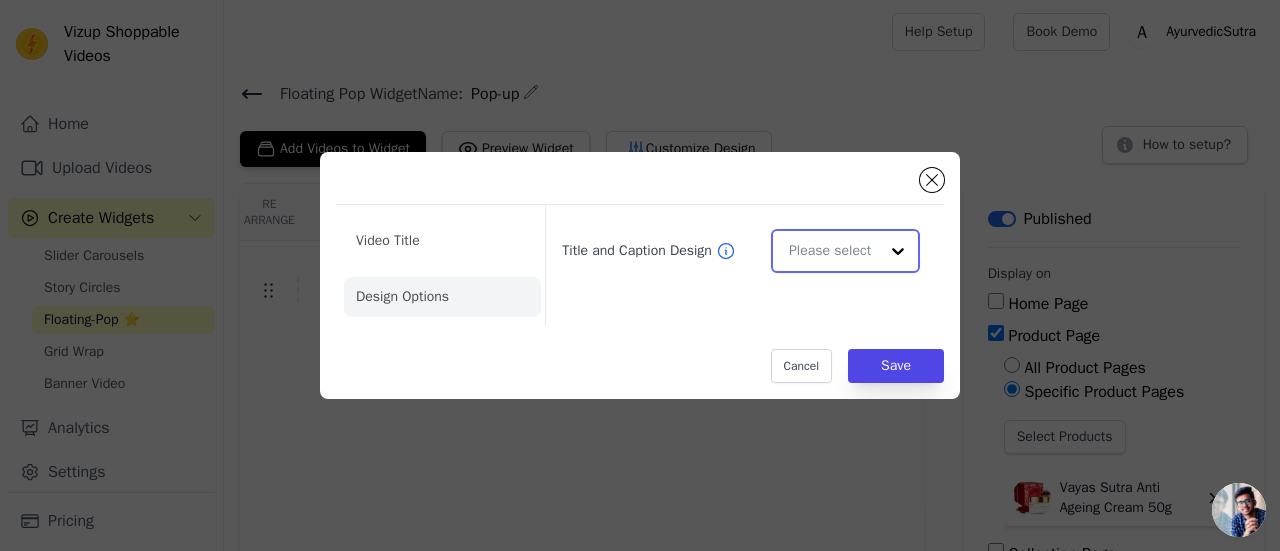 click on "Title and Caption Design" at bounding box center (833, 251) 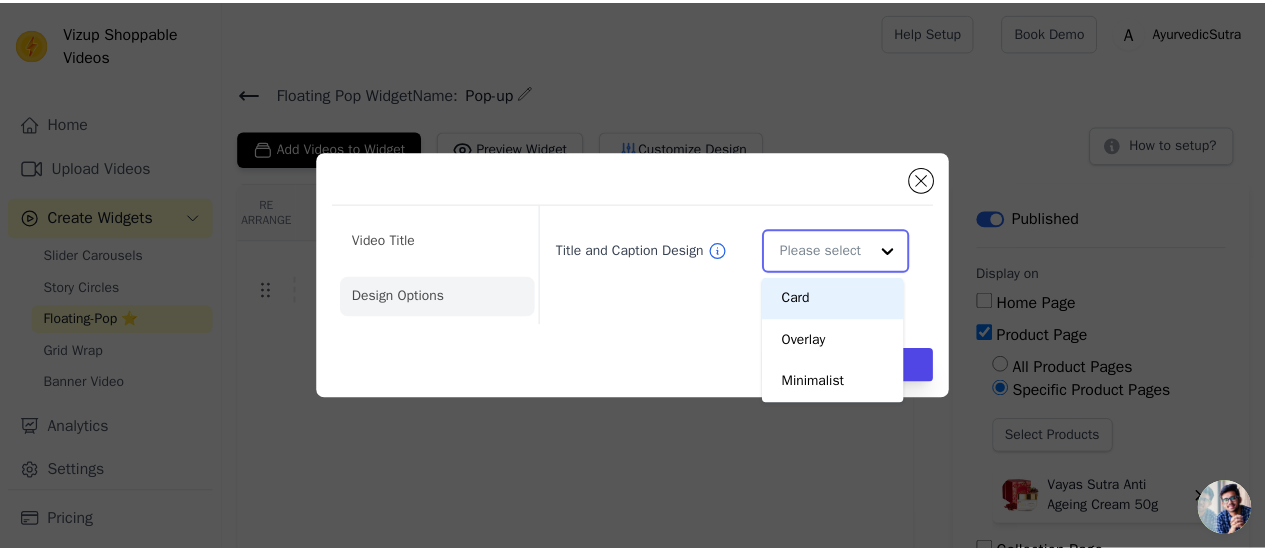 scroll, scrollTop: 0, scrollLeft: 0, axis: both 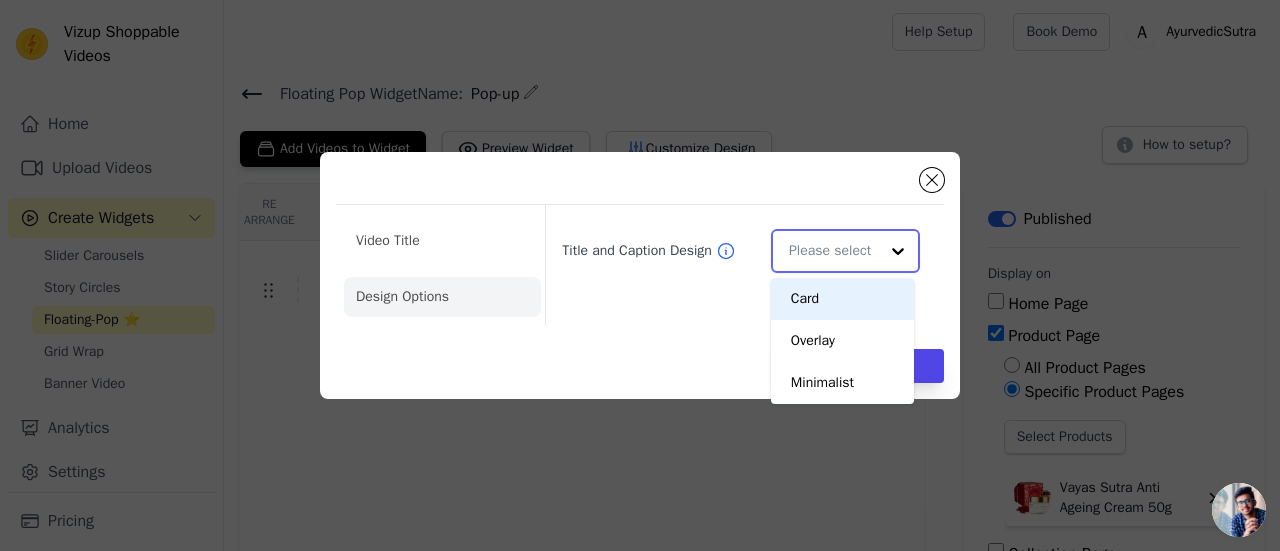 click on "Card" at bounding box center [842, 299] 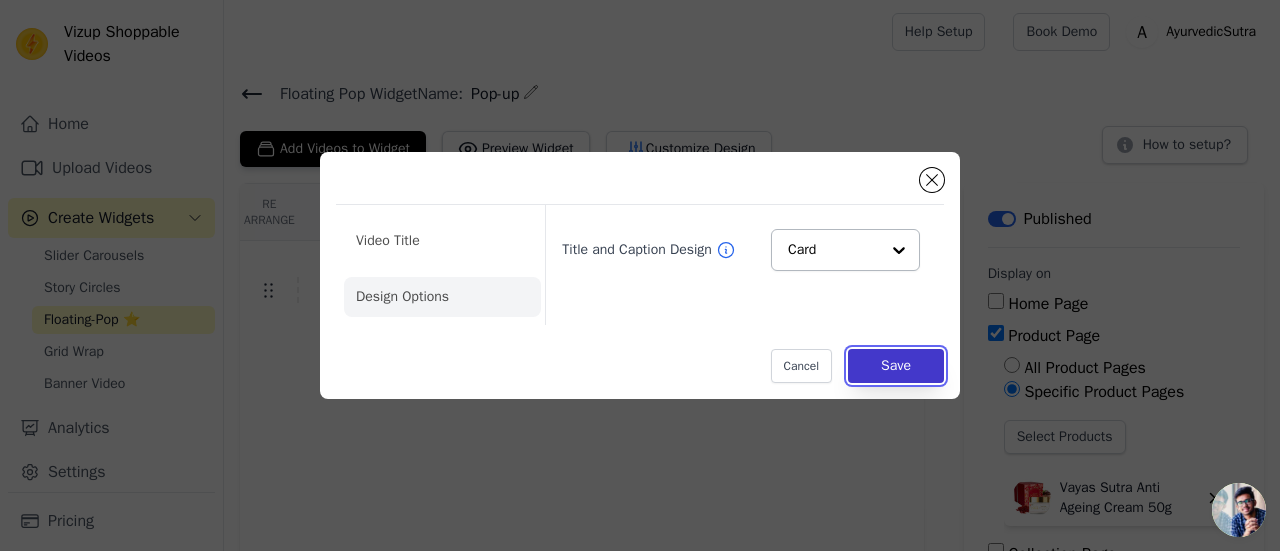 click on "Save" at bounding box center (896, 366) 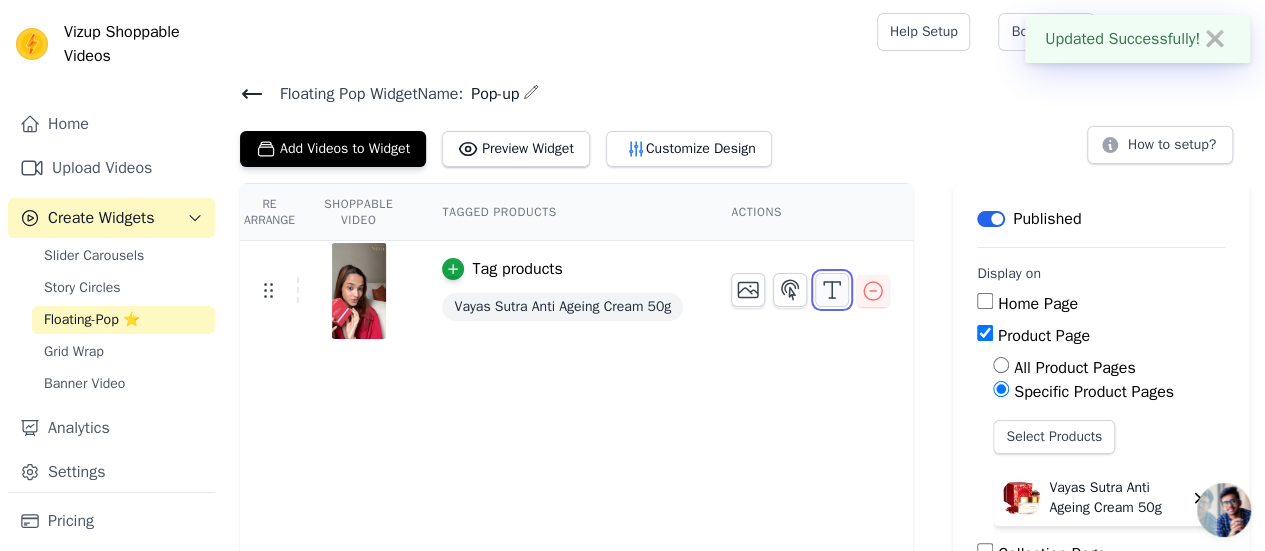 click 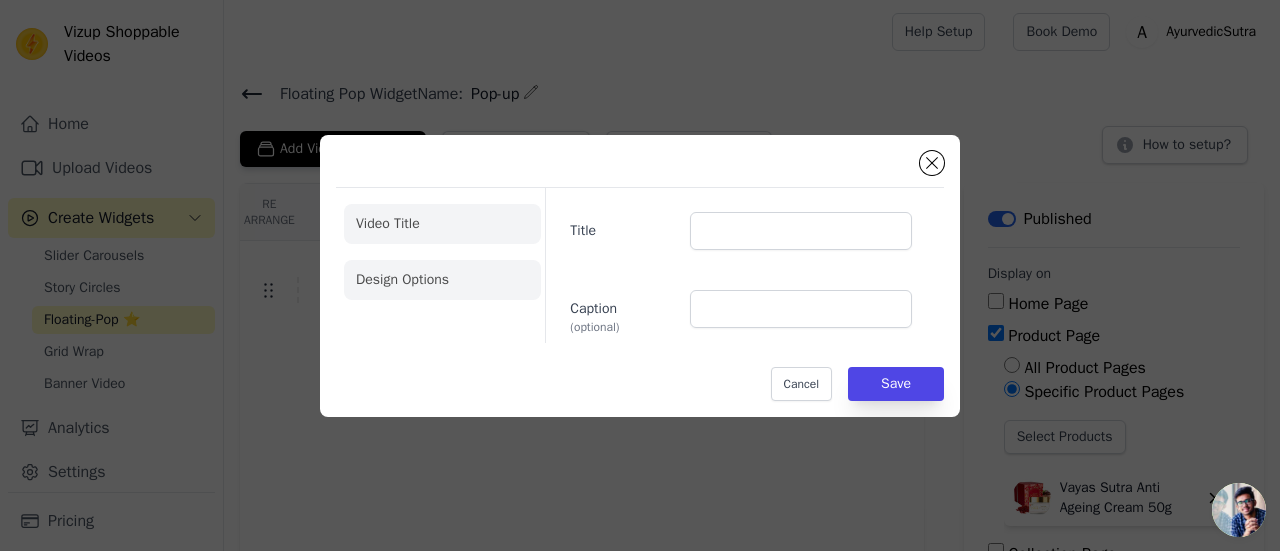 click on "Design Options" 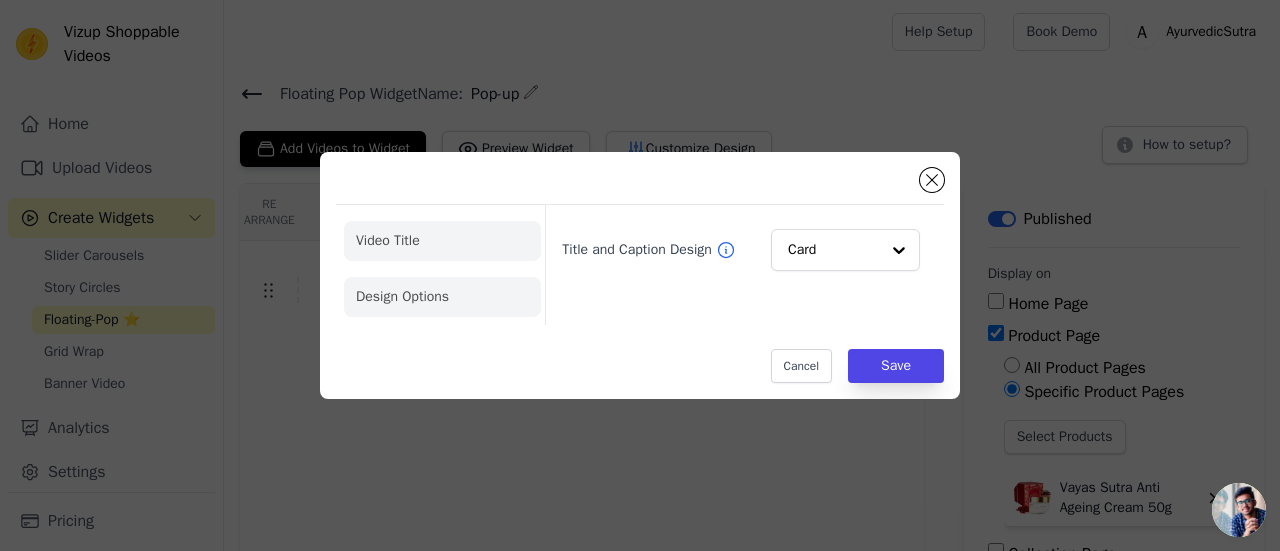click on "Video Title" 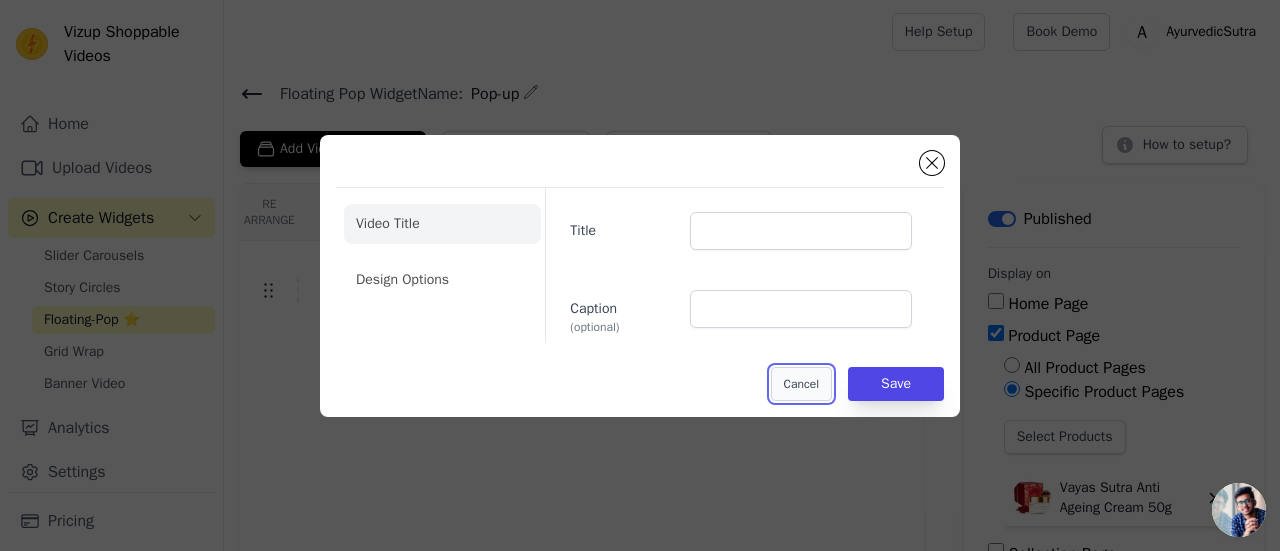 click on "Cancel" at bounding box center (801, 384) 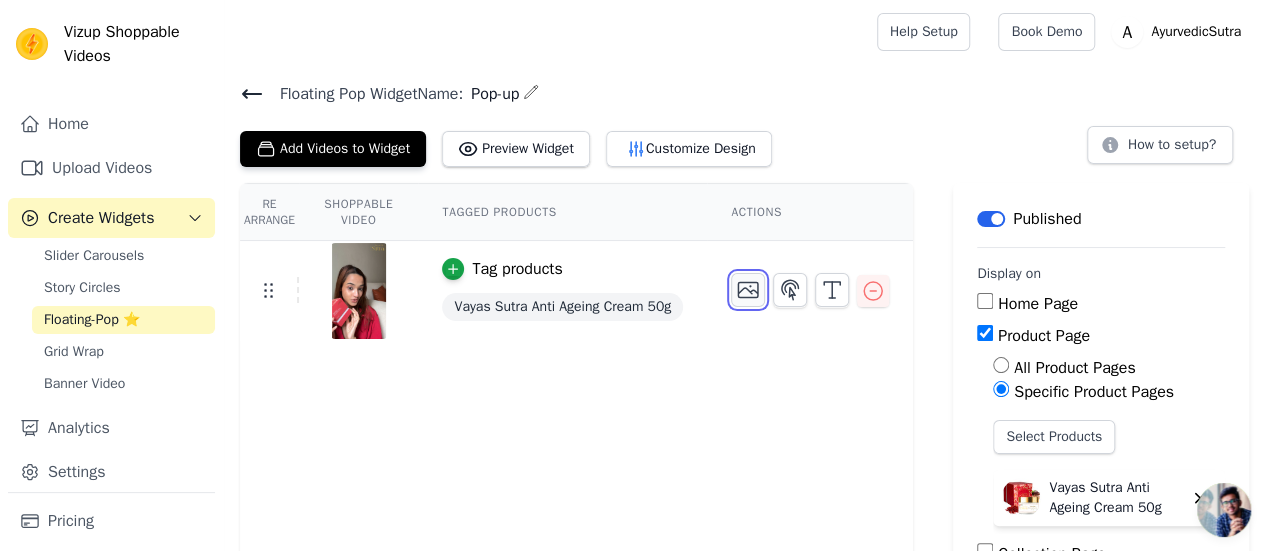 click 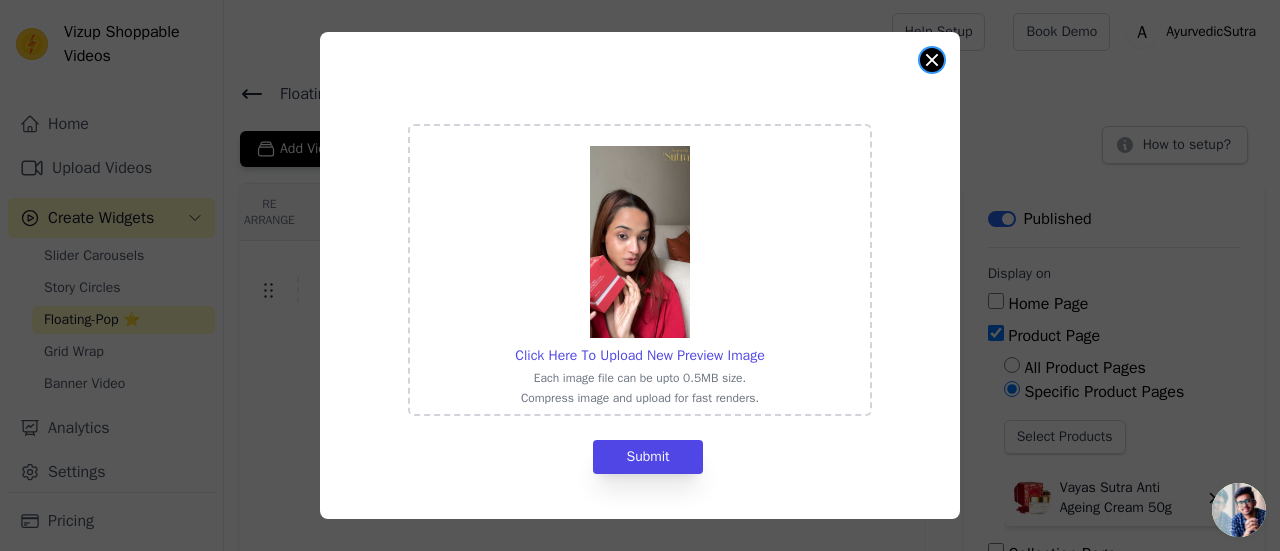 click at bounding box center [932, 60] 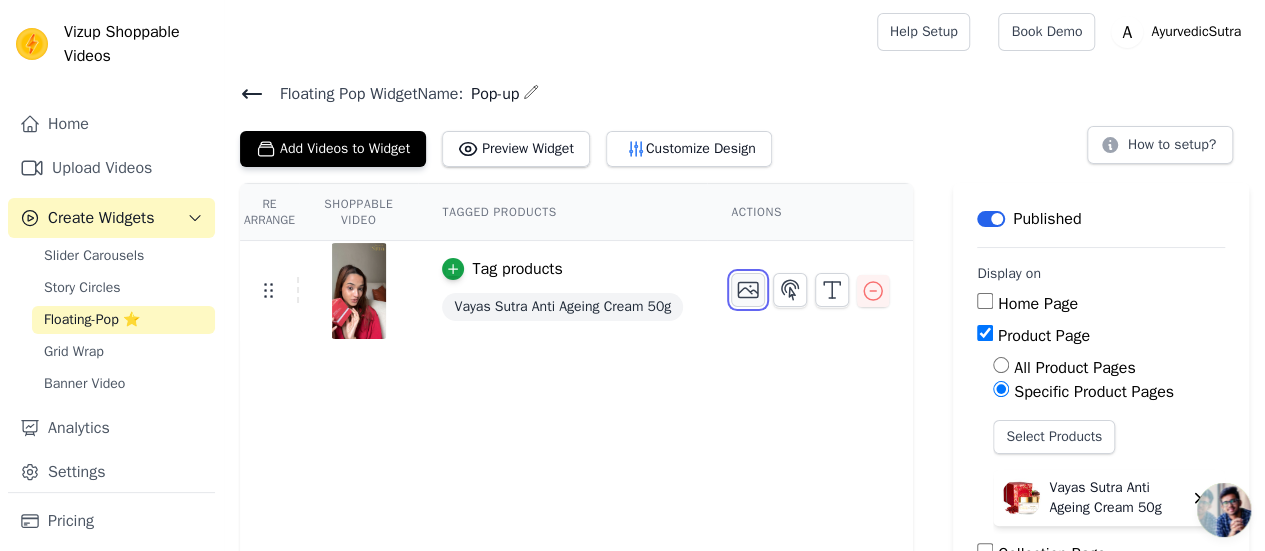click 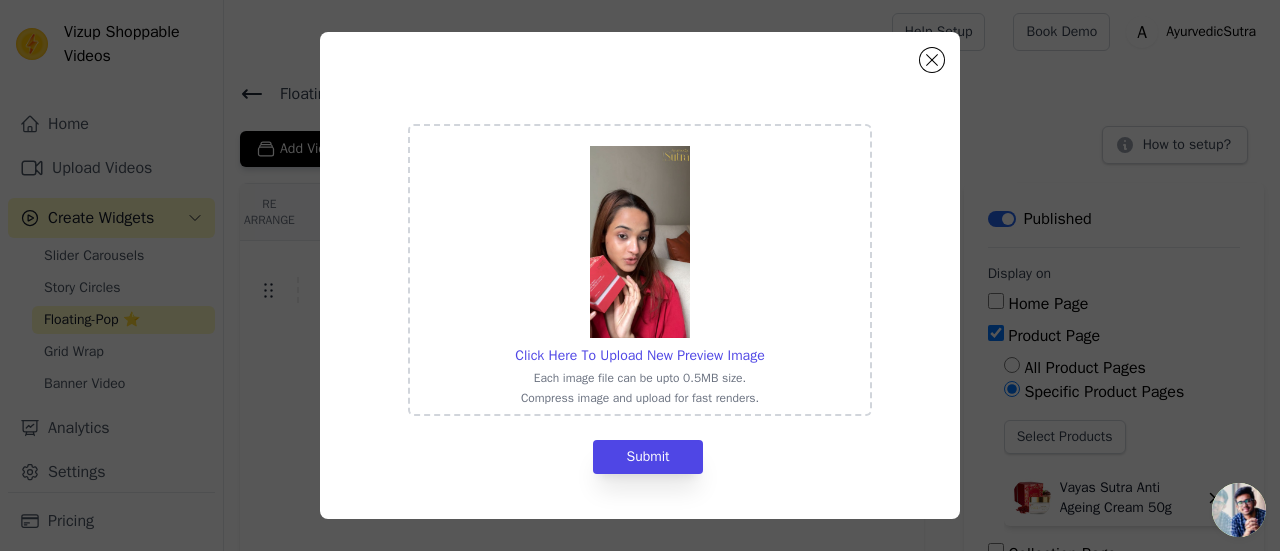 click on "Each image file can be upto 0.5MB size." at bounding box center (639, 378) 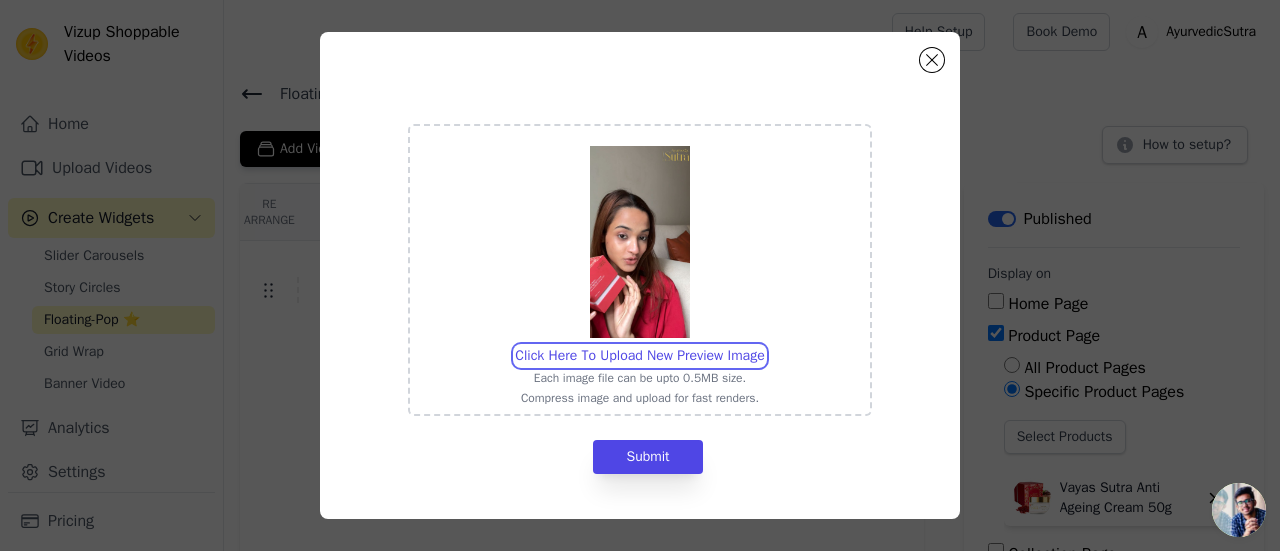 click on "Click Here To Upload New Preview Image     Each image file can be upto 0.5MB size.   Compress image and upload for fast renders." at bounding box center (764, 345) 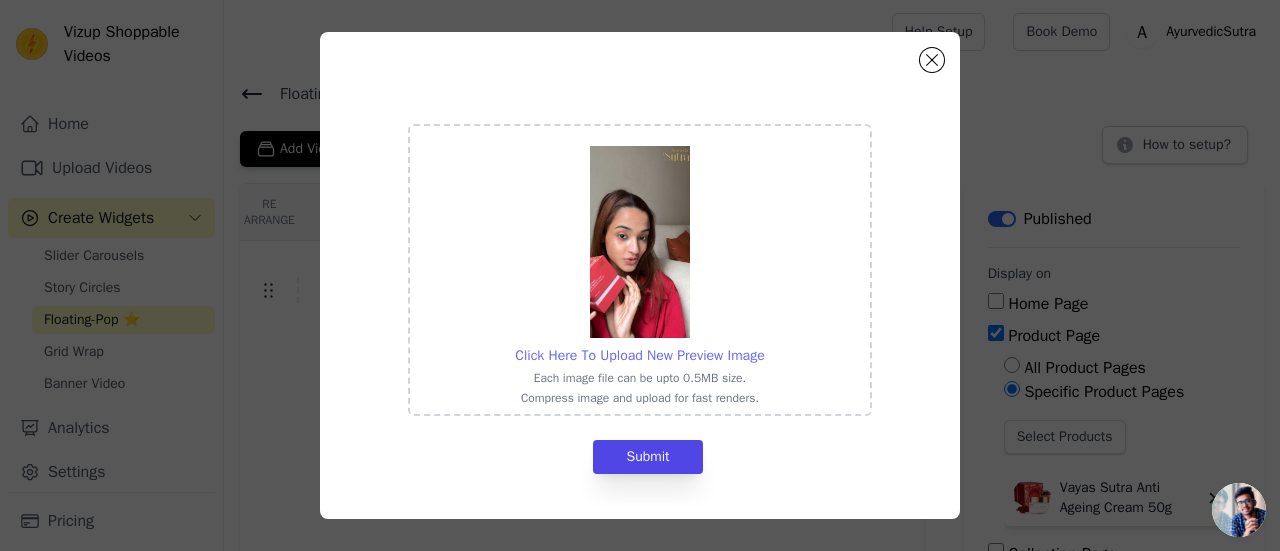 click on "Click Here To Upload New Preview Image" at bounding box center (639, 355) 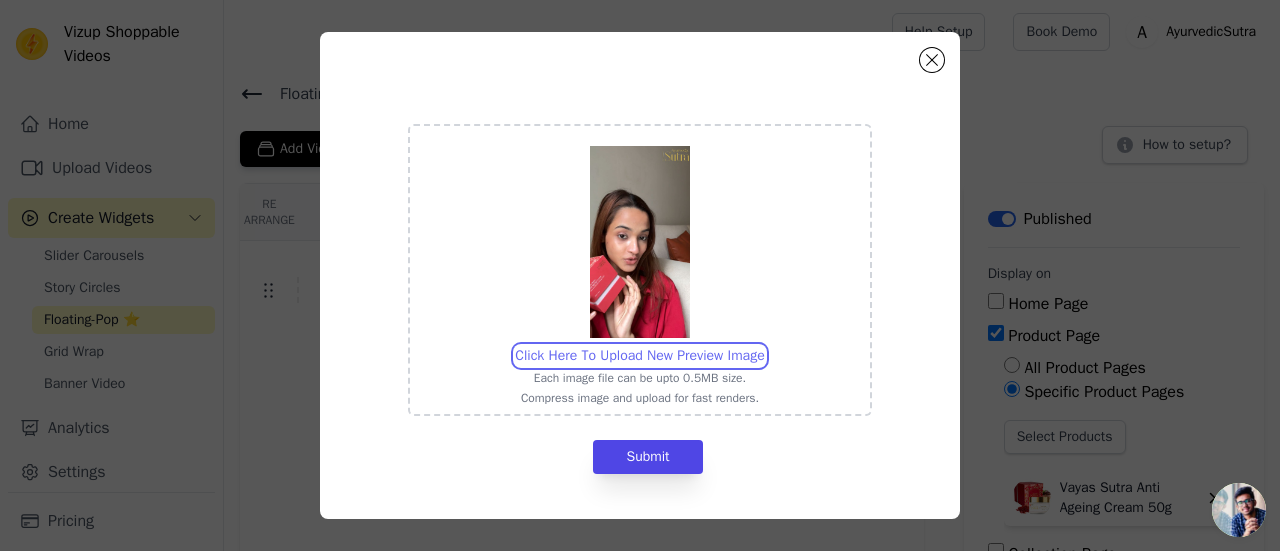 click on "Click Here To Upload New Preview Image     Each image file can be upto 0.5MB size.   Compress image and upload for fast renders." at bounding box center [764, 345] 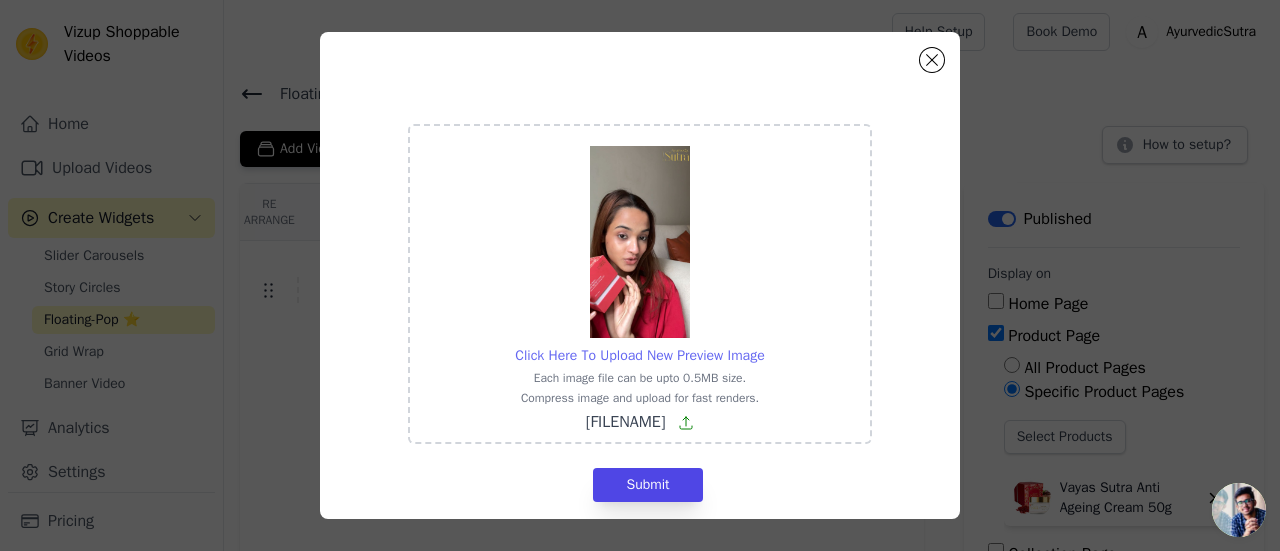 click on "Click Here To Upload New Preview Image" at bounding box center [639, 355] 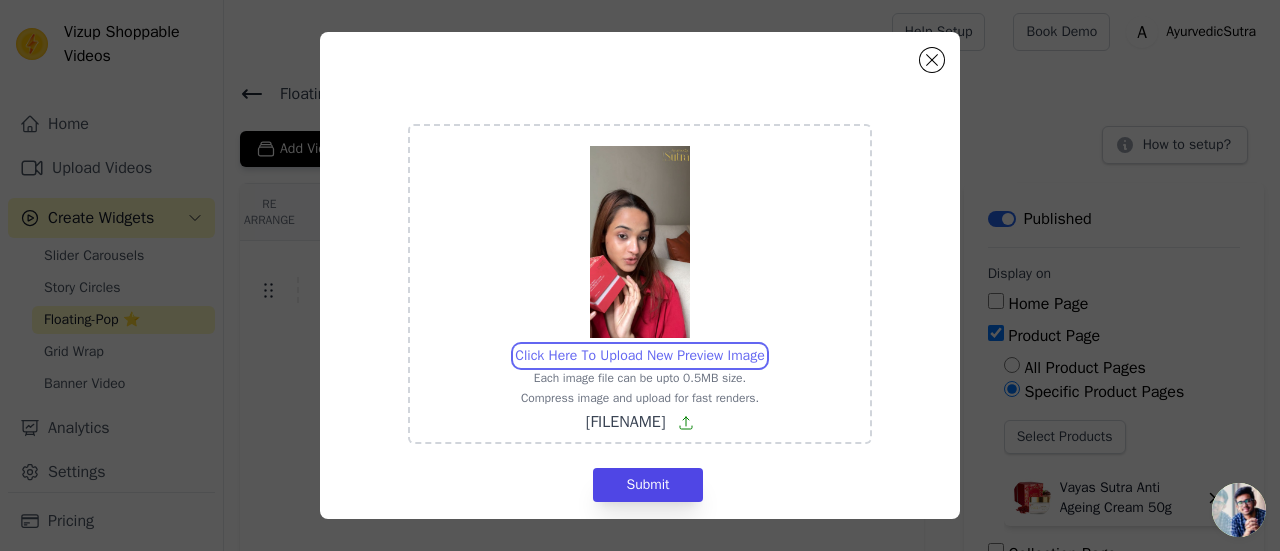click on "Click Here To Upload New Preview Image     Each image file can be upto 0.5MB size.   Compress image and upload for fast renders.   [FILENAME]" at bounding box center (764, 345) 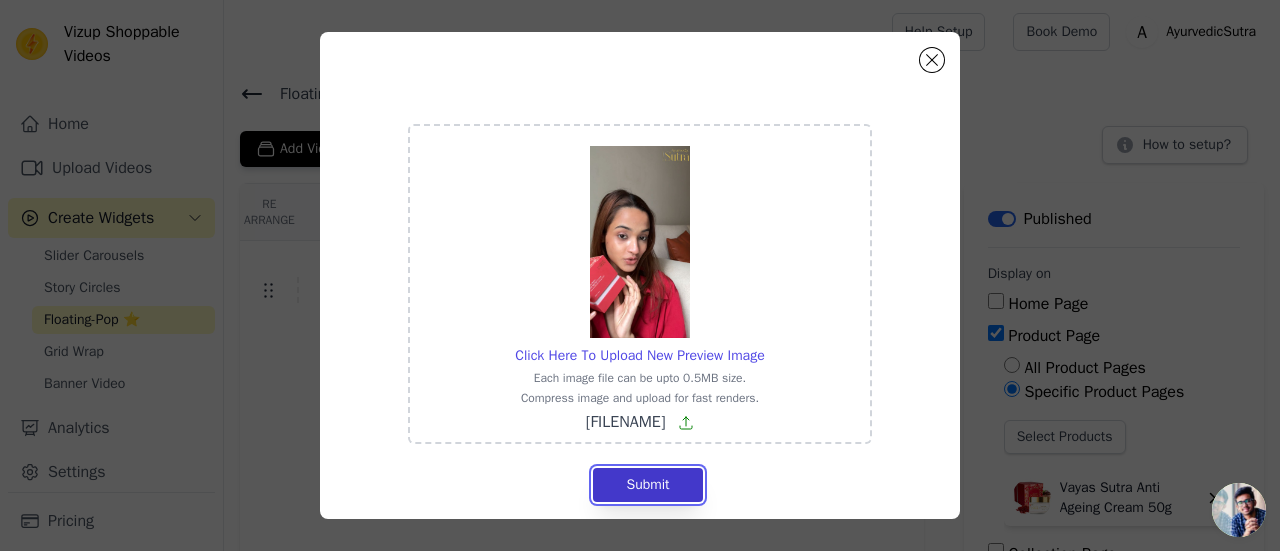 click on "Submit" at bounding box center (647, 485) 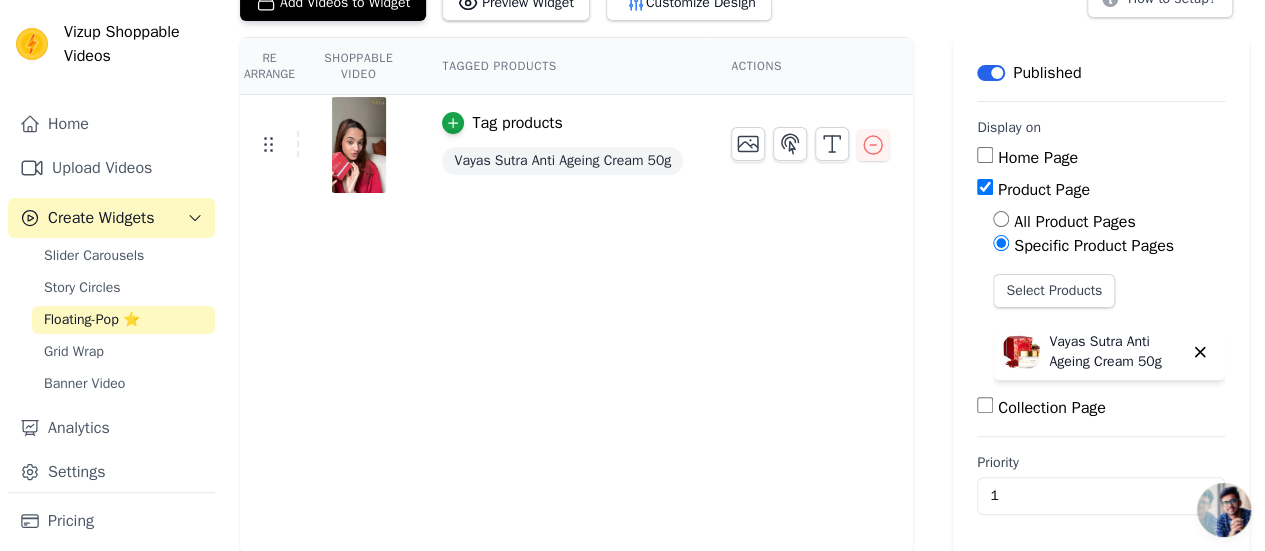 scroll, scrollTop: 0, scrollLeft: 0, axis: both 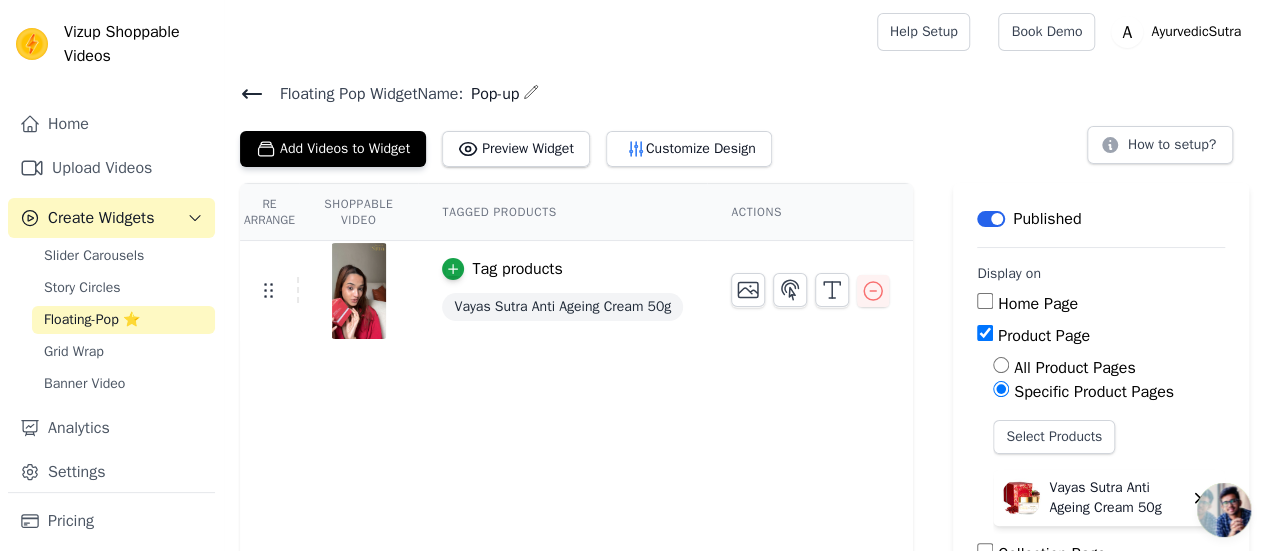 click at bounding box center [359, 291] 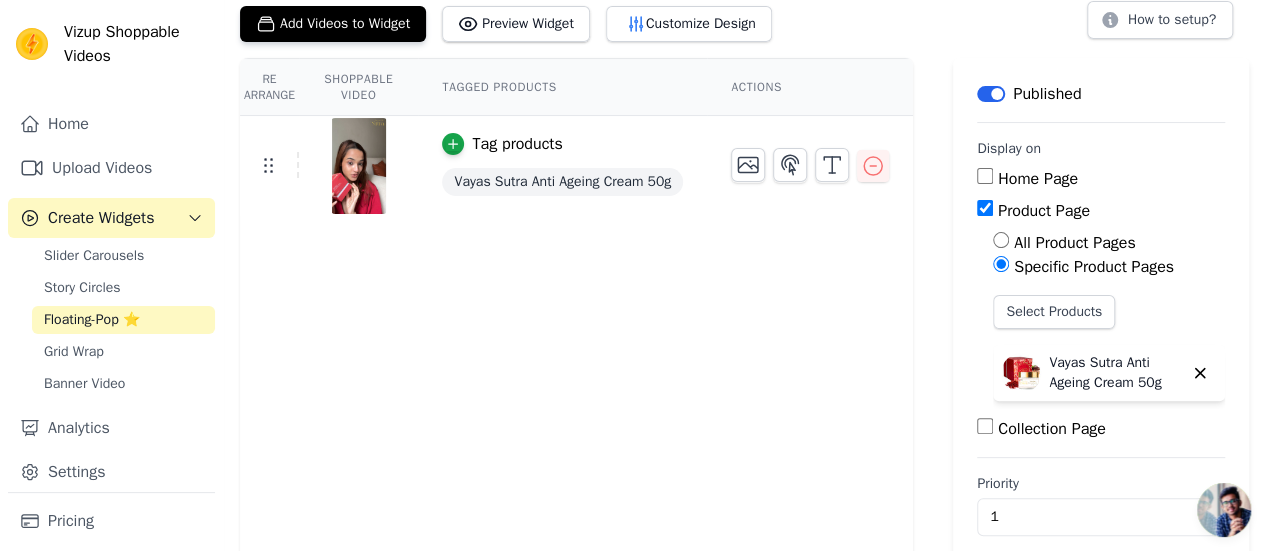 scroll, scrollTop: 146, scrollLeft: 0, axis: vertical 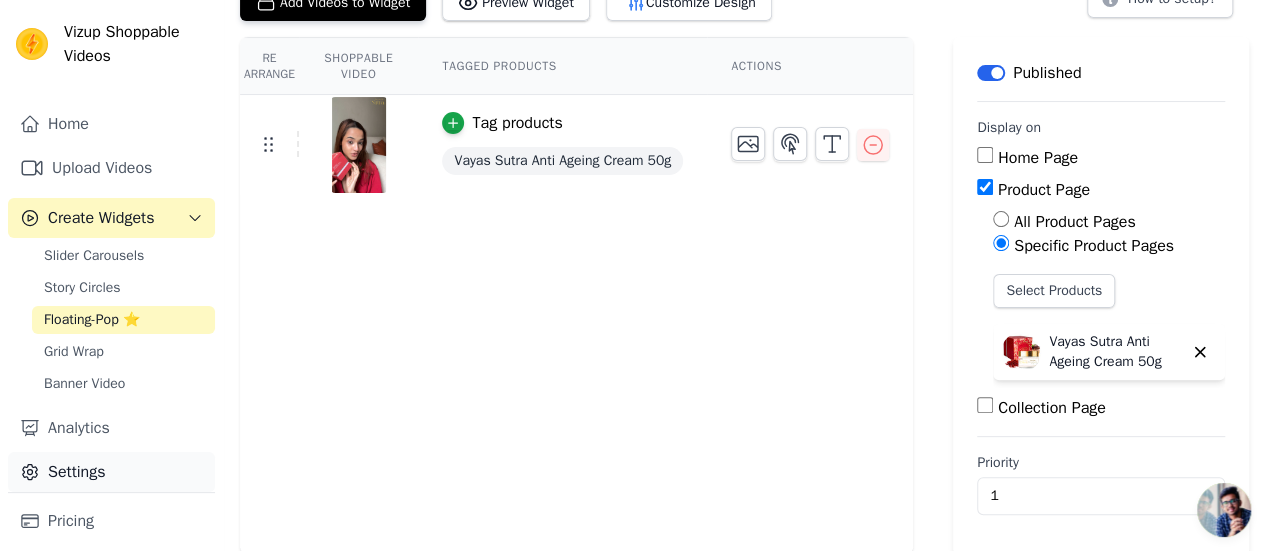 click on "Settings" at bounding box center [111, 472] 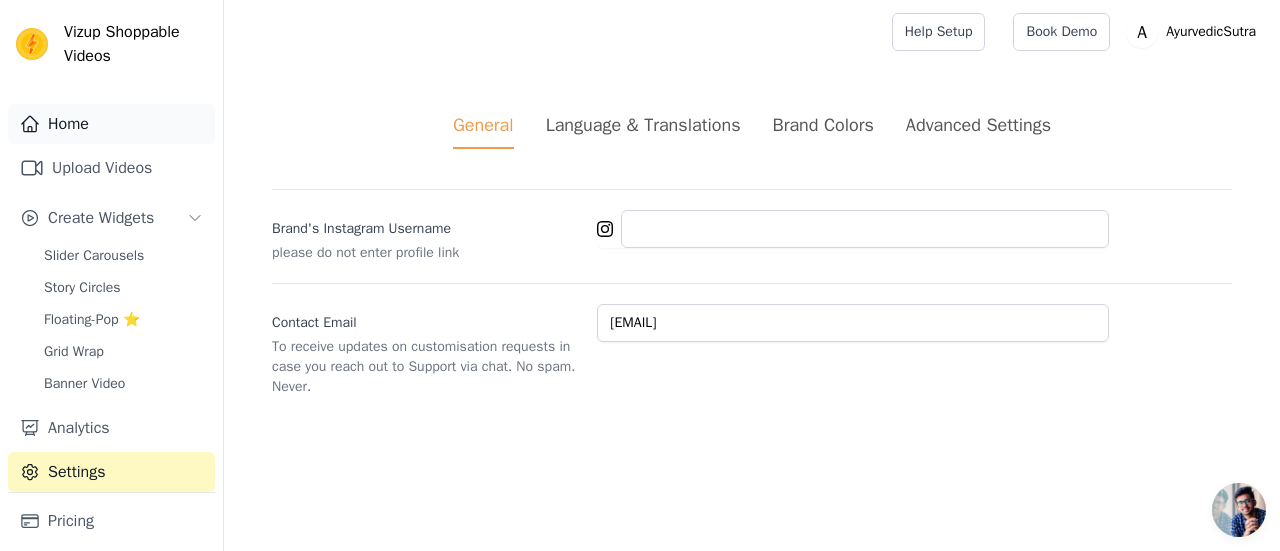click on "Home" at bounding box center [111, 124] 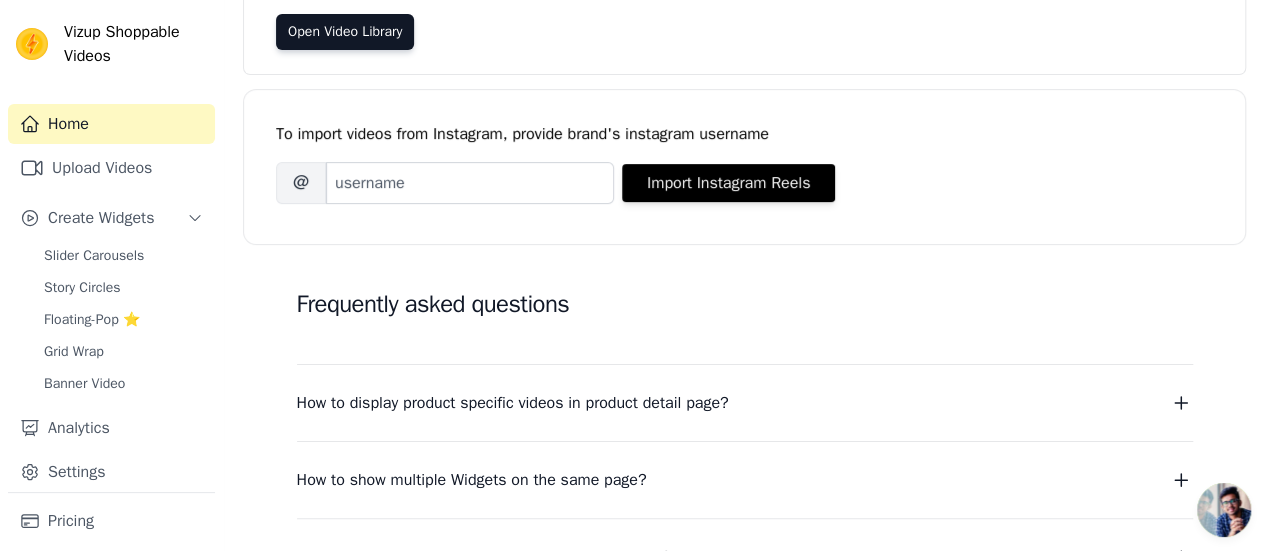 scroll, scrollTop: 286, scrollLeft: 0, axis: vertical 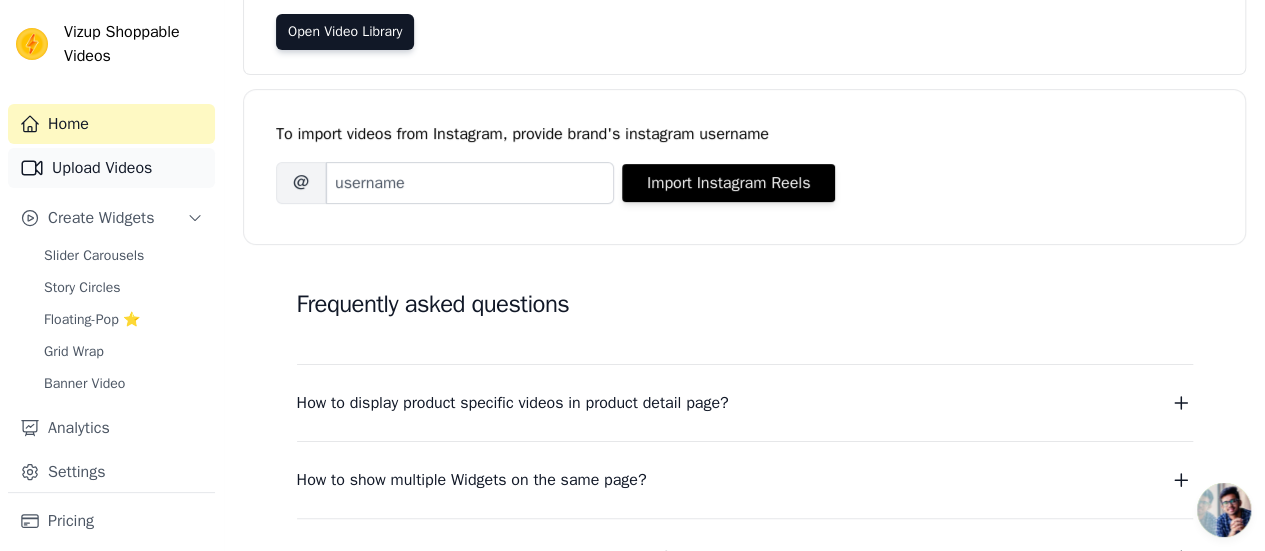 click on "Upload Videos" at bounding box center (111, 168) 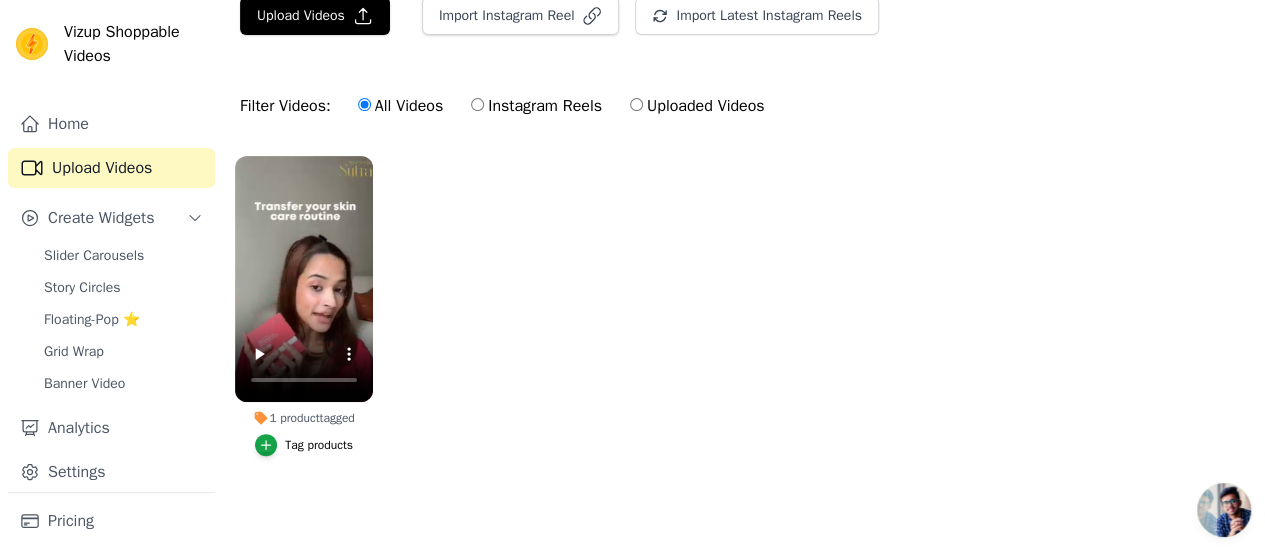 scroll, scrollTop: 0, scrollLeft: 0, axis: both 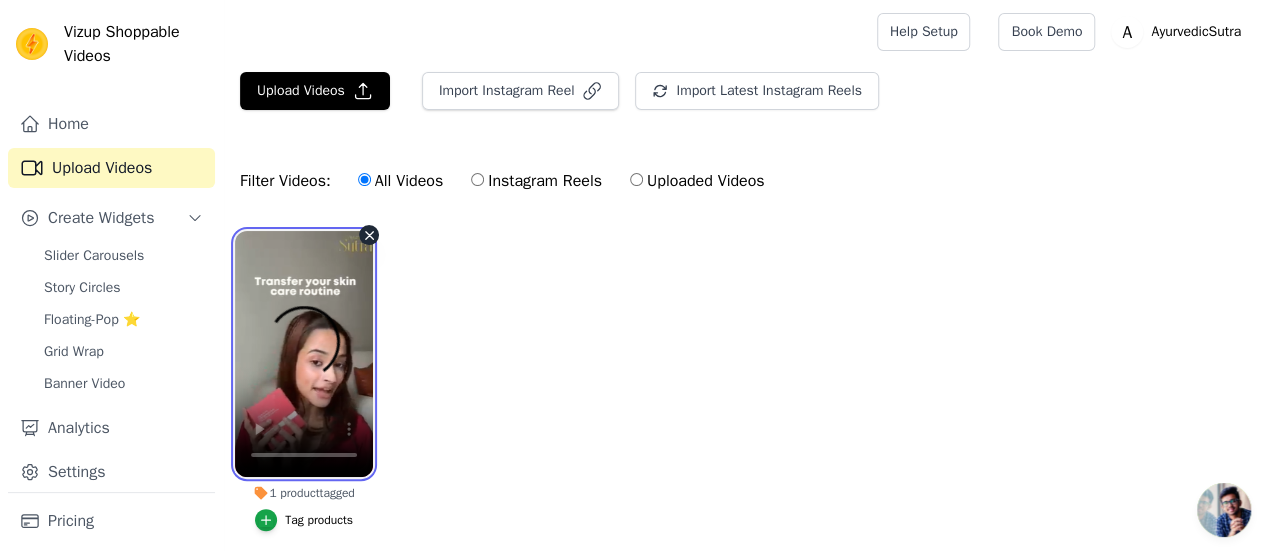 click at bounding box center [304, 354] 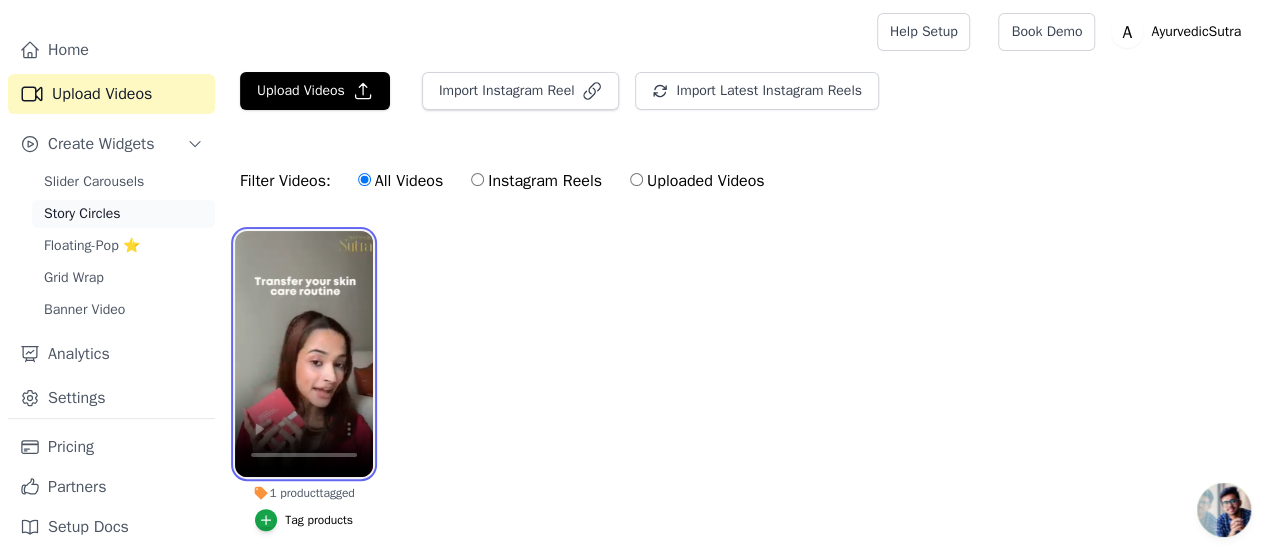 scroll, scrollTop: 85, scrollLeft: 0, axis: vertical 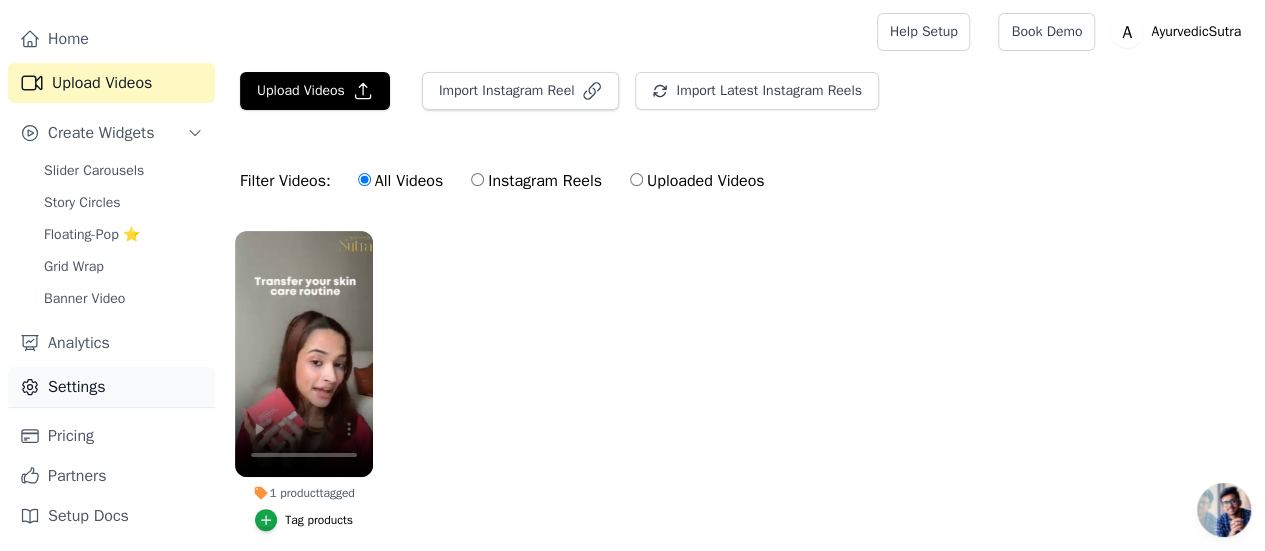 click on "Settings" at bounding box center [111, 387] 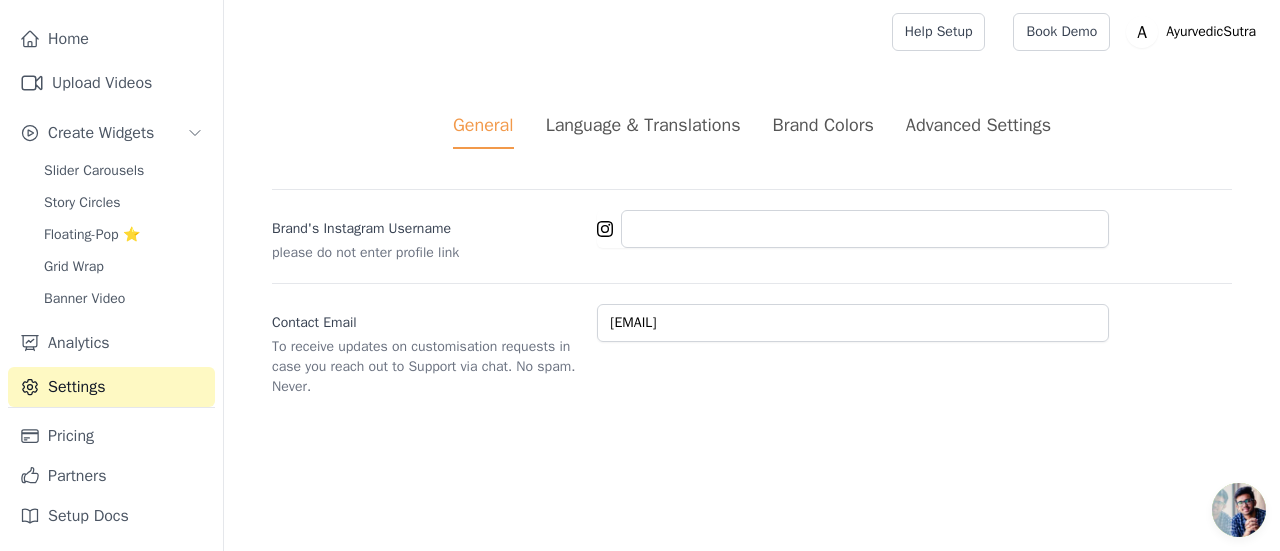 click on "Language & Translations" at bounding box center (643, 125) 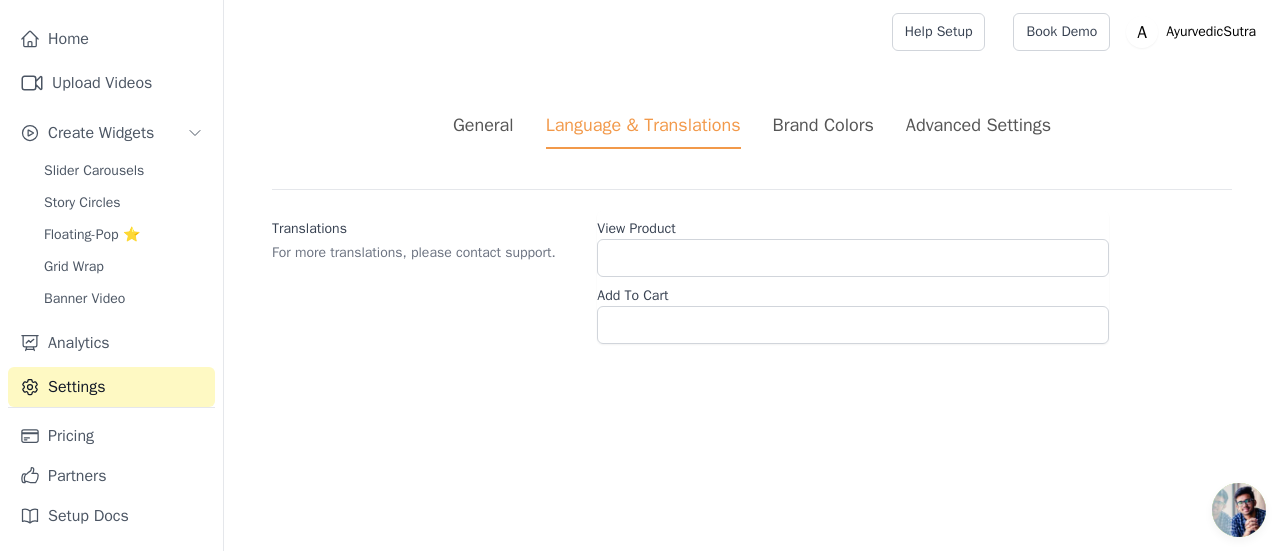 click on "Advanced Settings" at bounding box center (978, 125) 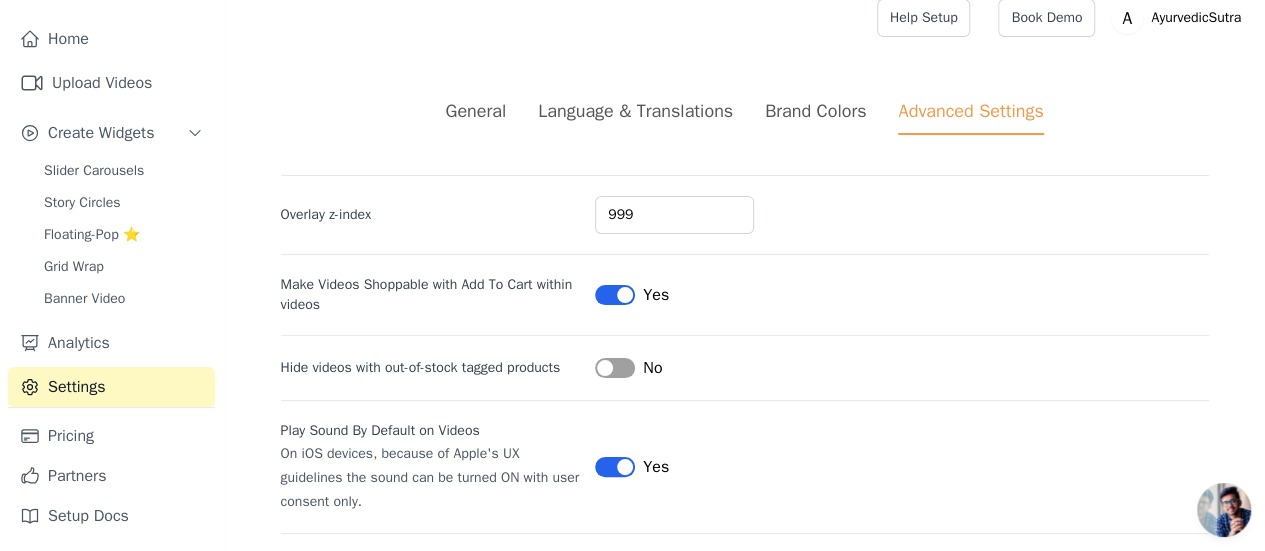 scroll, scrollTop: 0, scrollLeft: 0, axis: both 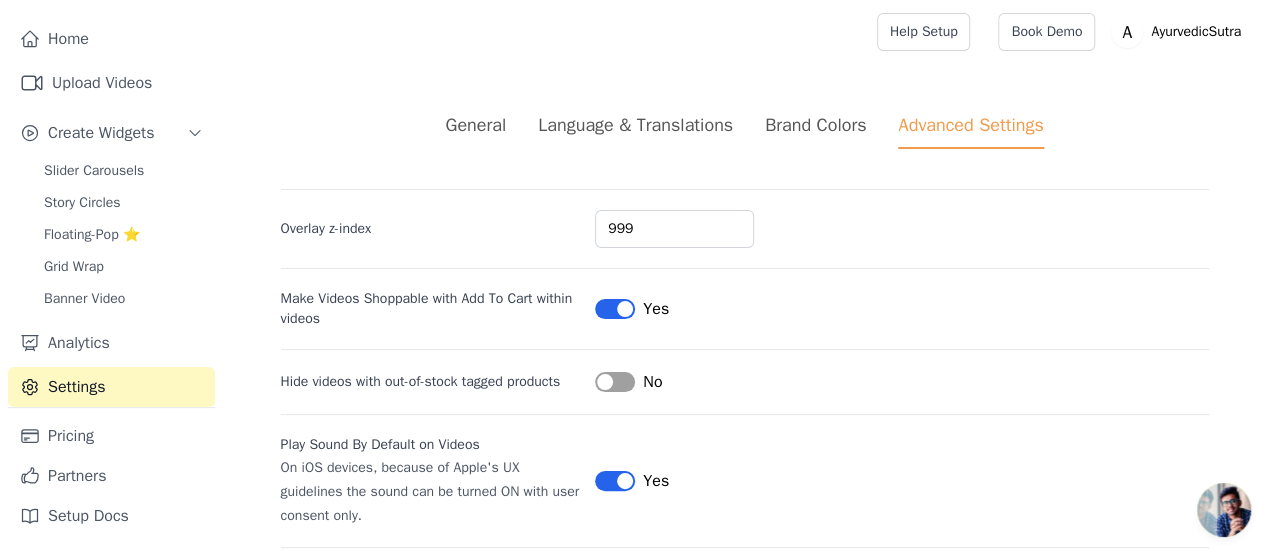 click on "Brand Colors" at bounding box center (815, 125) 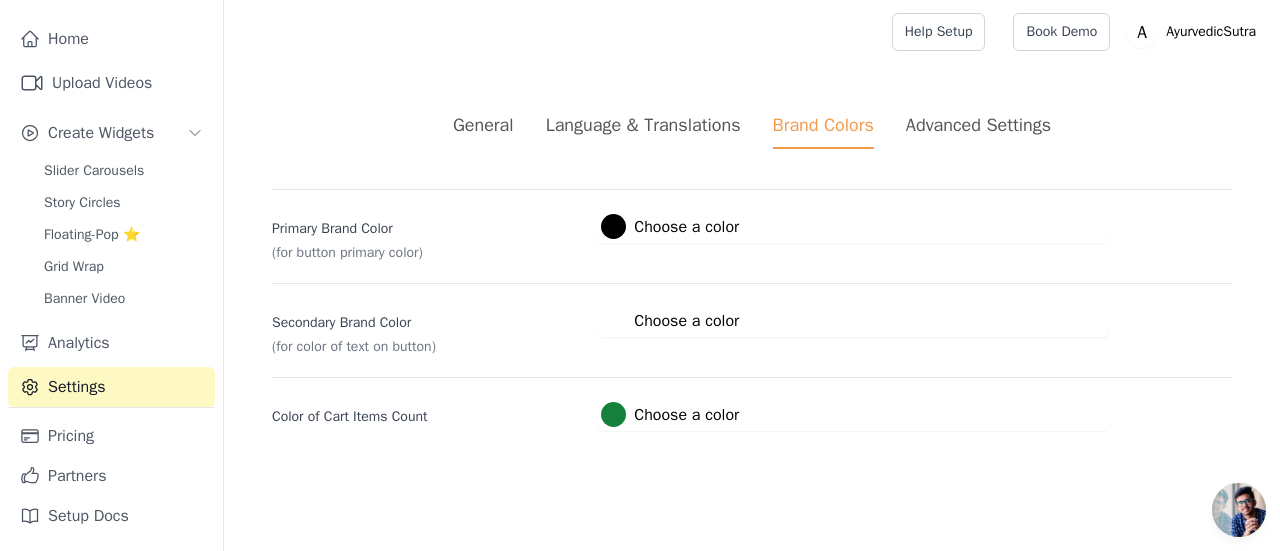 click on "Language & Translations" at bounding box center (643, 125) 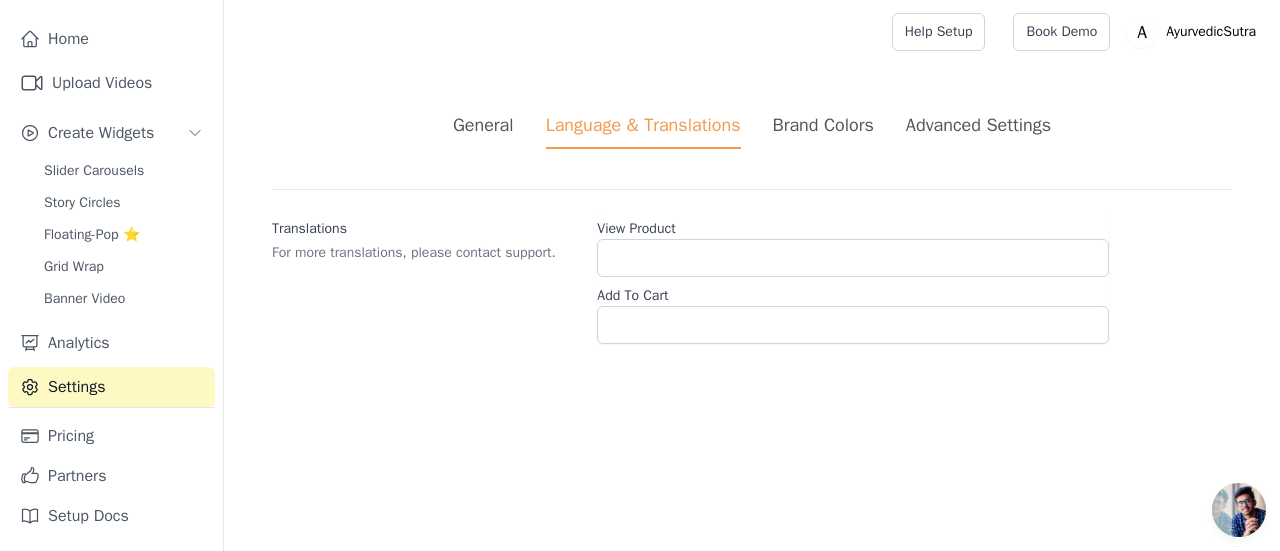 click on "General" at bounding box center (483, 125) 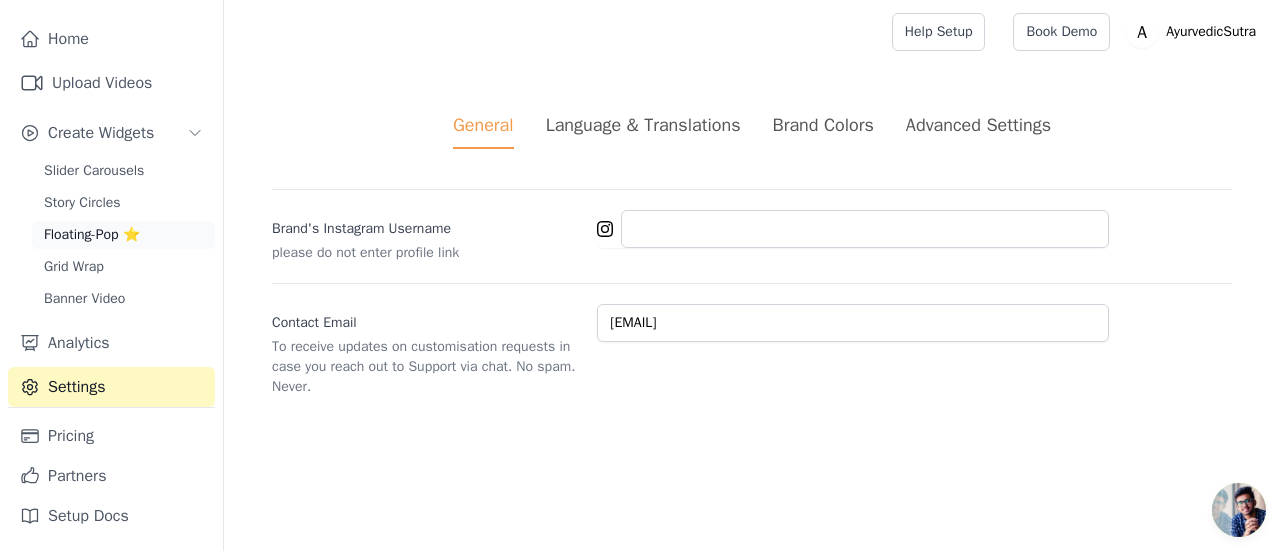 click on "Floating-Pop ⭐" at bounding box center (92, 235) 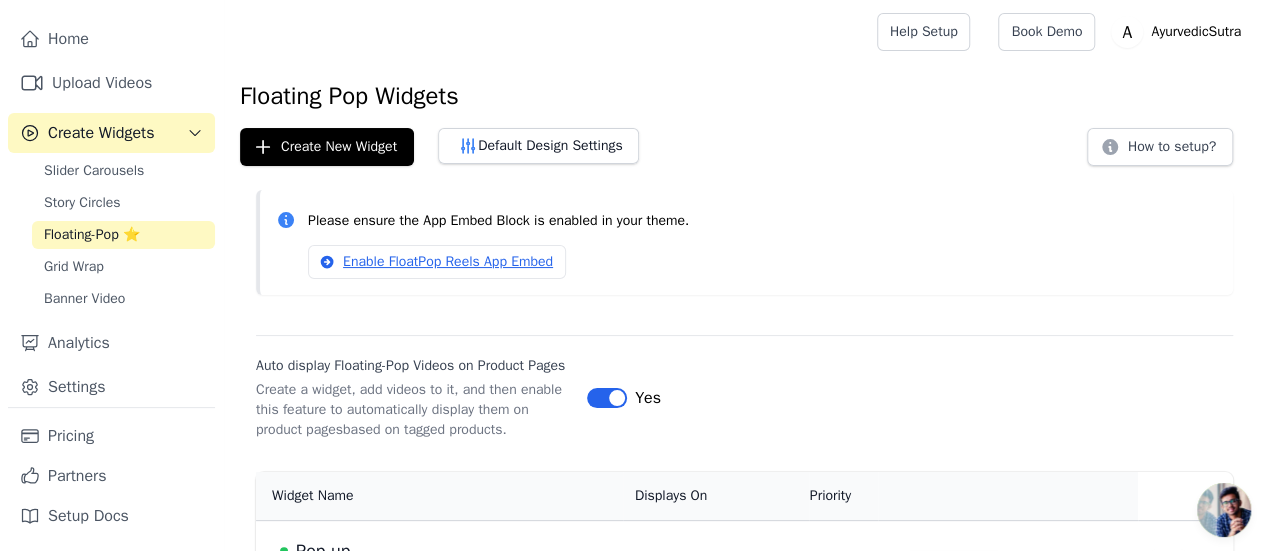 scroll, scrollTop: 87, scrollLeft: 0, axis: vertical 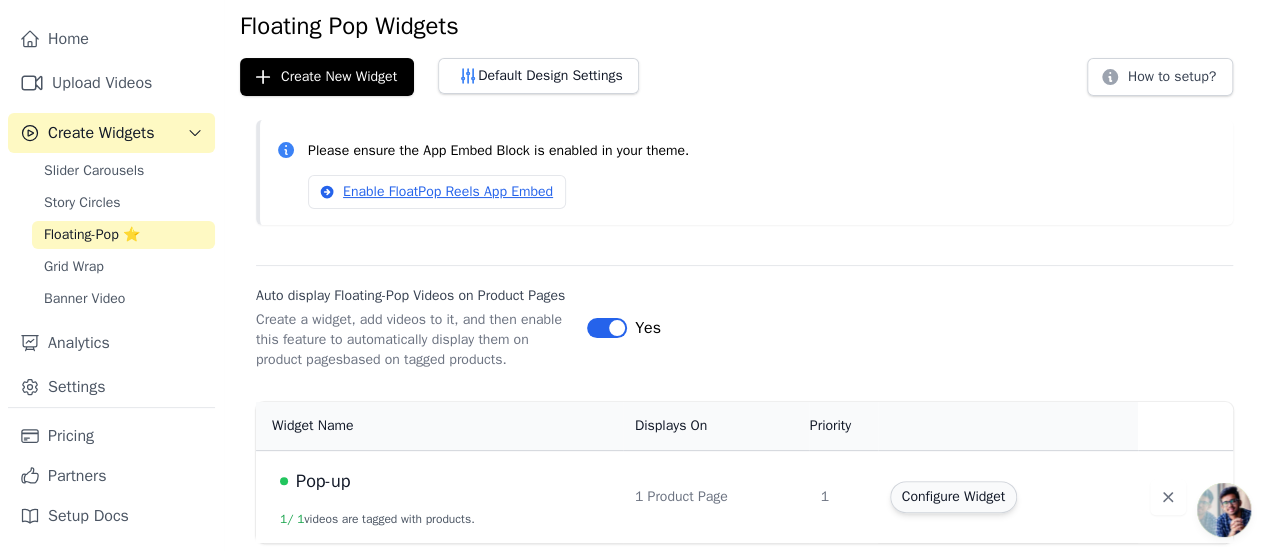 click on "Configure Widget" at bounding box center [953, 497] 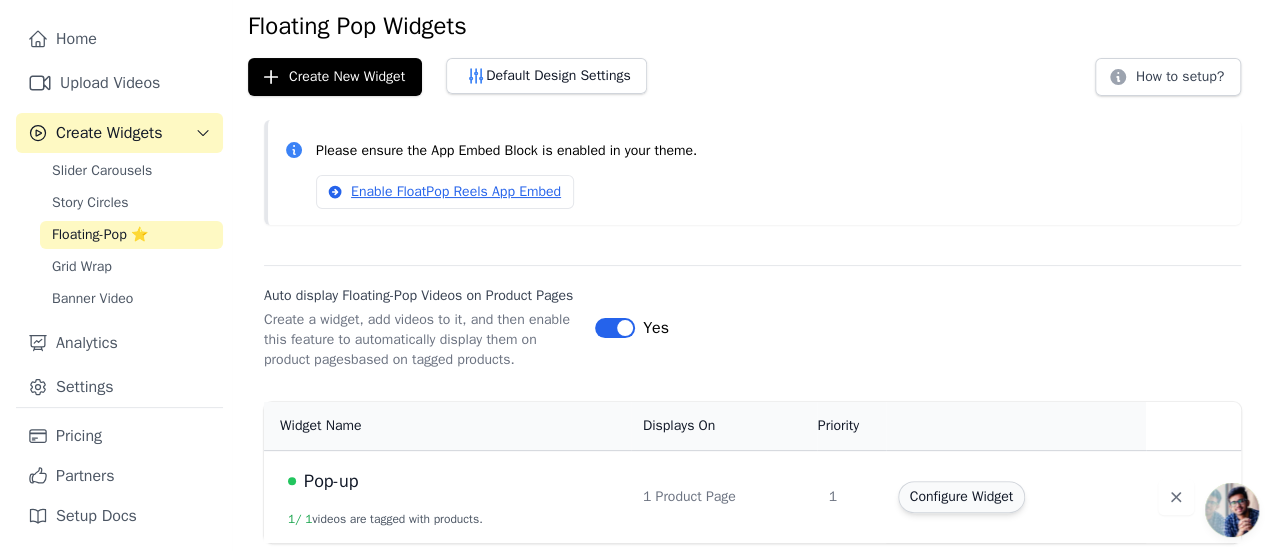 scroll, scrollTop: 0, scrollLeft: 0, axis: both 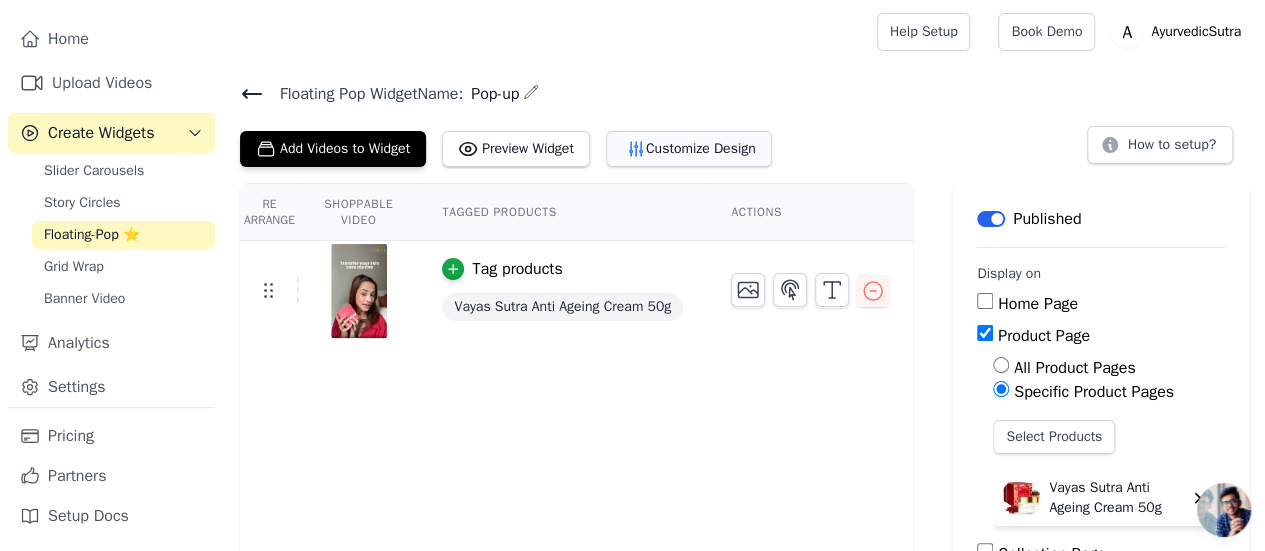 click on "Customize Design" at bounding box center [689, 149] 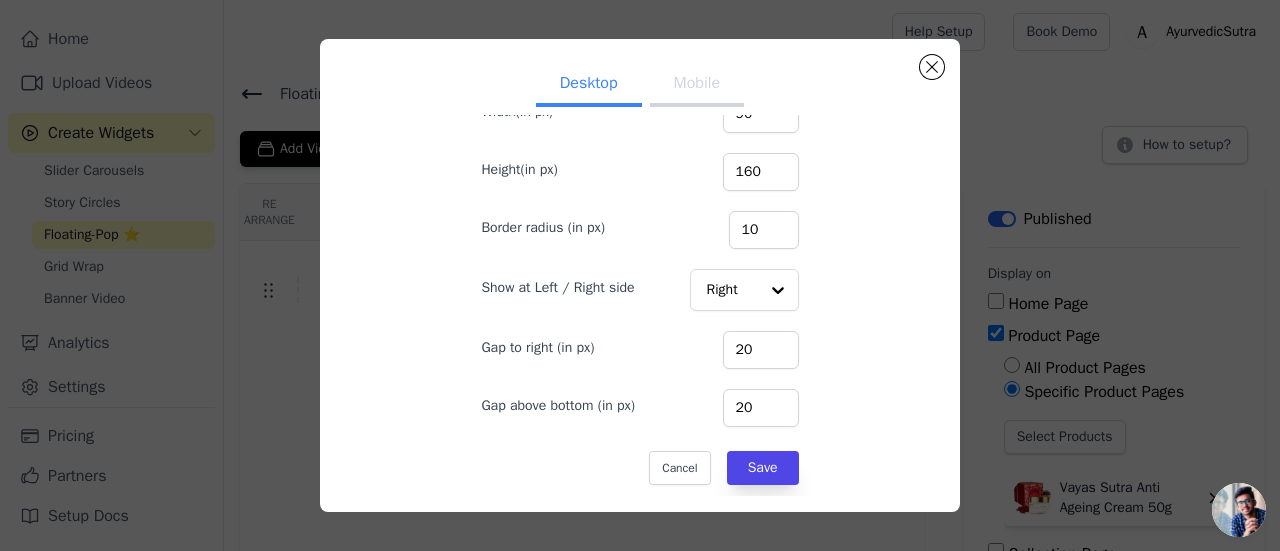 scroll, scrollTop: 133, scrollLeft: 0, axis: vertical 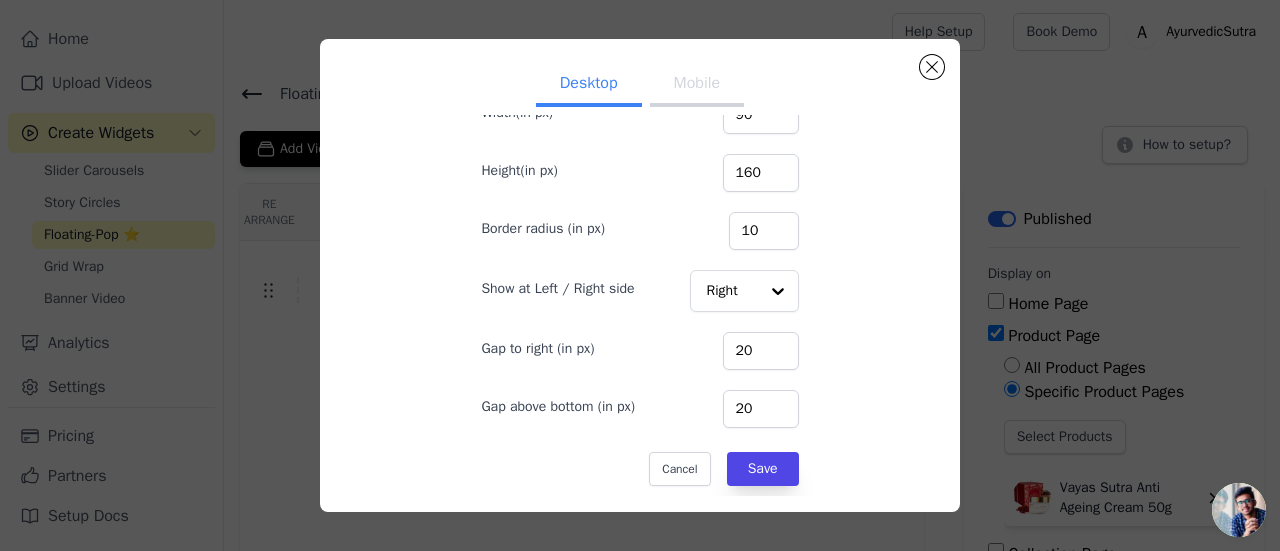 click on "Mobile" at bounding box center (697, 85) 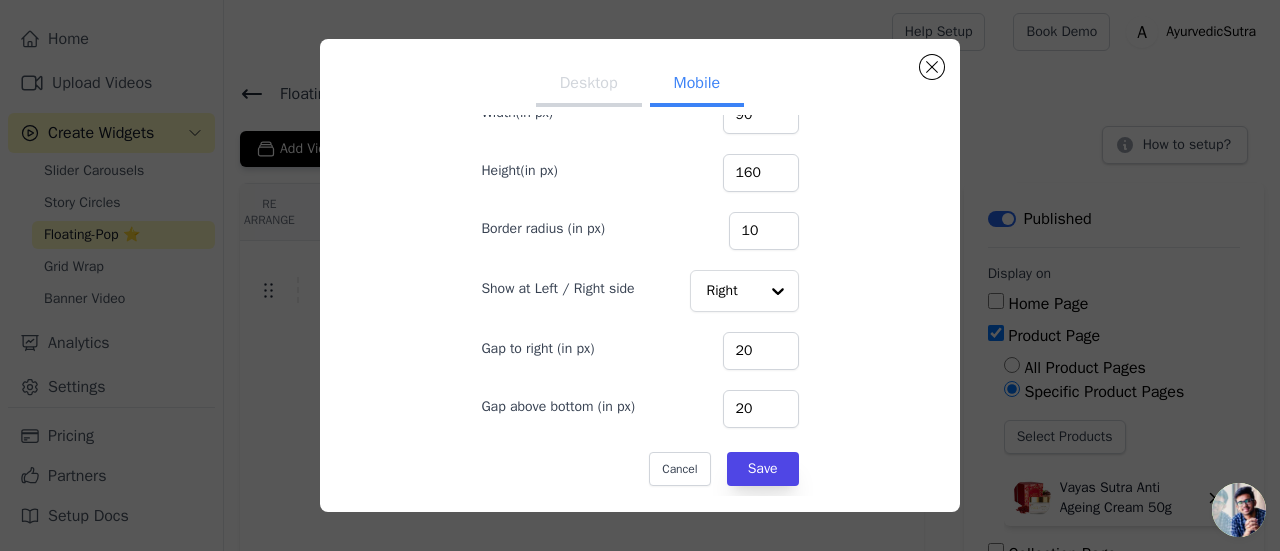 drag, startPoint x: 702, startPoint y: 88, endPoint x: 851, endPoint y: 245, distance: 216.44861 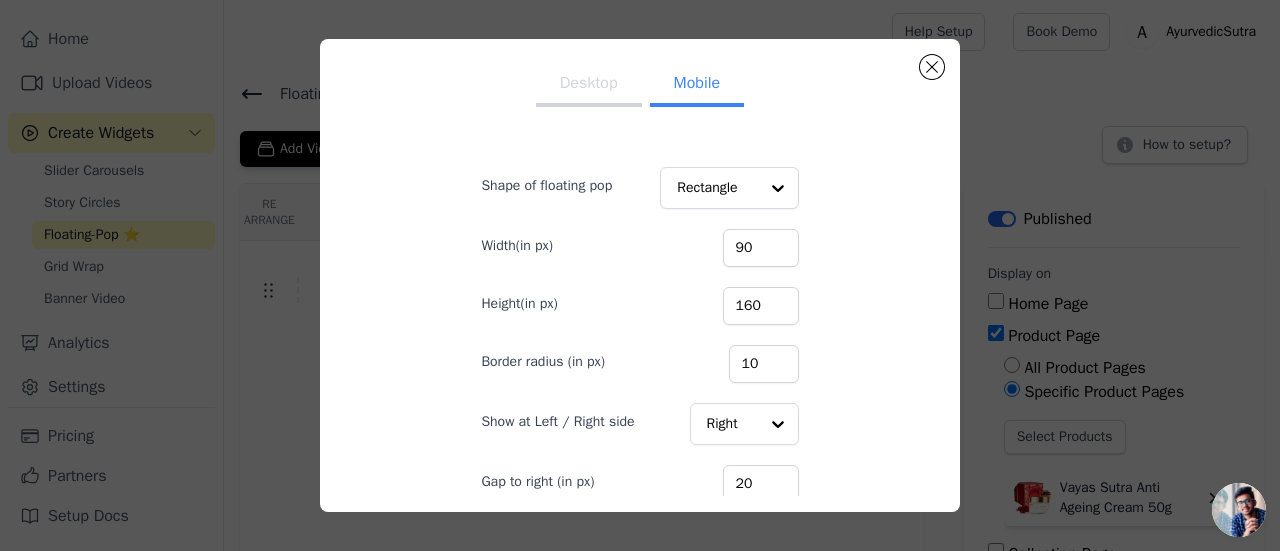 scroll, scrollTop: 134, scrollLeft: 0, axis: vertical 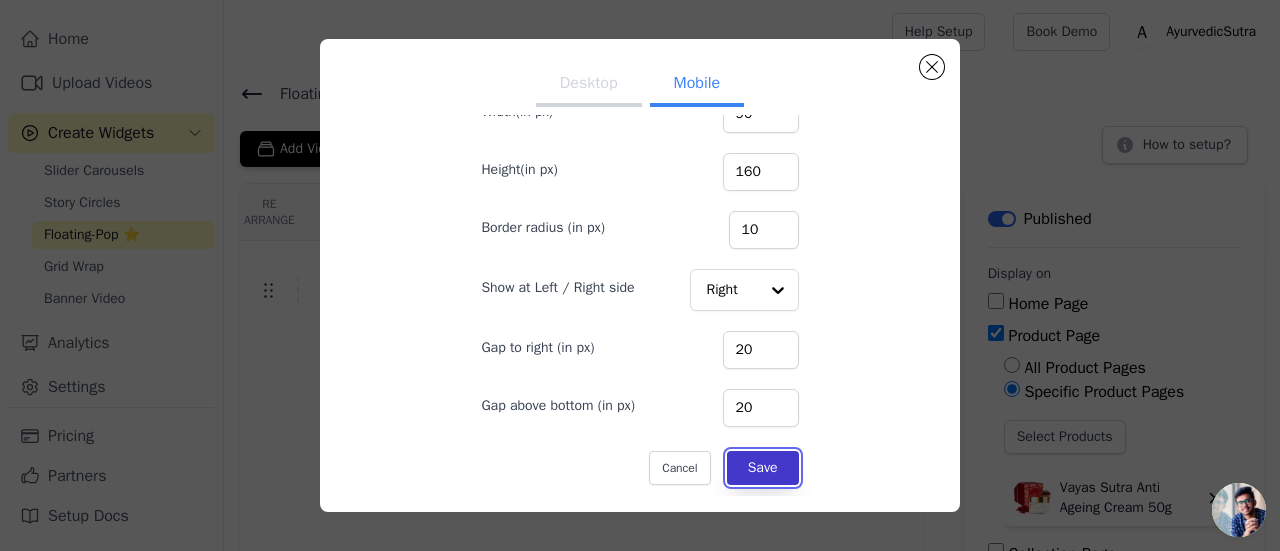 click on "Save" at bounding box center (763, 468) 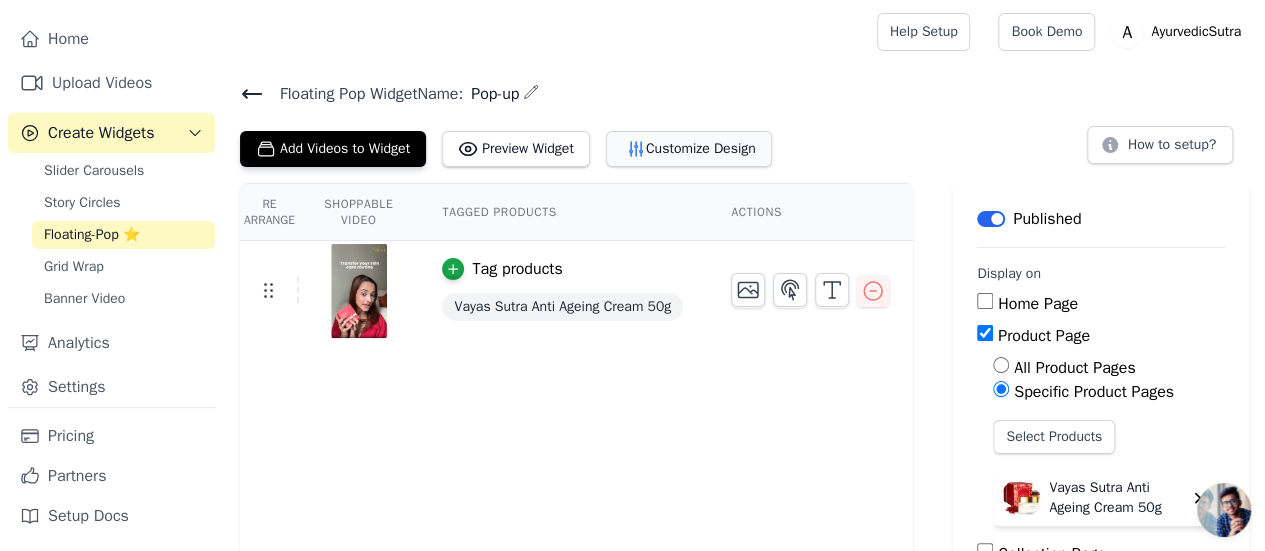 click on "Customize Design" at bounding box center (689, 149) 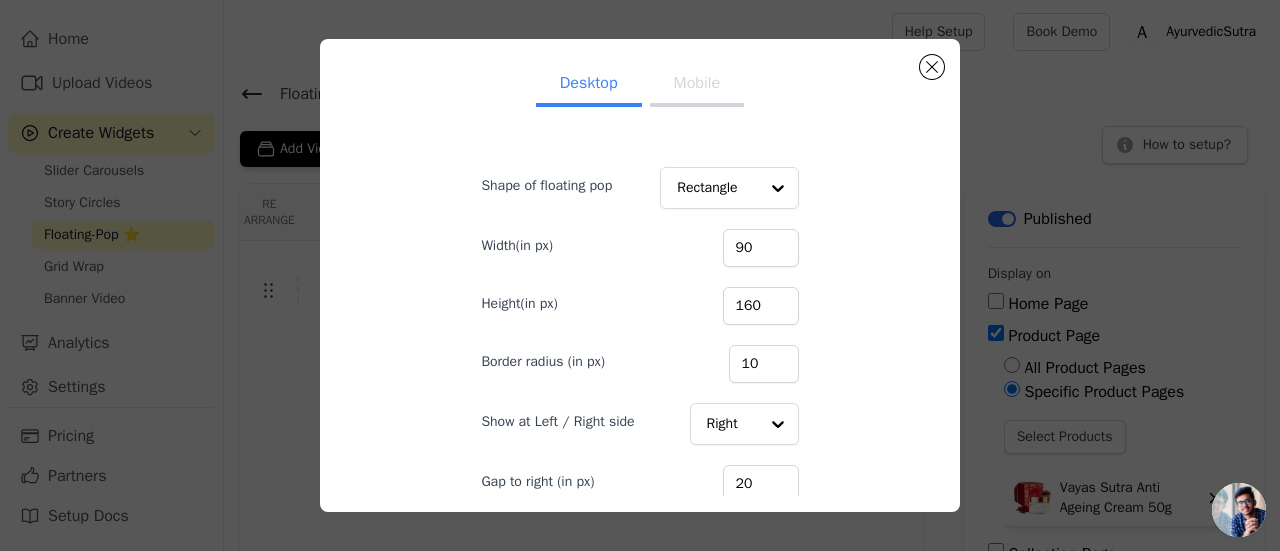 click on "Mobile" at bounding box center (697, 85) 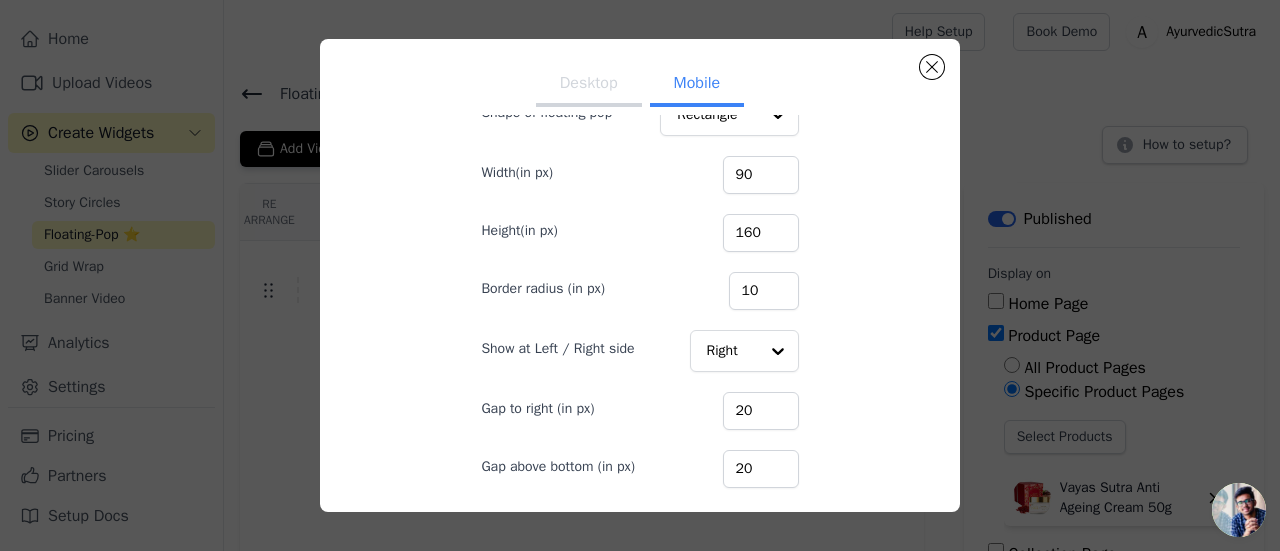 scroll, scrollTop: 134, scrollLeft: 0, axis: vertical 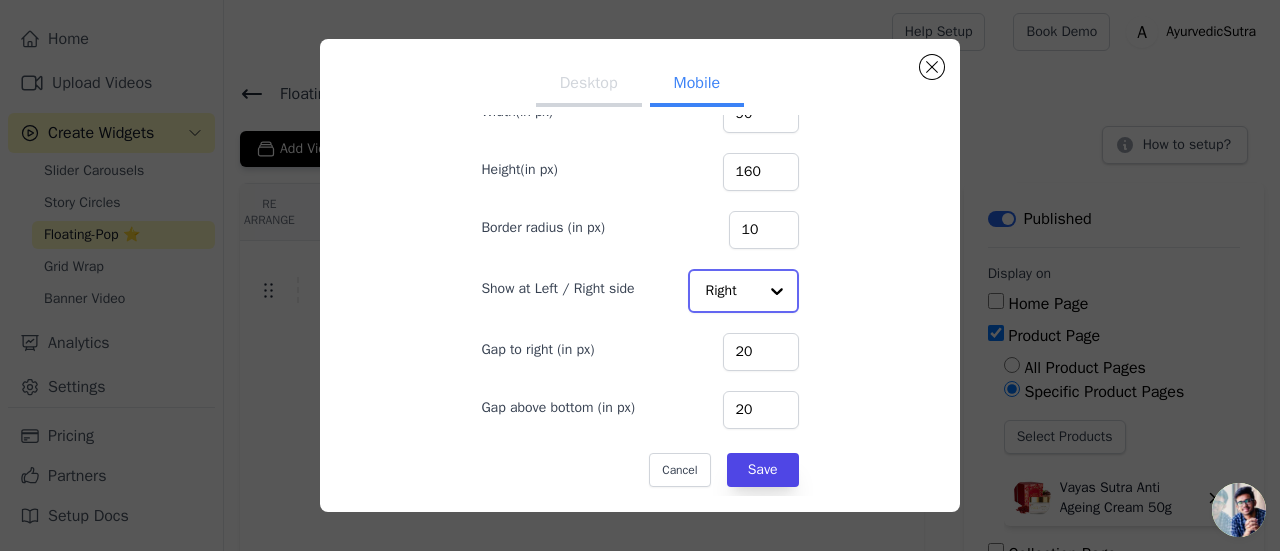 click at bounding box center [777, 291] 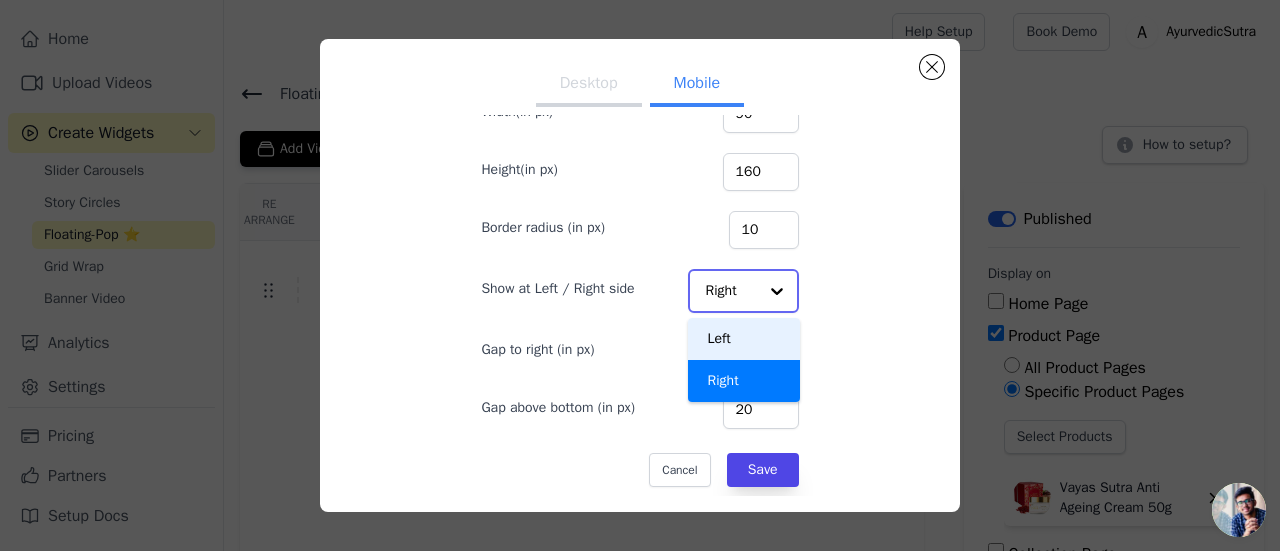 click on "Left" at bounding box center [744, 339] 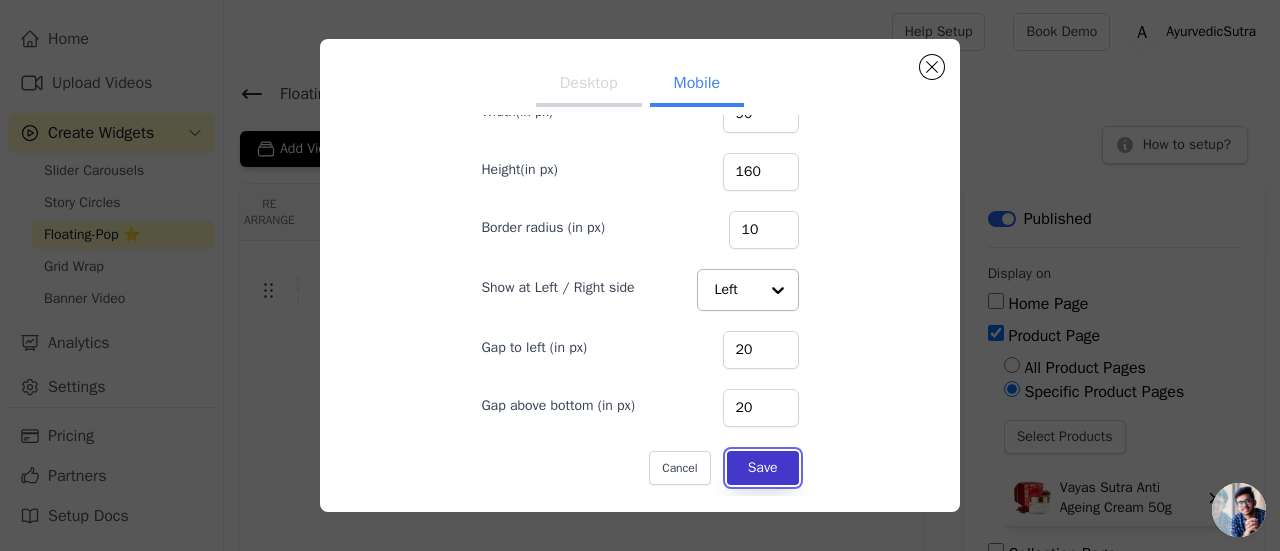 click on "Save" at bounding box center [763, 468] 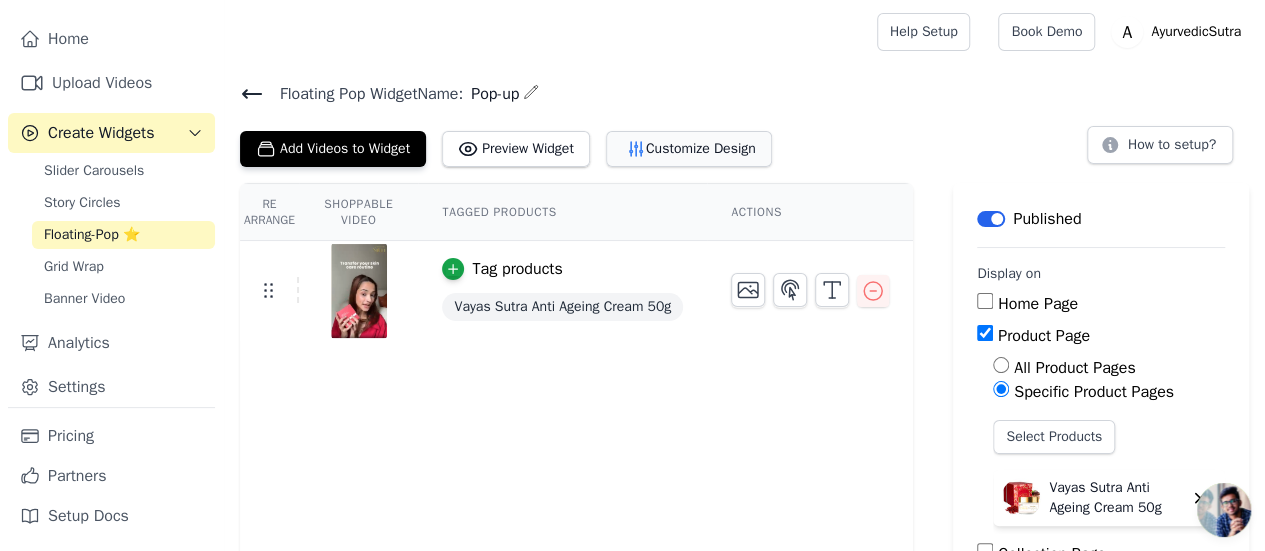 click on "Customize Design" at bounding box center [689, 149] 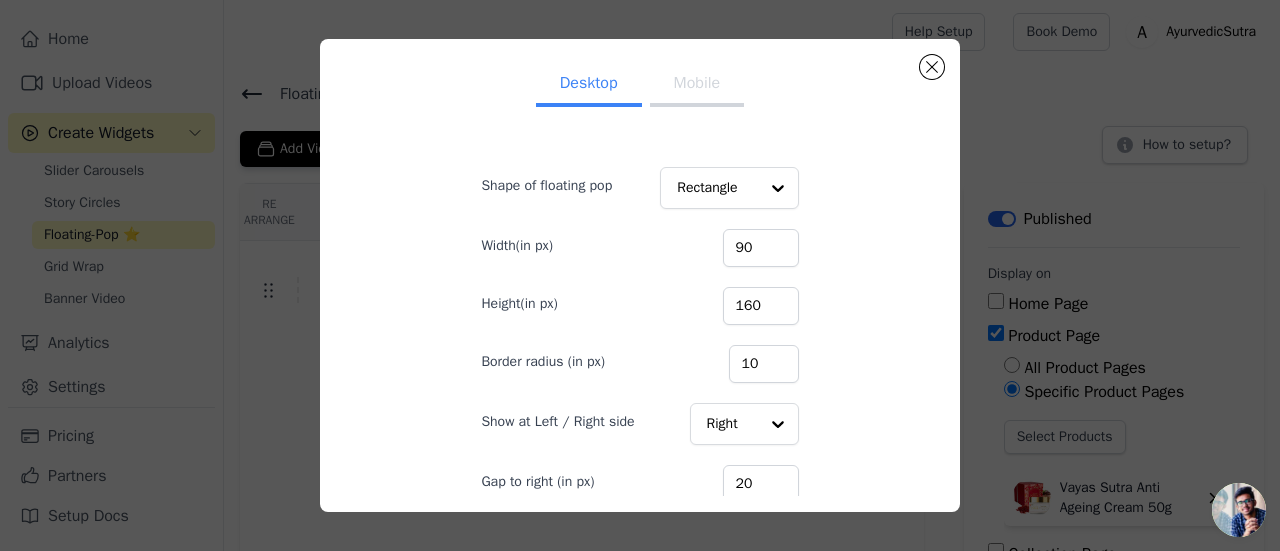 click on "Mobile" at bounding box center (697, 85) 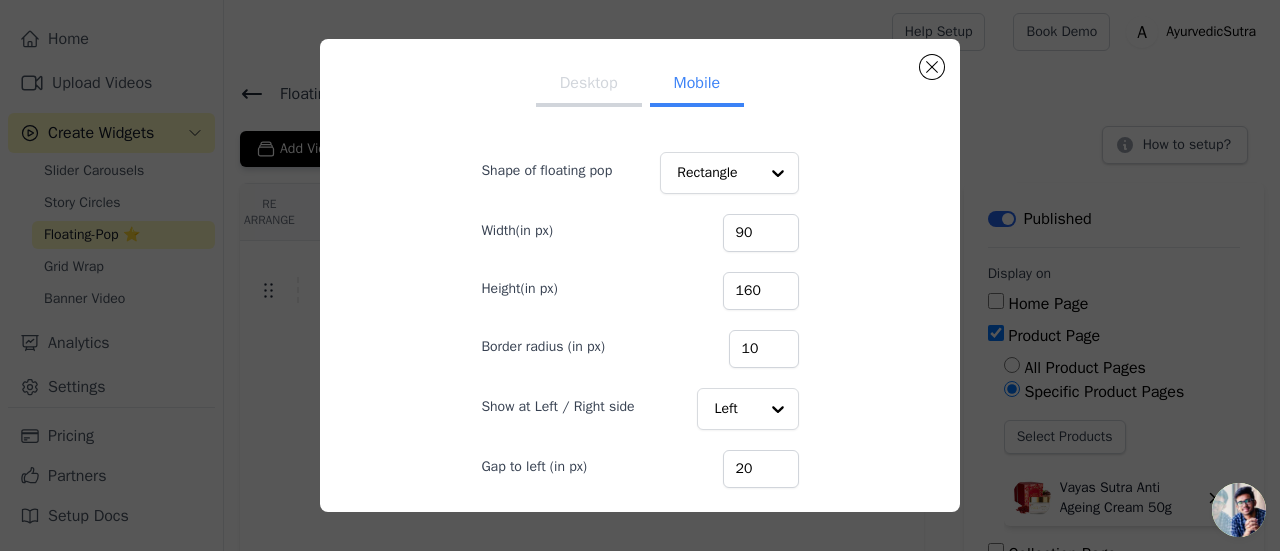 scroll, scrollTop: 0, scrollLeft: 0, axis: both 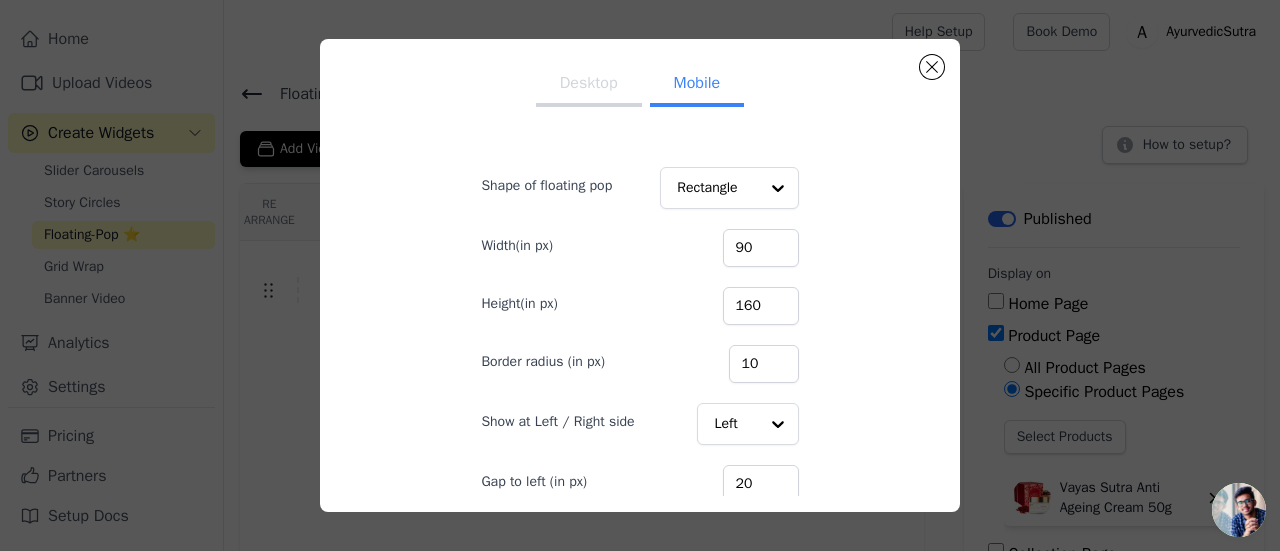 click on "Desktop" at bounding box center (589, 85) 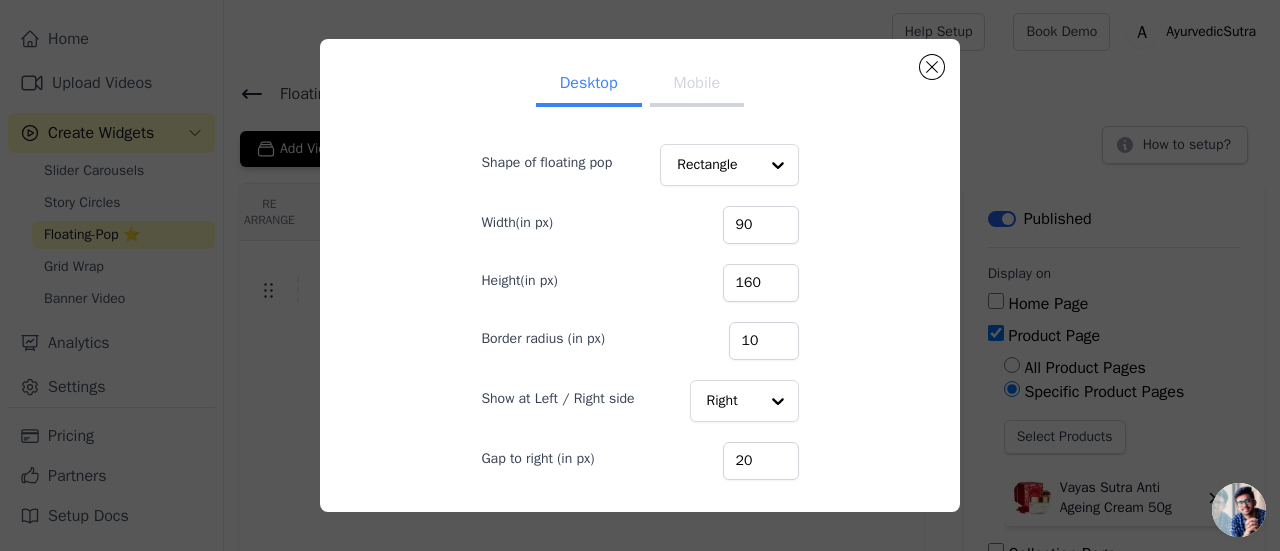 scroll, scrollTop: 0, scrollLeft: 0, axis: both 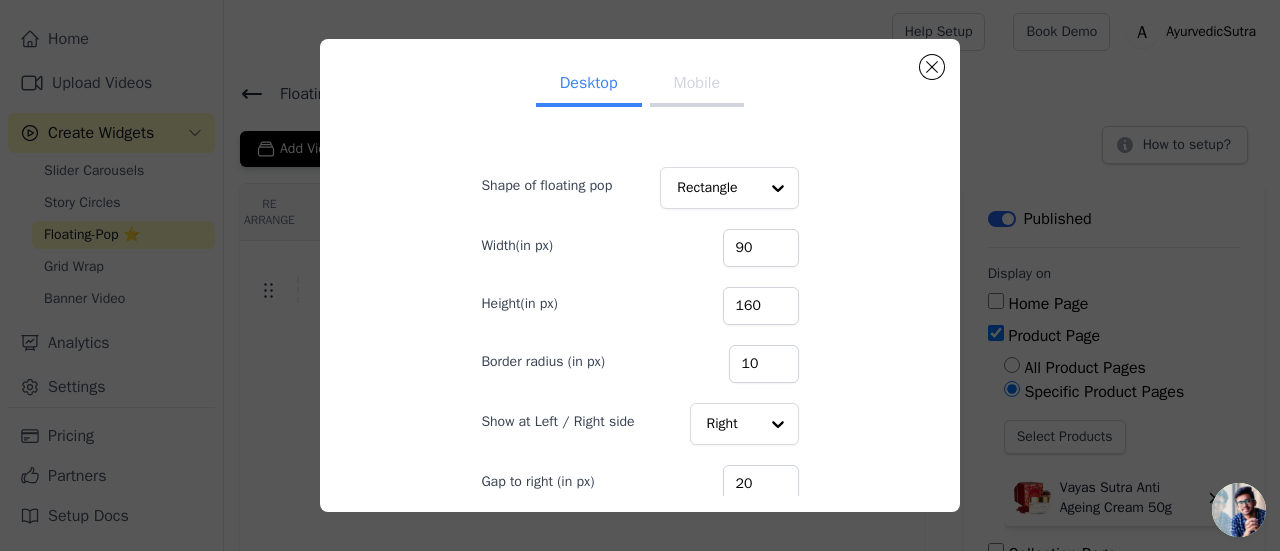 click on "Mobile" at bounding box center (697, 85) 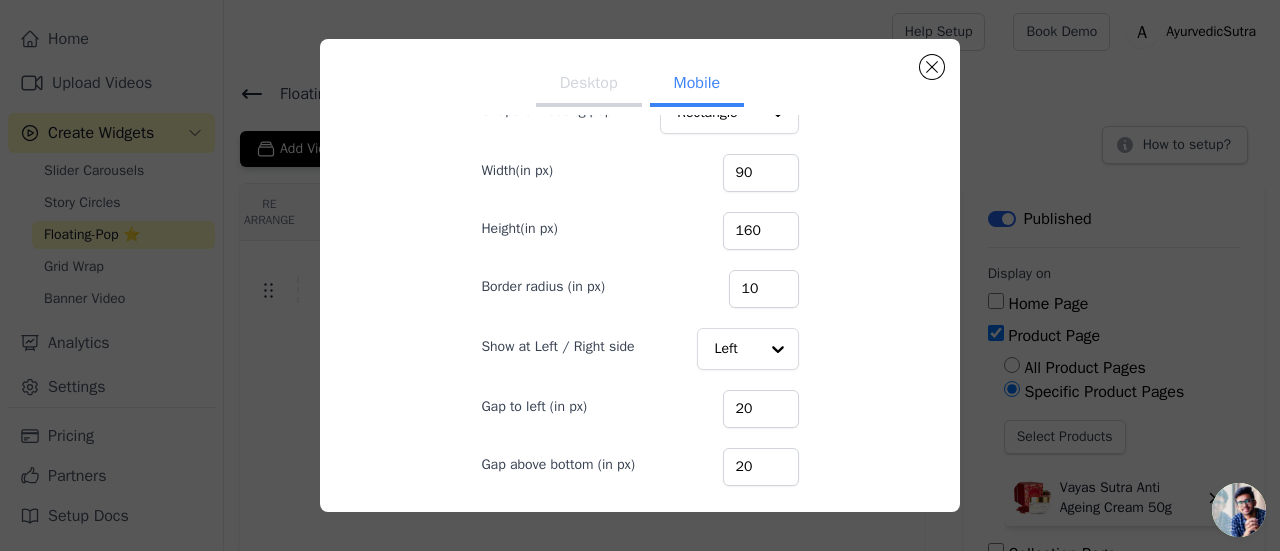 scroll, scrollTop: 134, scrollLeft: 0, axis: vertical 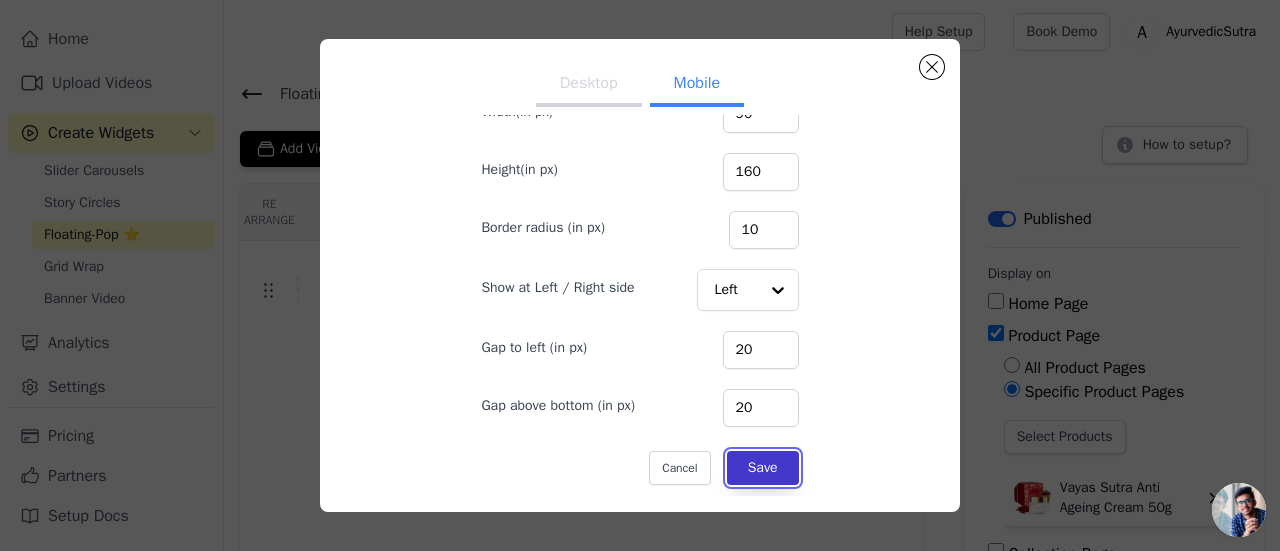 click on "Save" at bounding box center (763, 468) 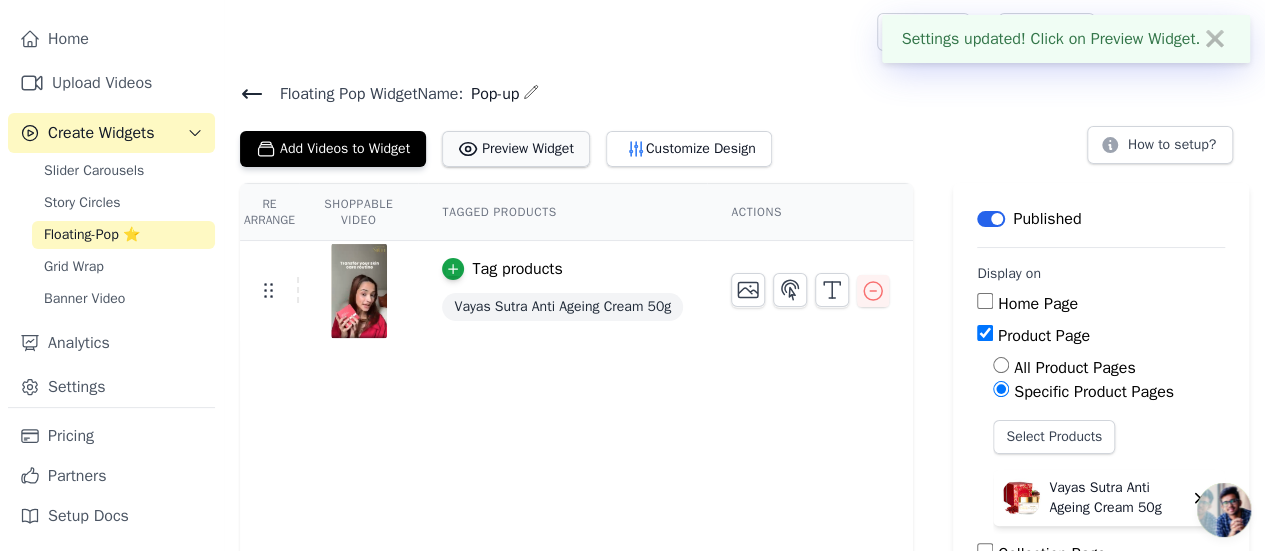 click on "Preview Widget" at bounding box center [516, 149] 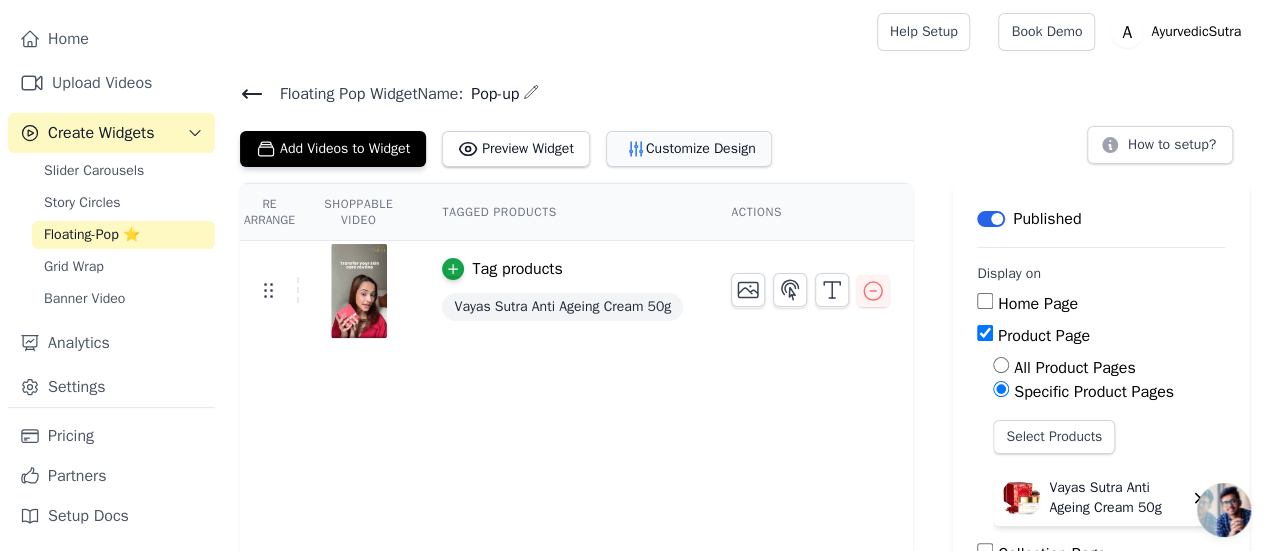 click on "Customize Design" at bounding box center [689, 149] 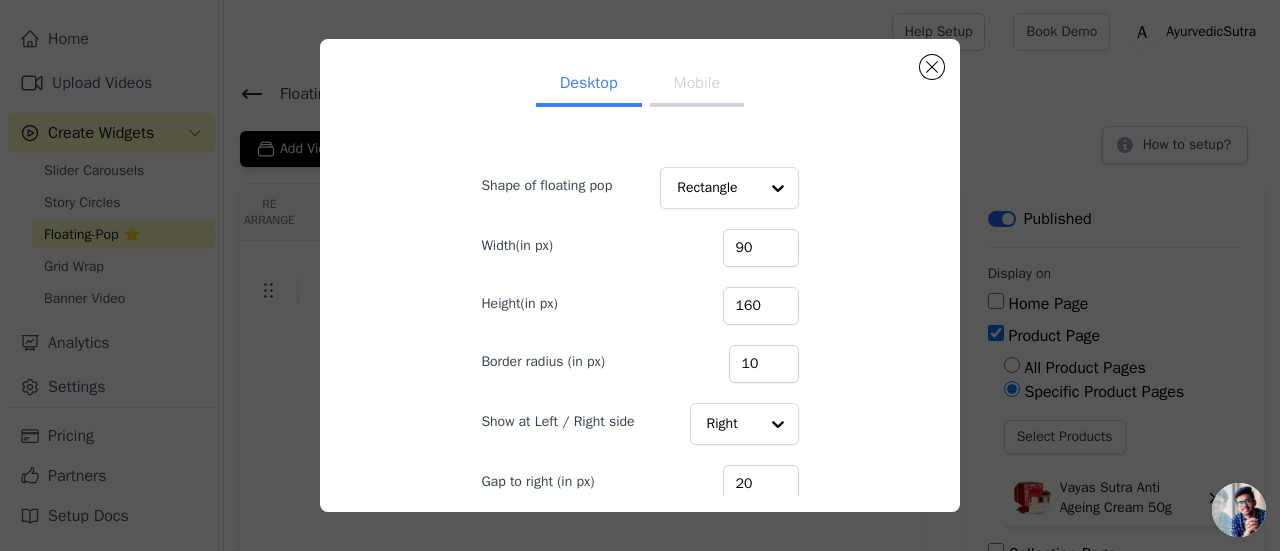 click on "Mobile" at bounding box center [697, 85] 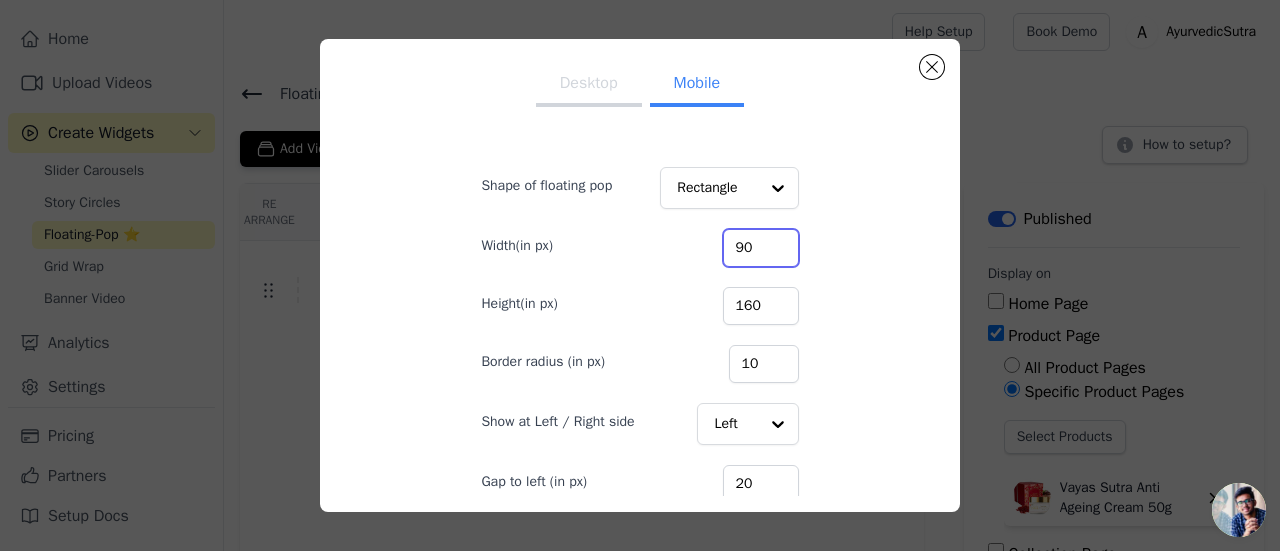 click on "90" at bounding box center [761, 248] 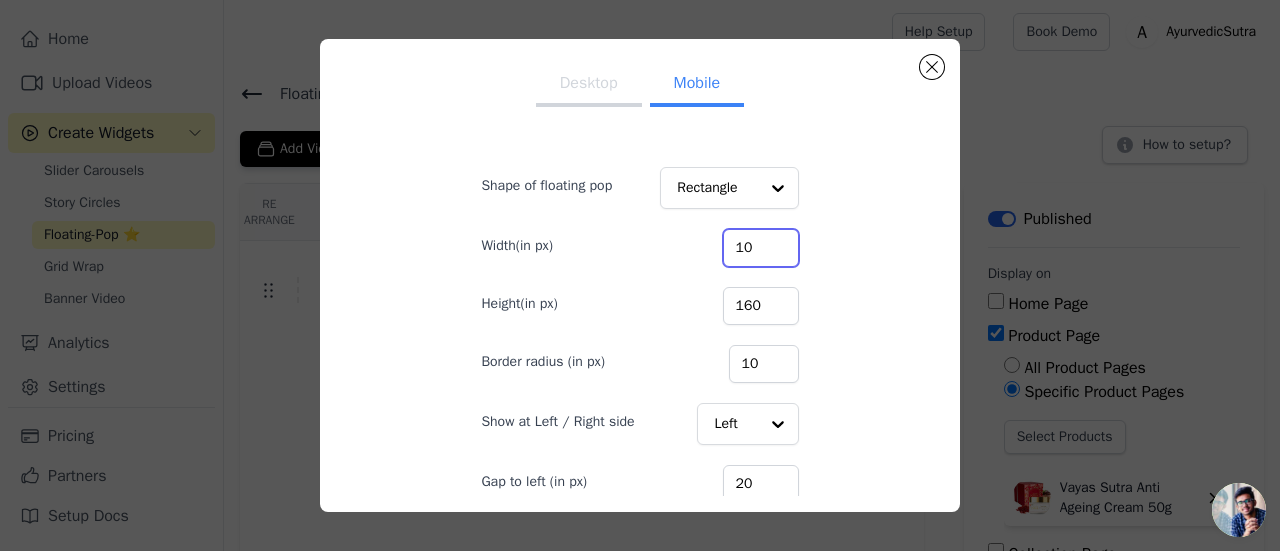 type on "10" 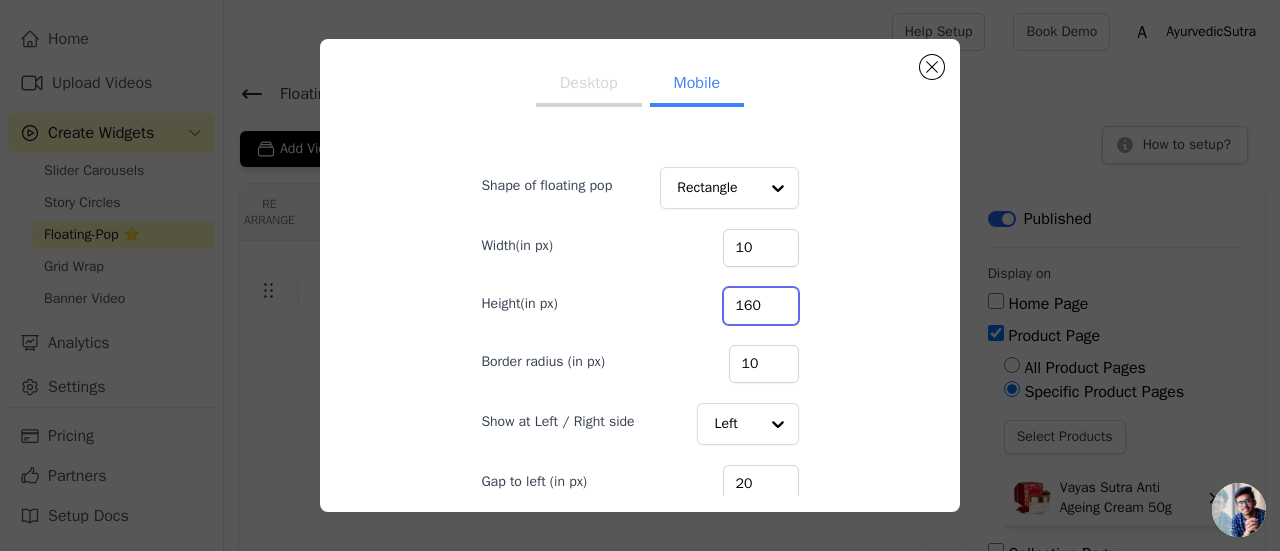 click on "160" at bounding box center (761, 306) 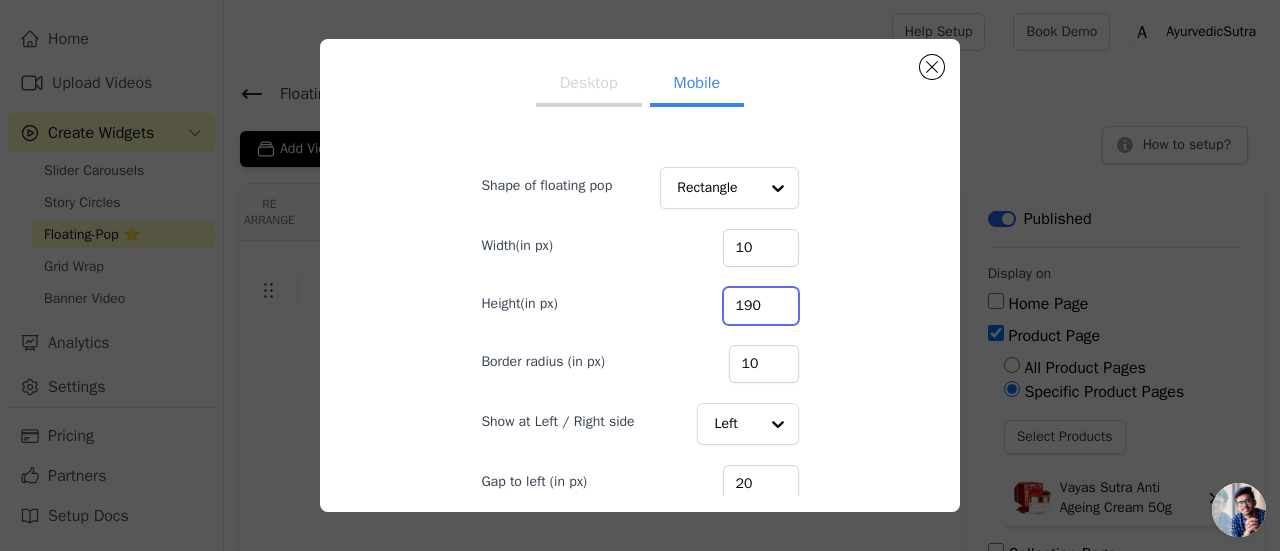 type on "190" 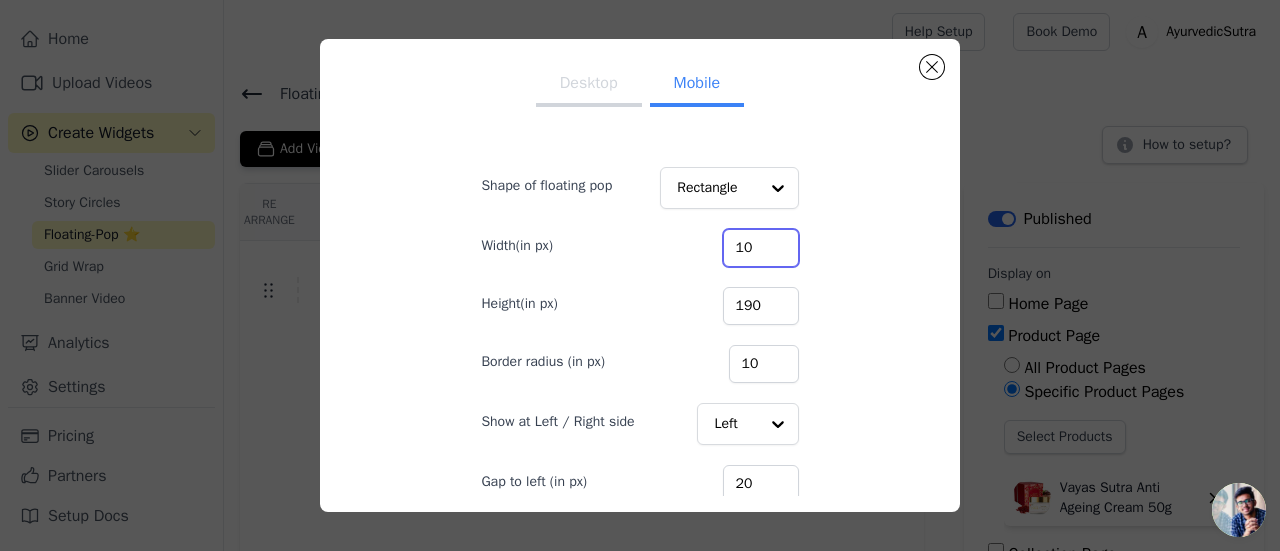 click on "10" at bounding box center (761, 248) 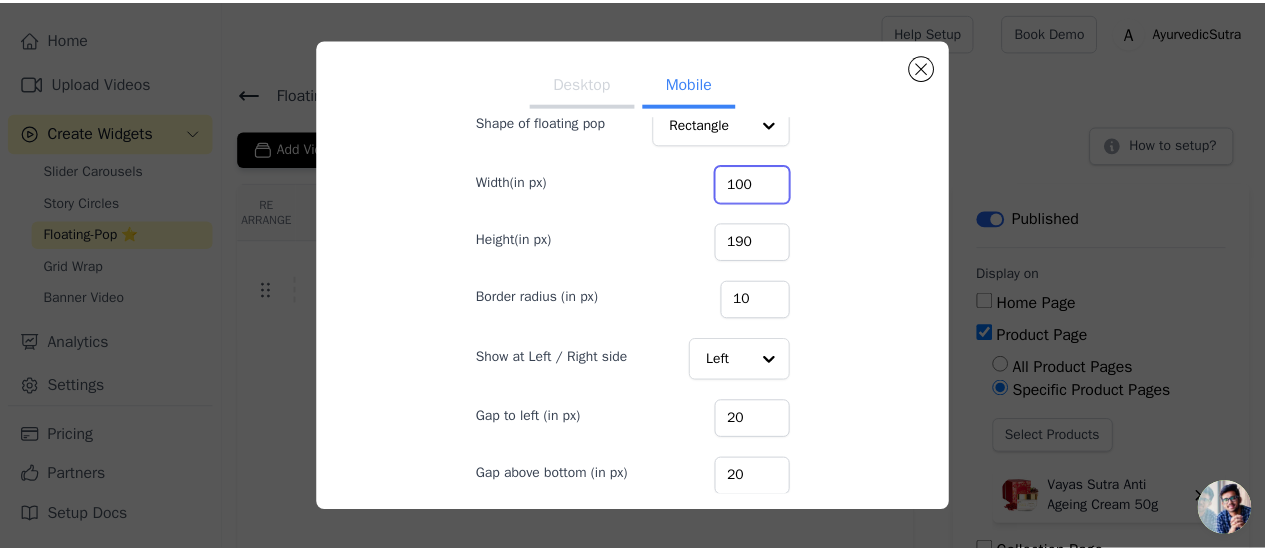 scroll, scrollTop: 134, scrollLeft: 0, axis: vertical 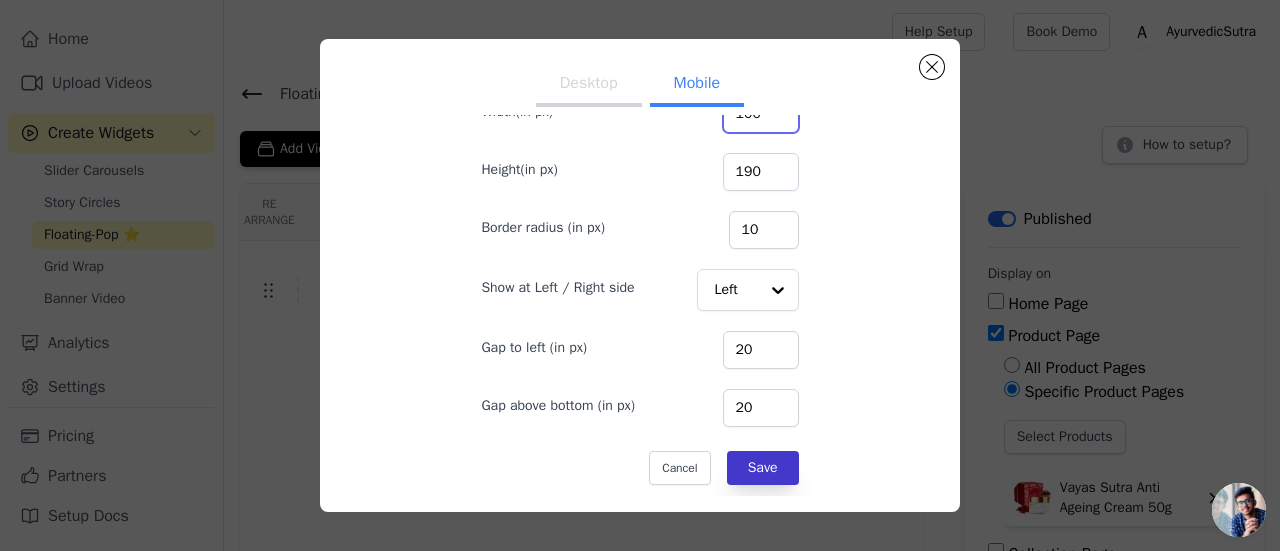 type on "100" 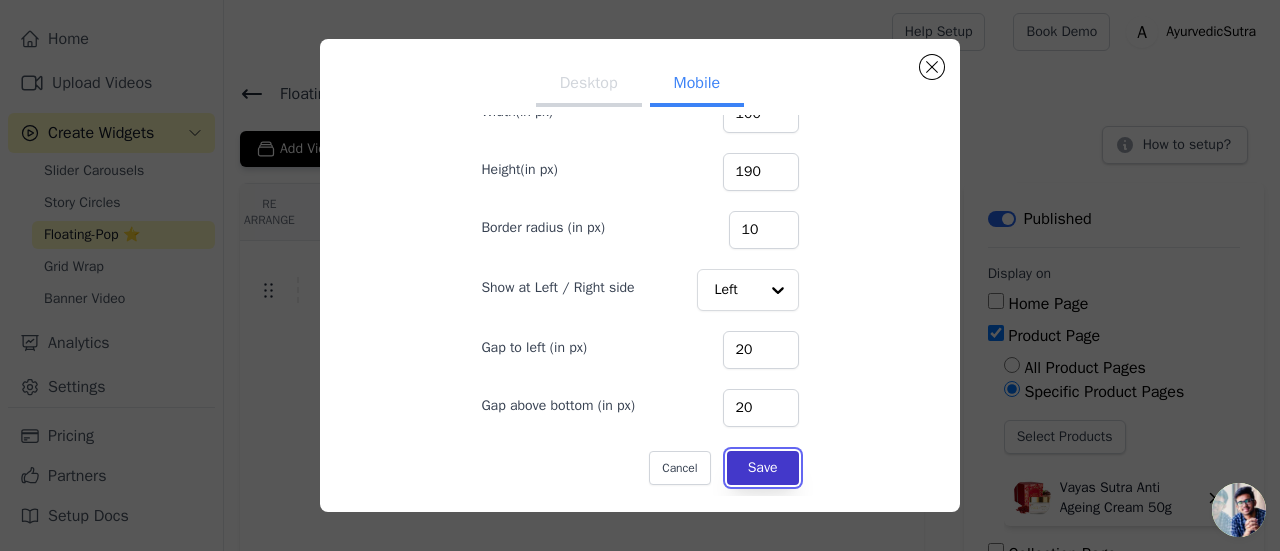 click on "Save" at bounding box center (763, 468) 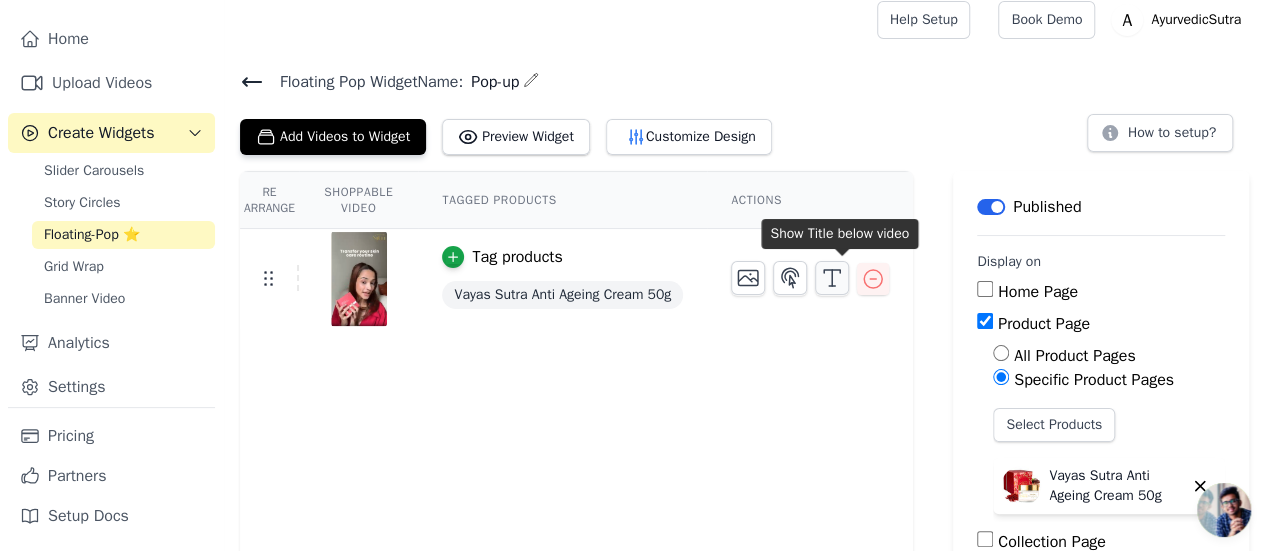 scroll, scrollTop: 146, scrollLeft: 0, axis: vertical 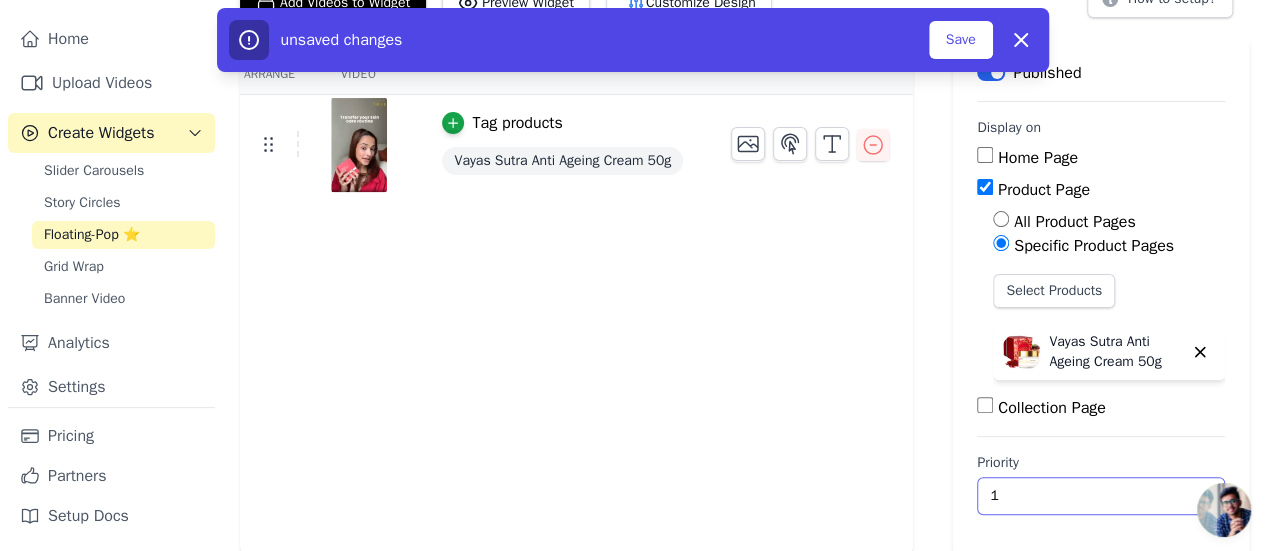type on "1" 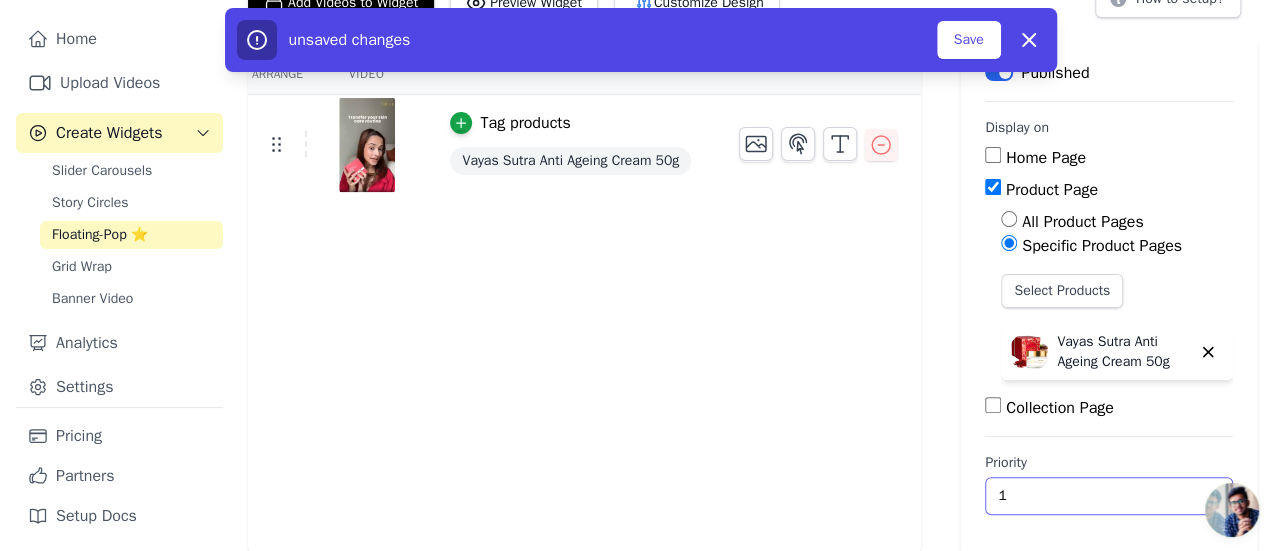 scroll, scrollTop: 0, scrollLeft: 0, axis: both 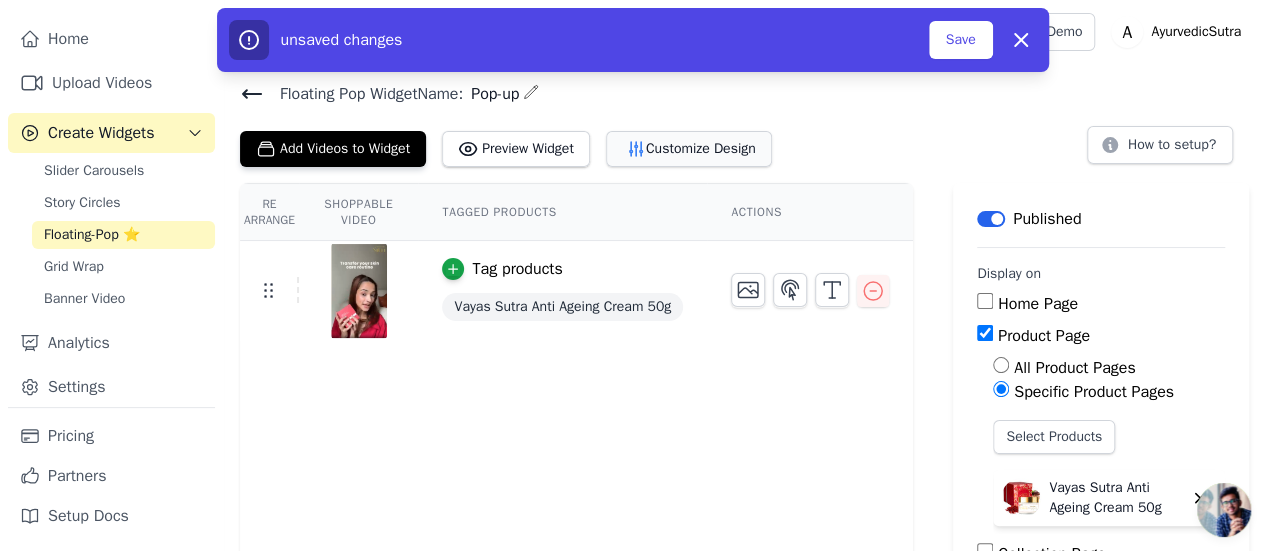 click on "Customize Design" at bounding box center [689, 149] 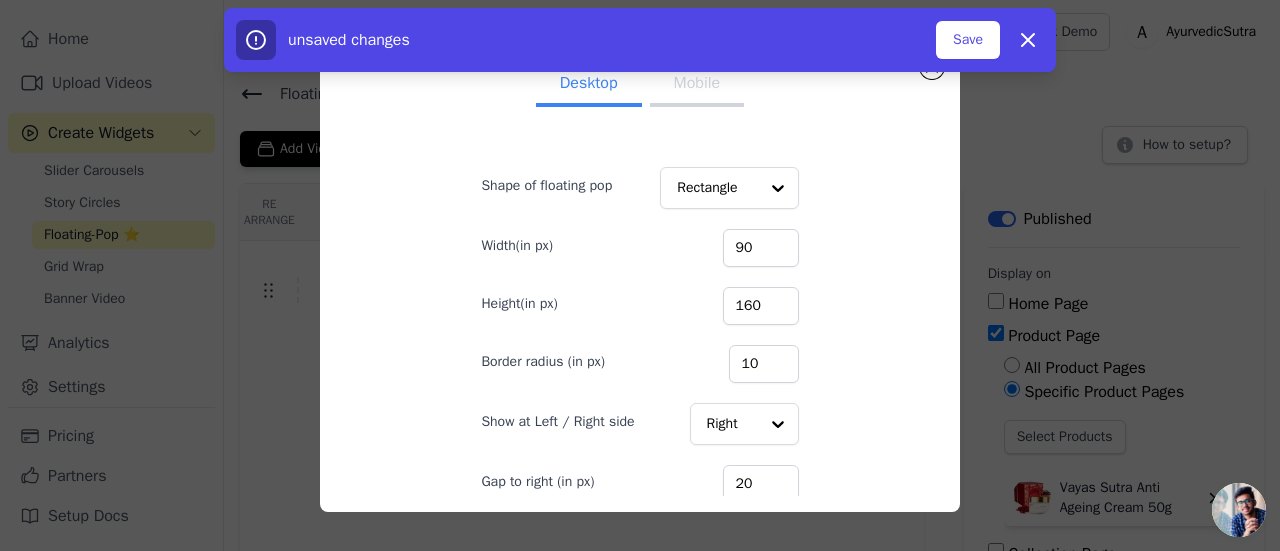 click on "Mobile" at bounding box center (697, 85) 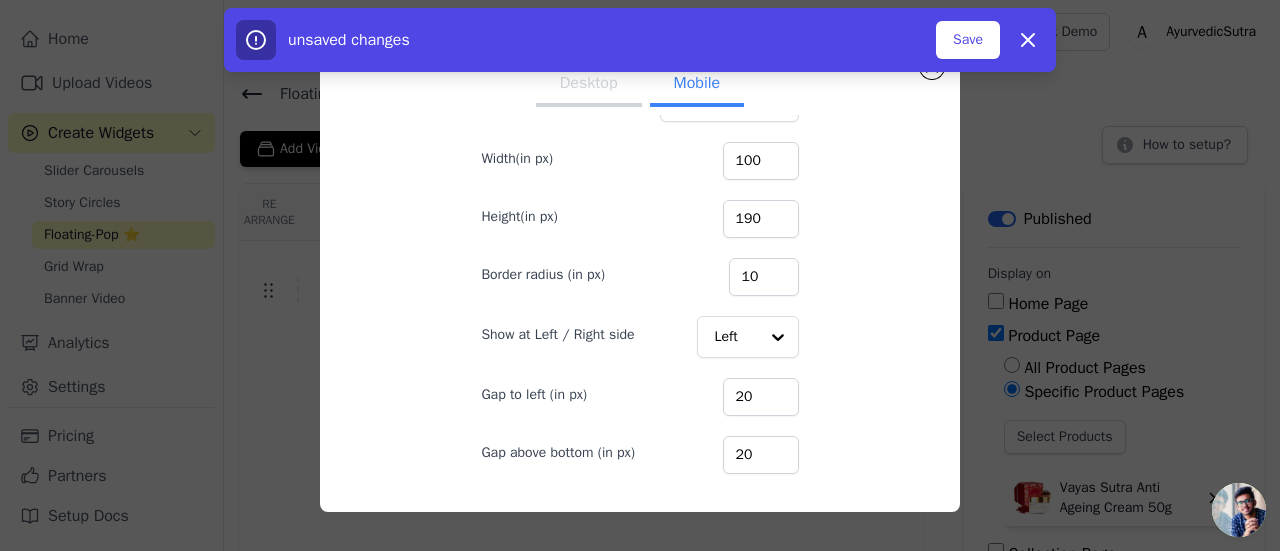 scroll, scrollTop: 88, scrollLeft: 0, axis: vertical 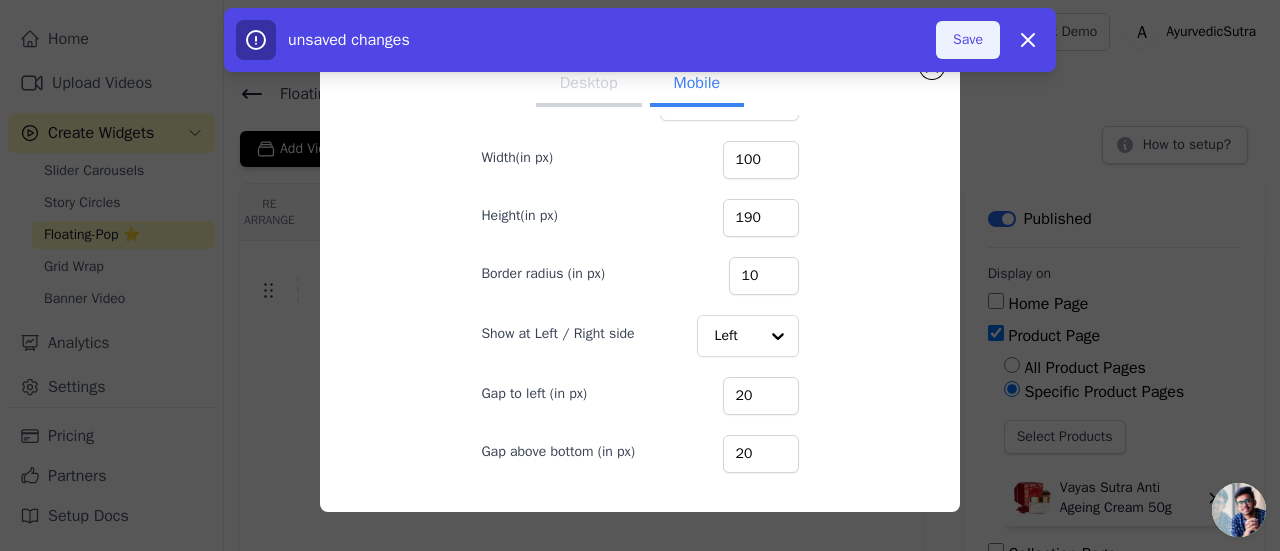 click on "Save" at bounding box center (968, 40) 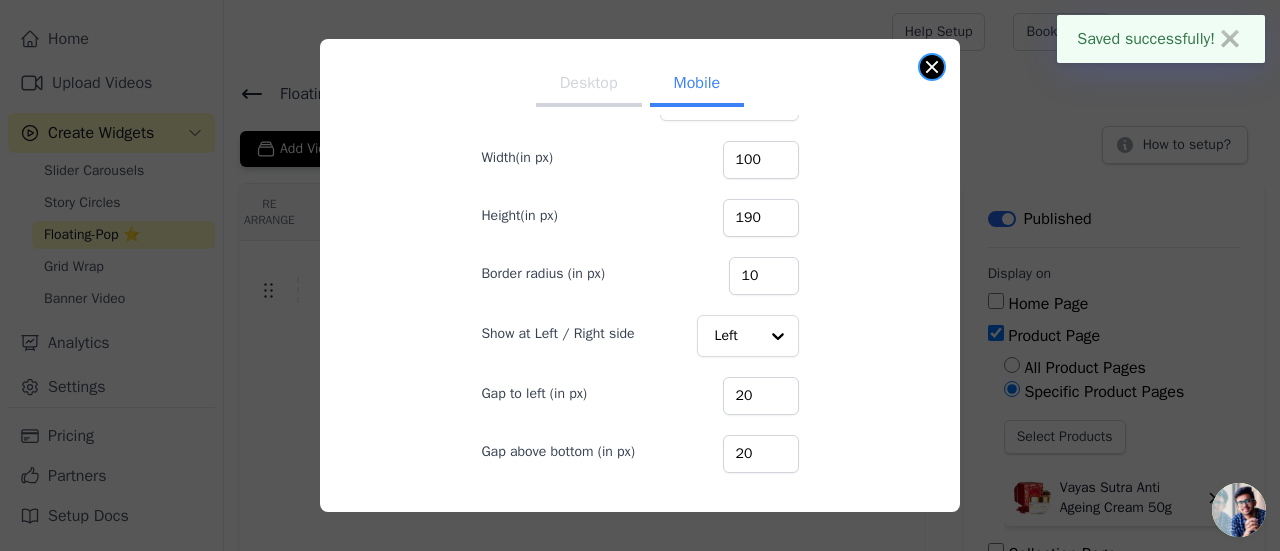 click at bounding box center (932, 67) 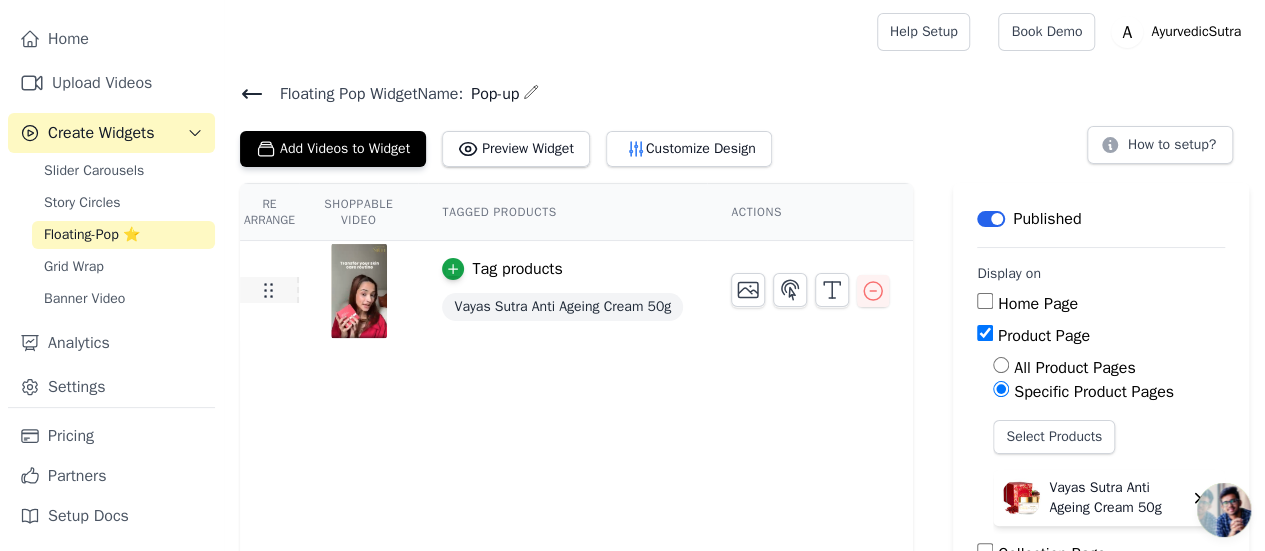 click 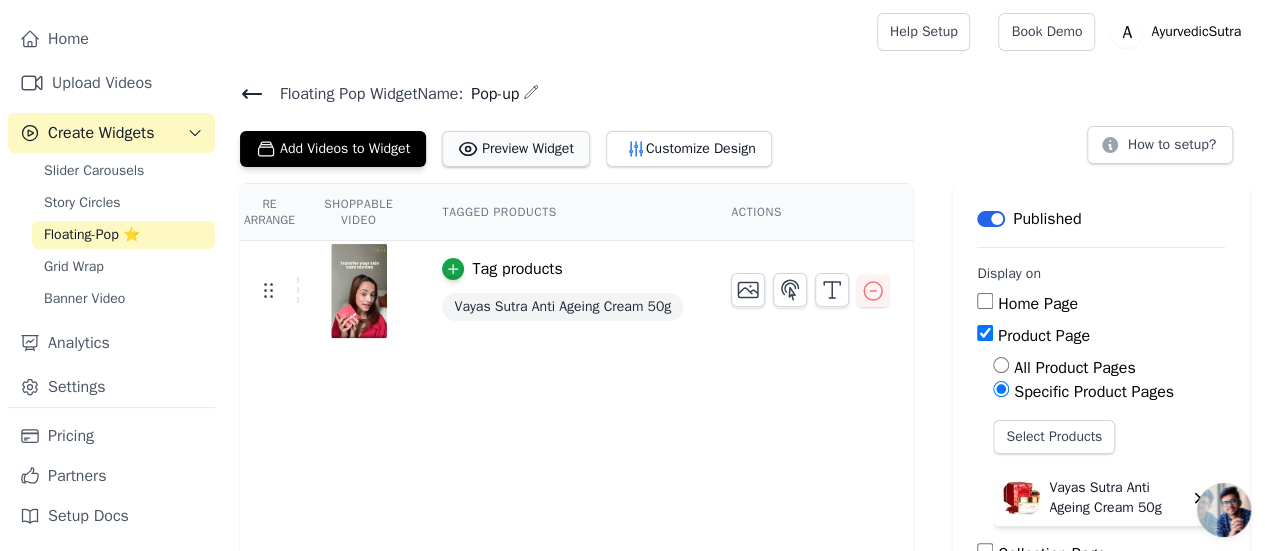 click on "Preview Widget" at bounding box center (516, 149) 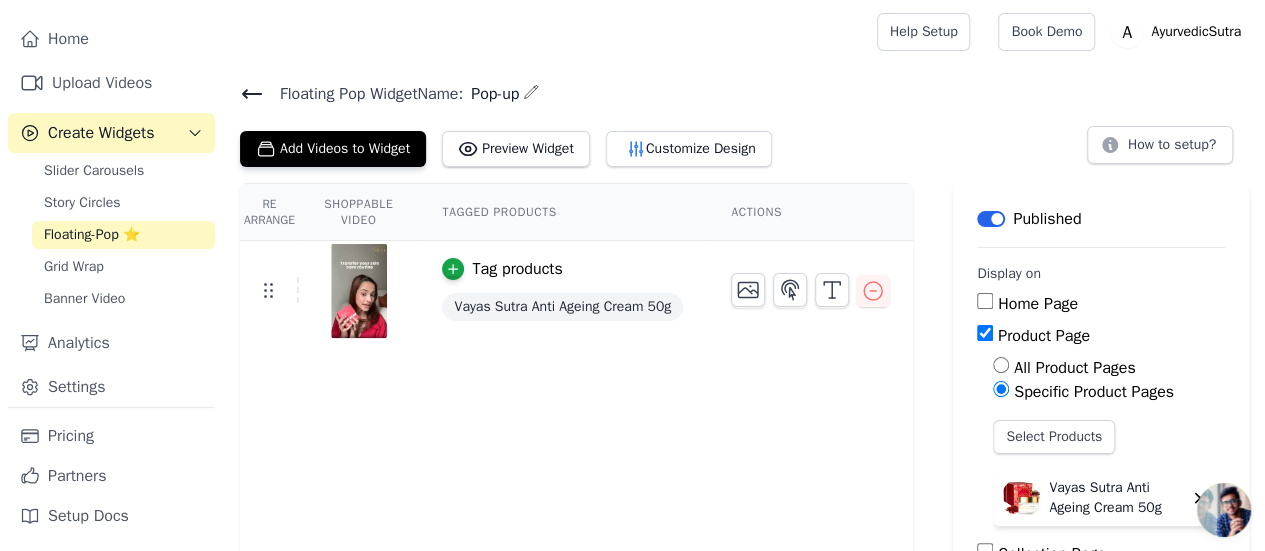 click on "Vayas Sutra Anti Ageing Cream 50g" at bounding box center (562, 307) 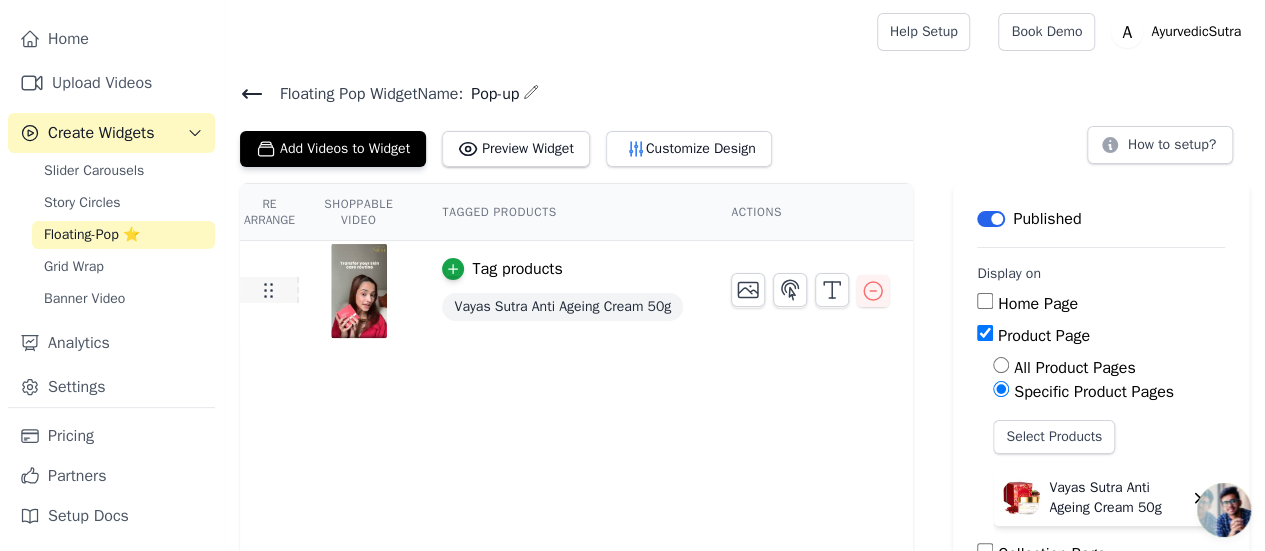click 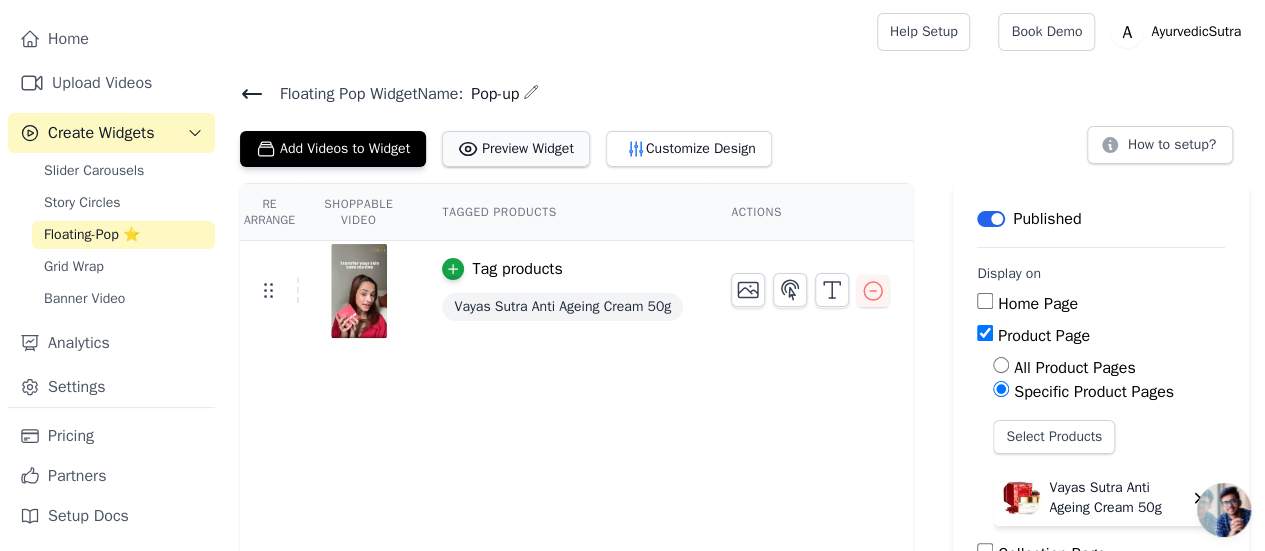 click on "Preview Widget" at bounding box center [516, 149] 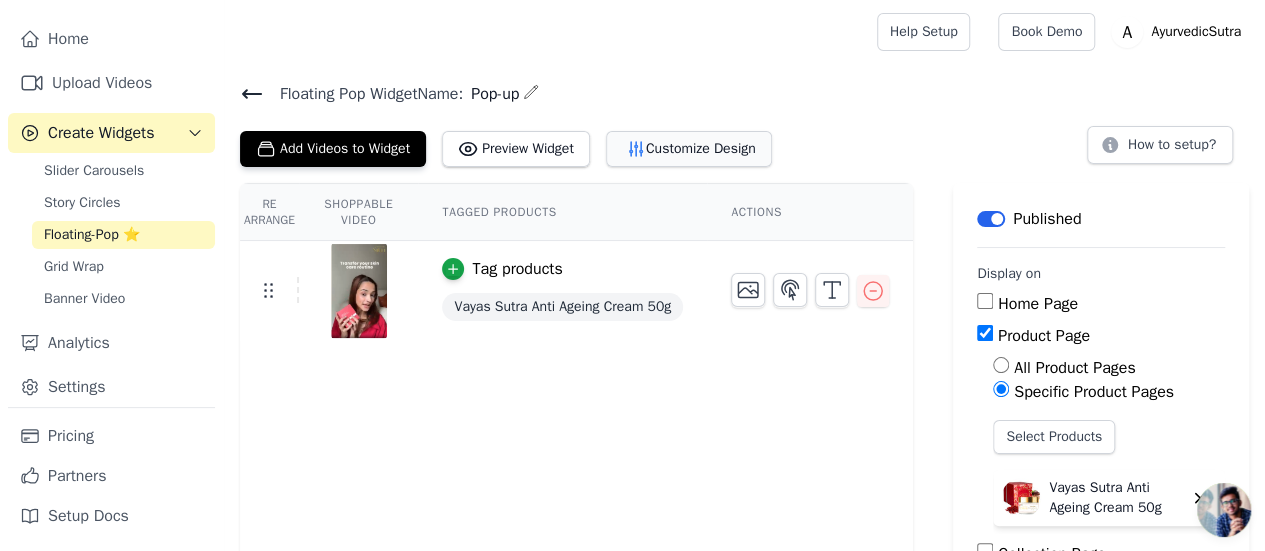 click on "Customize Design" at bounding box center [689, 149] 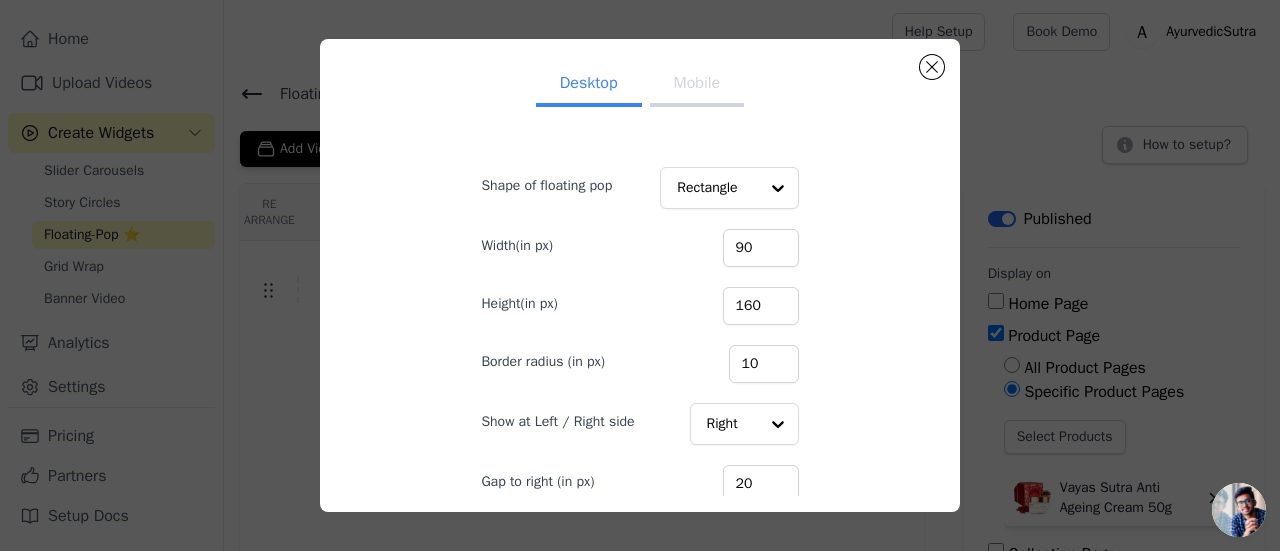 click on "Mobile" at bounding box center (697, 85) 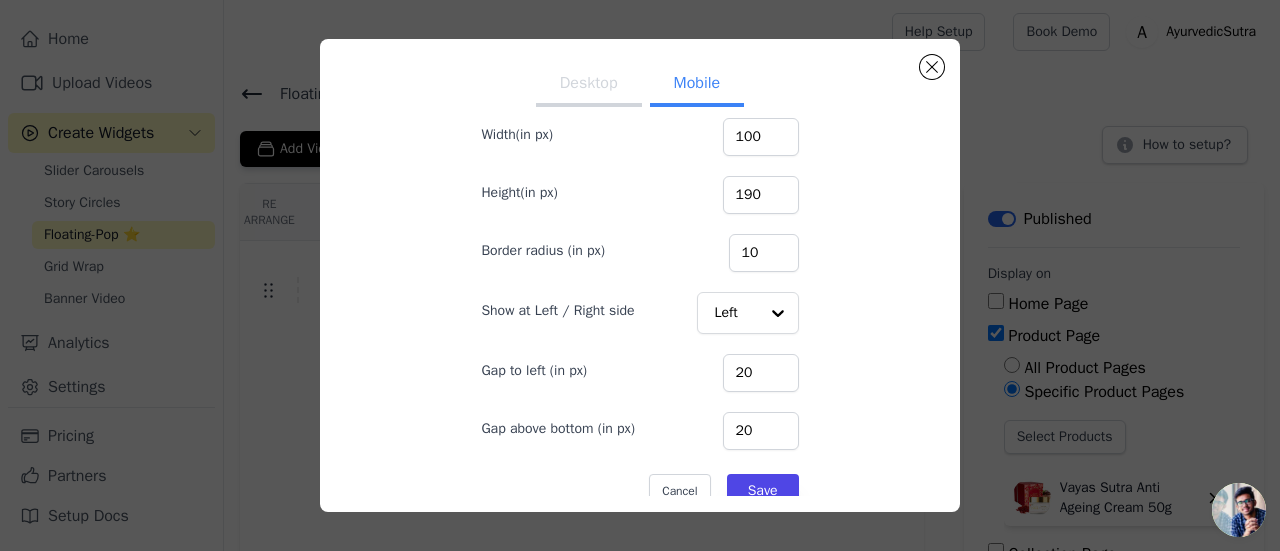 scroll, scrollTop: 134, scrollLeft: 0, axis: vertical 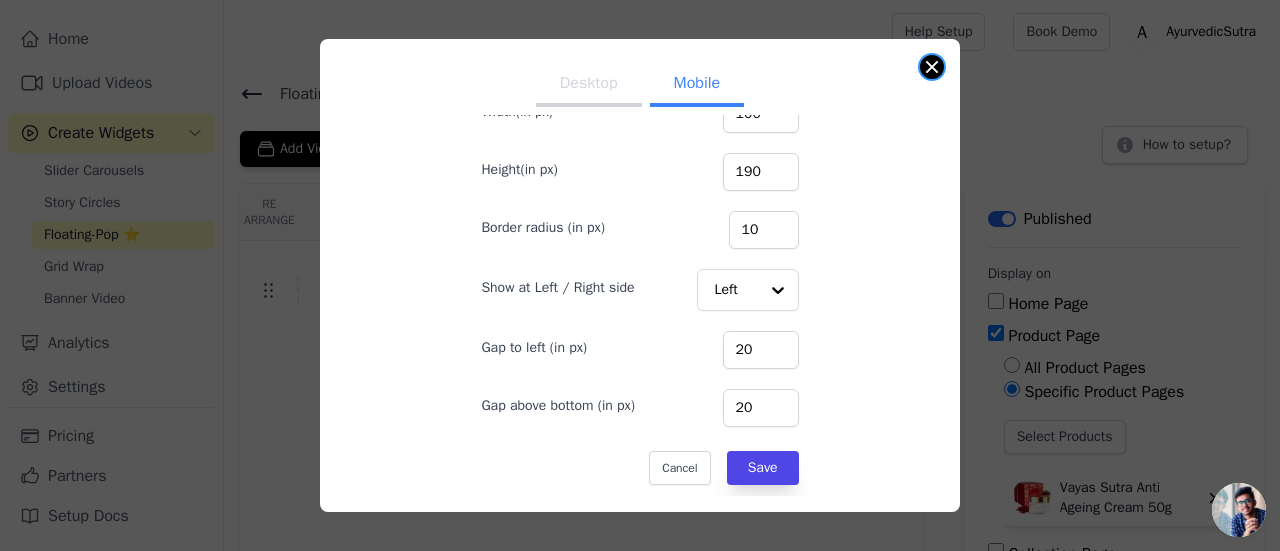click on "Desktop Mobile   Shape of floating pop         Rectangle               Width(in px)   100   Height(in px)   190   Border radius (in px)   10   Show at Left / Right side         Left               Gap to left (in px)   20   Gap above bottom (in px)   20   Cancel     Save" at bounding box center (640, 275) 